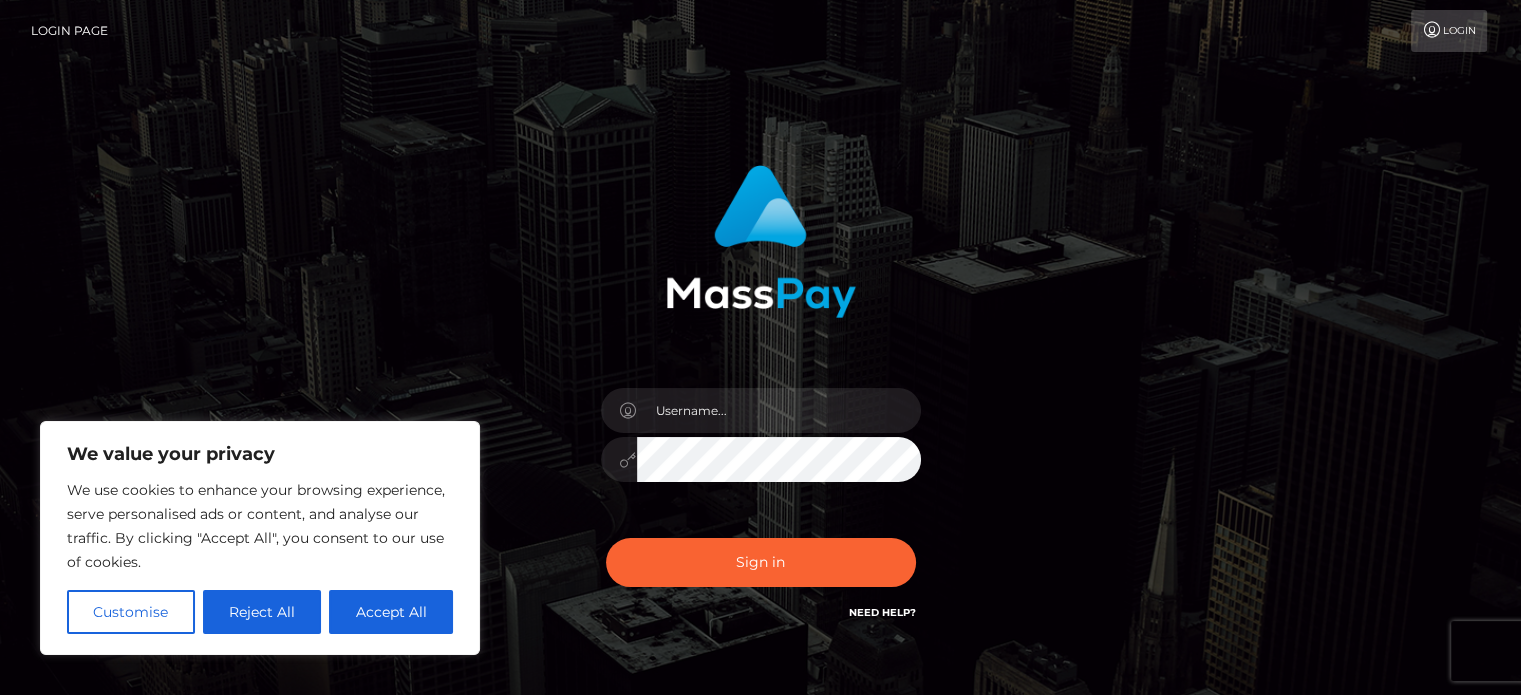 scroll, scrollTop: 9, scrollLeft: 0, axis: vertical 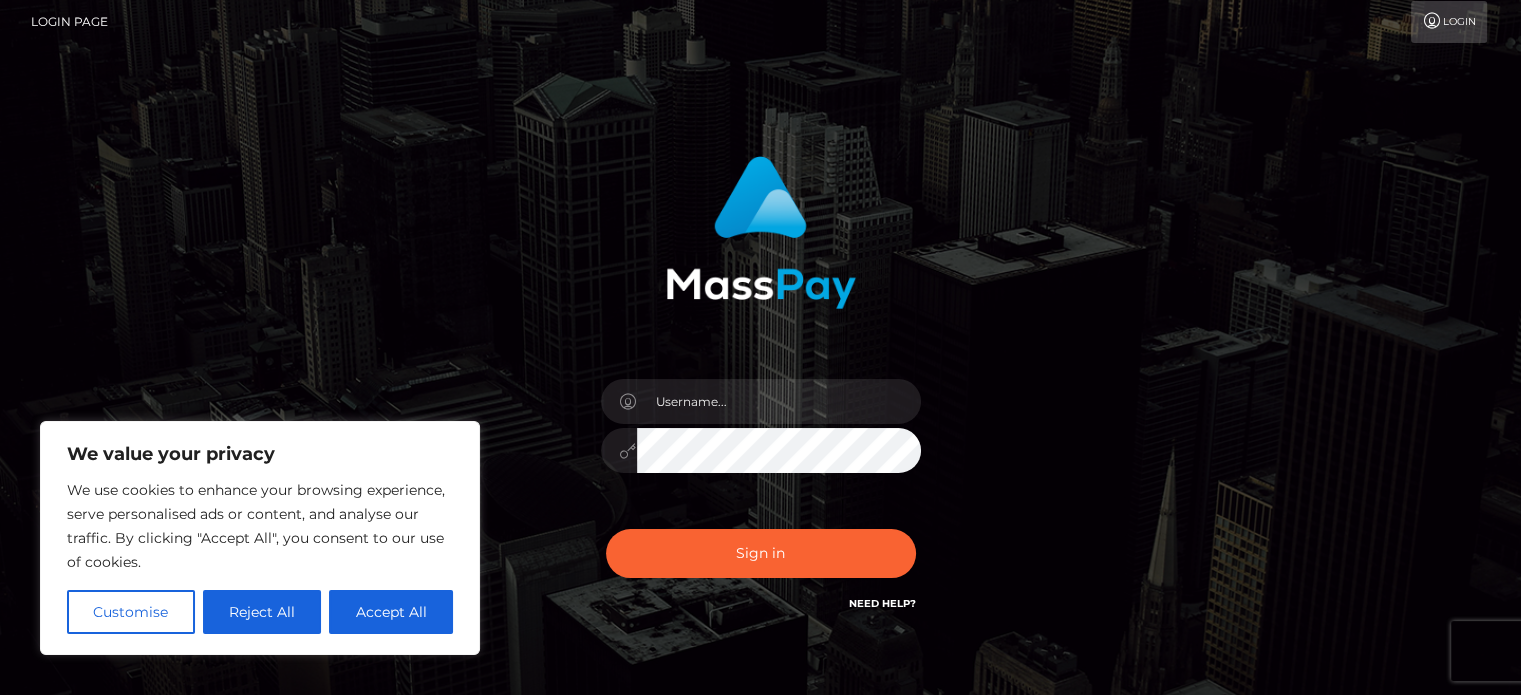 click at bounding box center (779, 401) 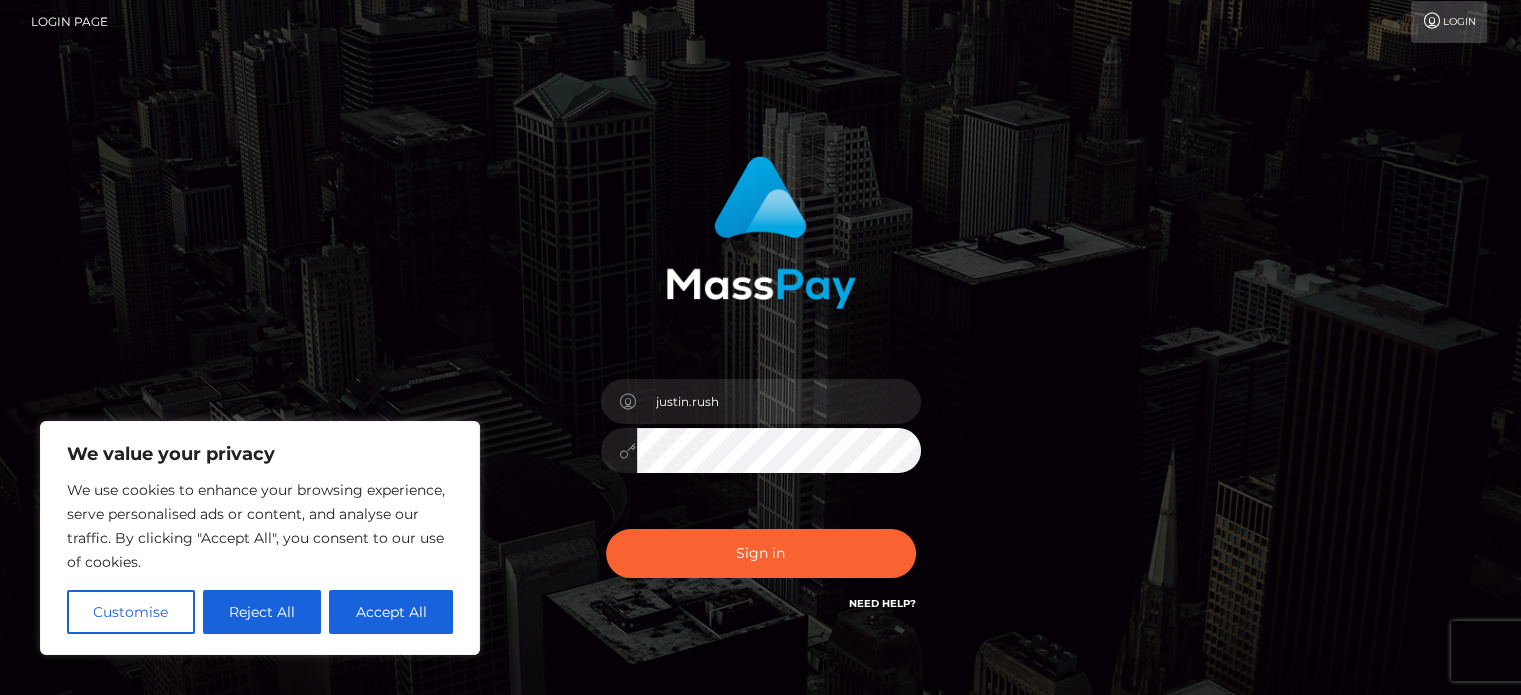 type on "justin.rush" 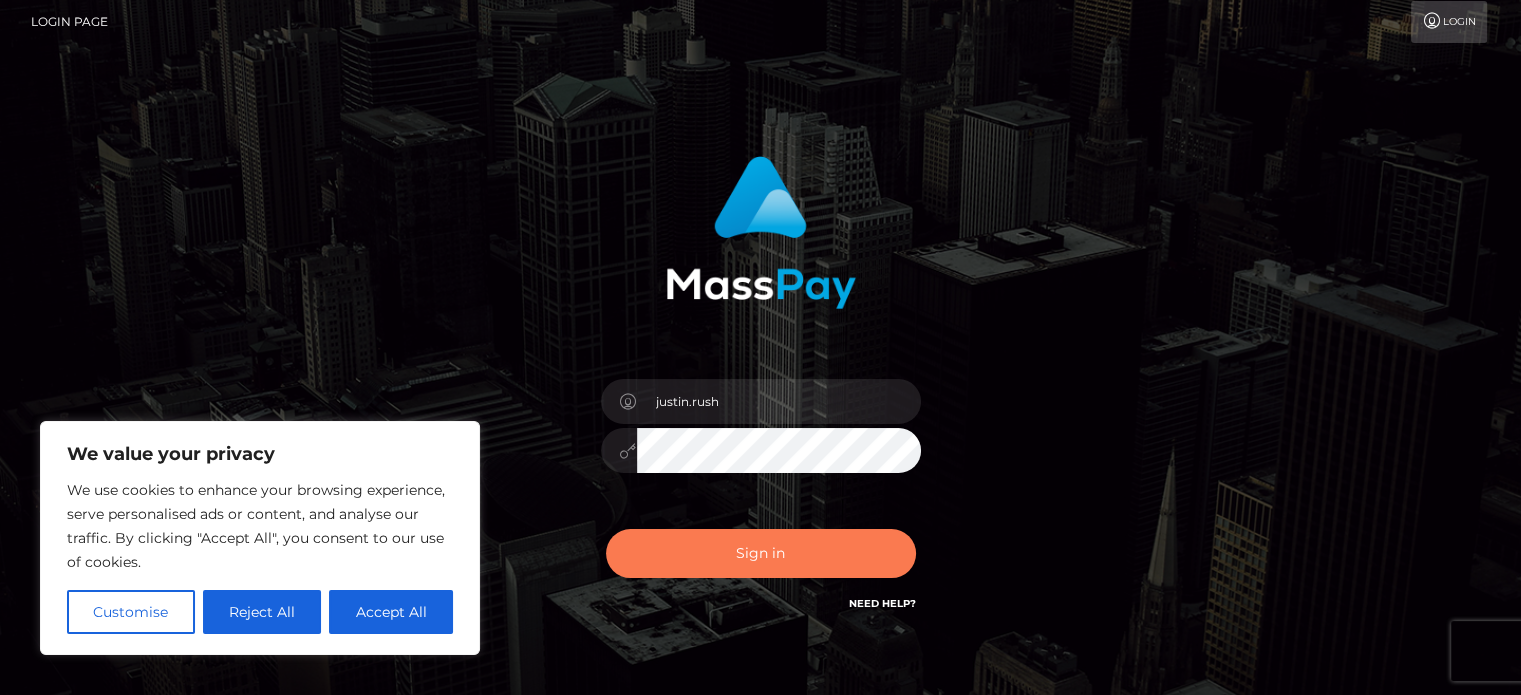 click on "Sign in" at bounding box center [761, 553] 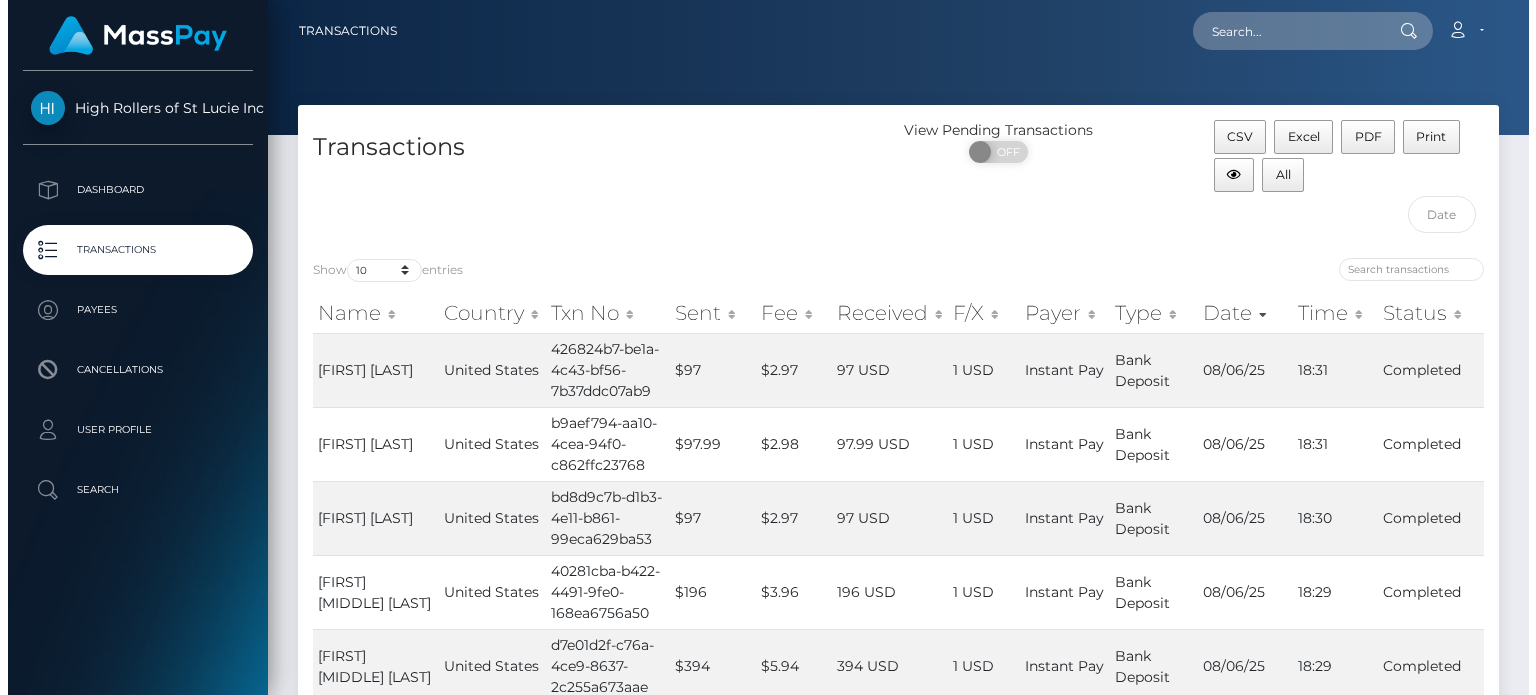 scroll, scrollTop: 0, scrollLeft: 0, axis: both 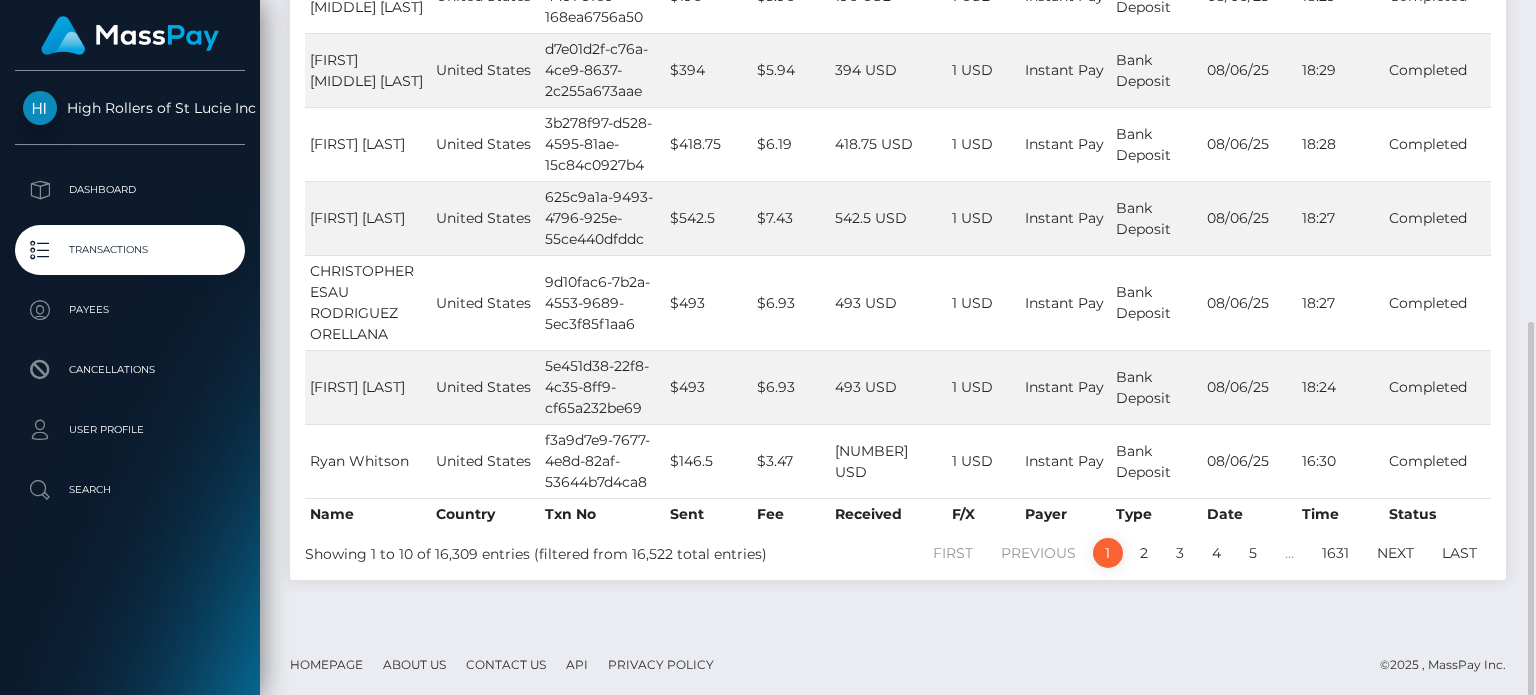 click on "Status" at bounding box center (1437, 514) 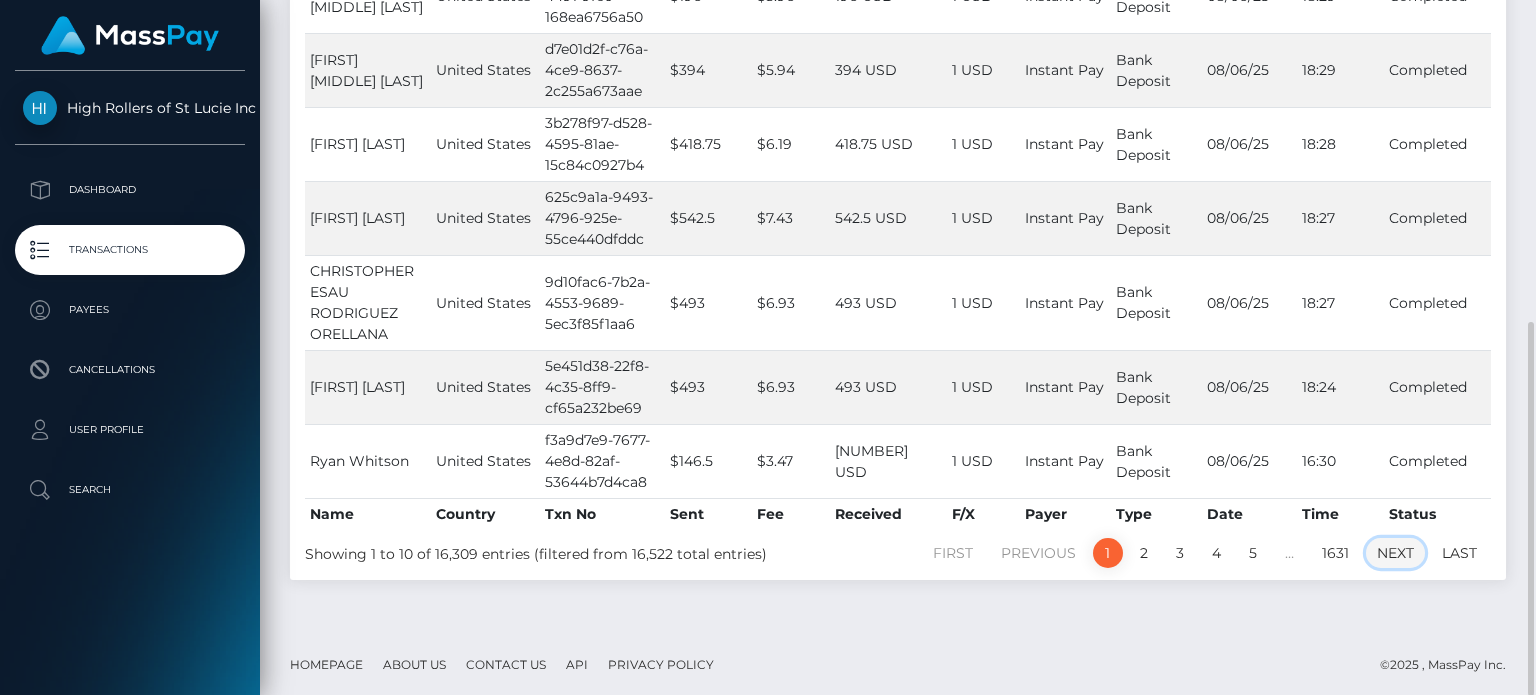 click on "Next" at bounding box center (1395, 553) 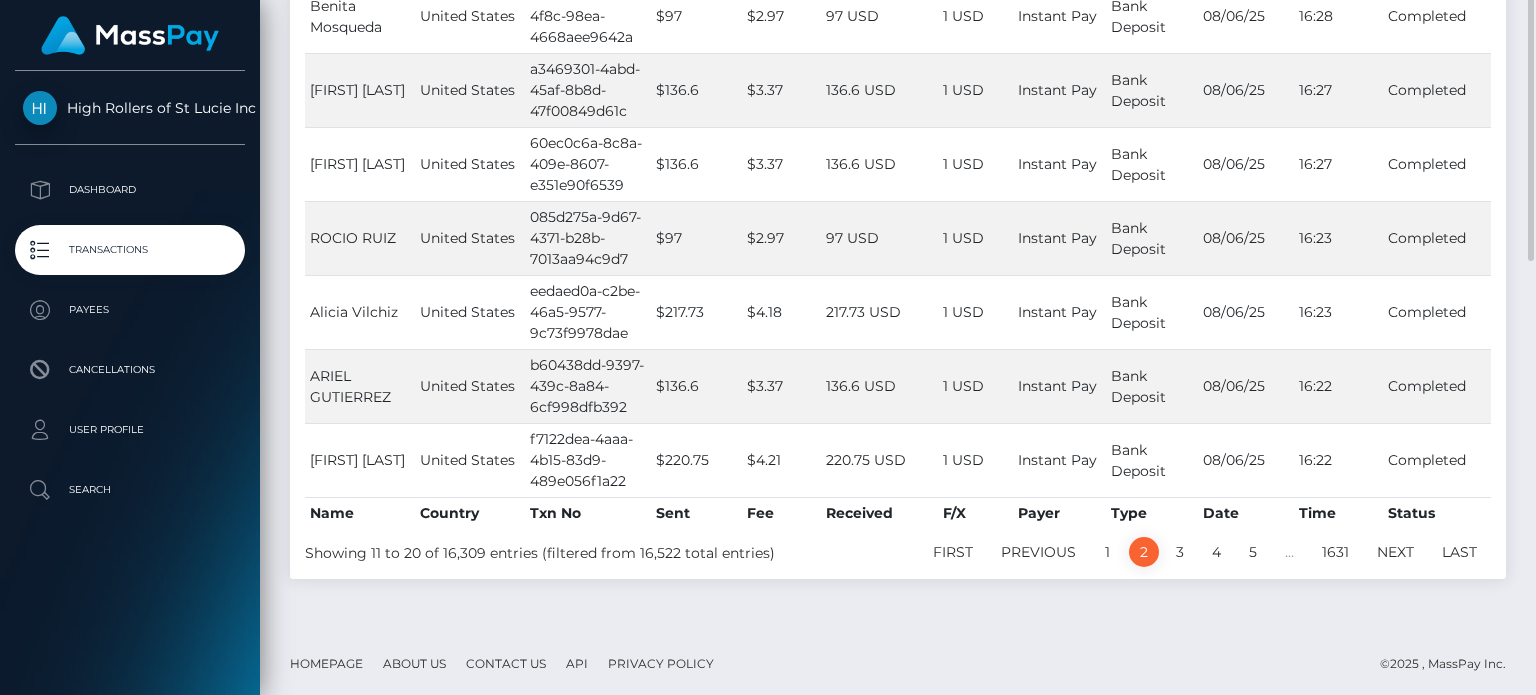 scroll, scrollTop: 576, scrollLeft: 0, axis: vertical 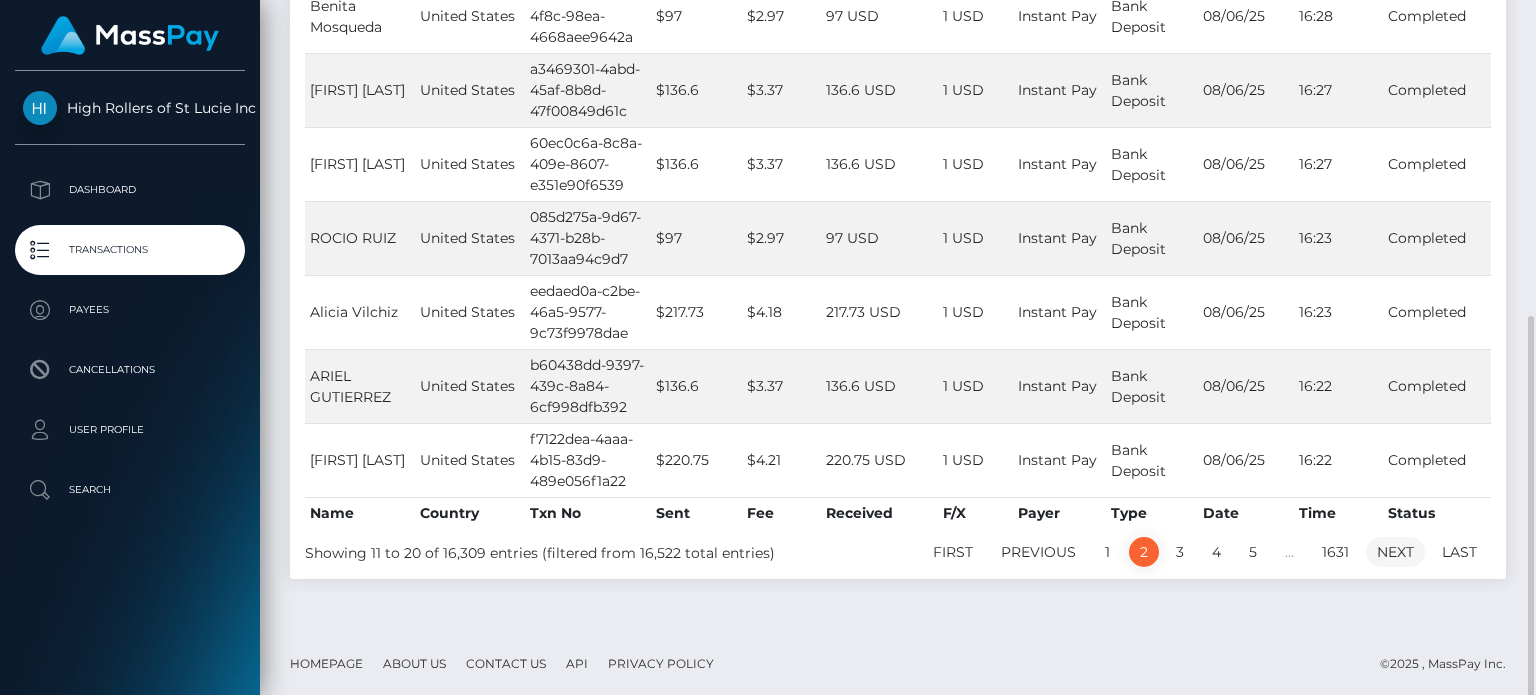 click on "Next" at bounding box center [1395, 552] 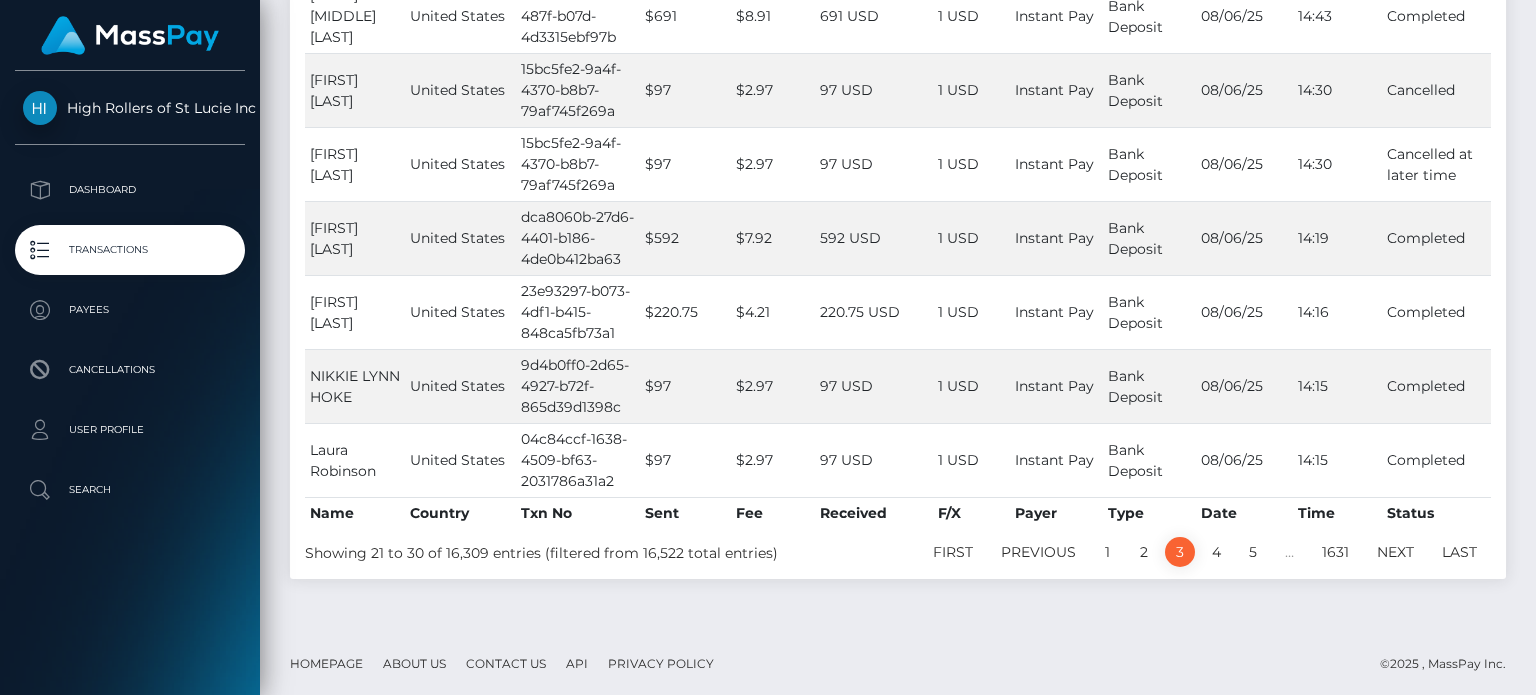 click on "Next" at bounding box center [1395, 552] 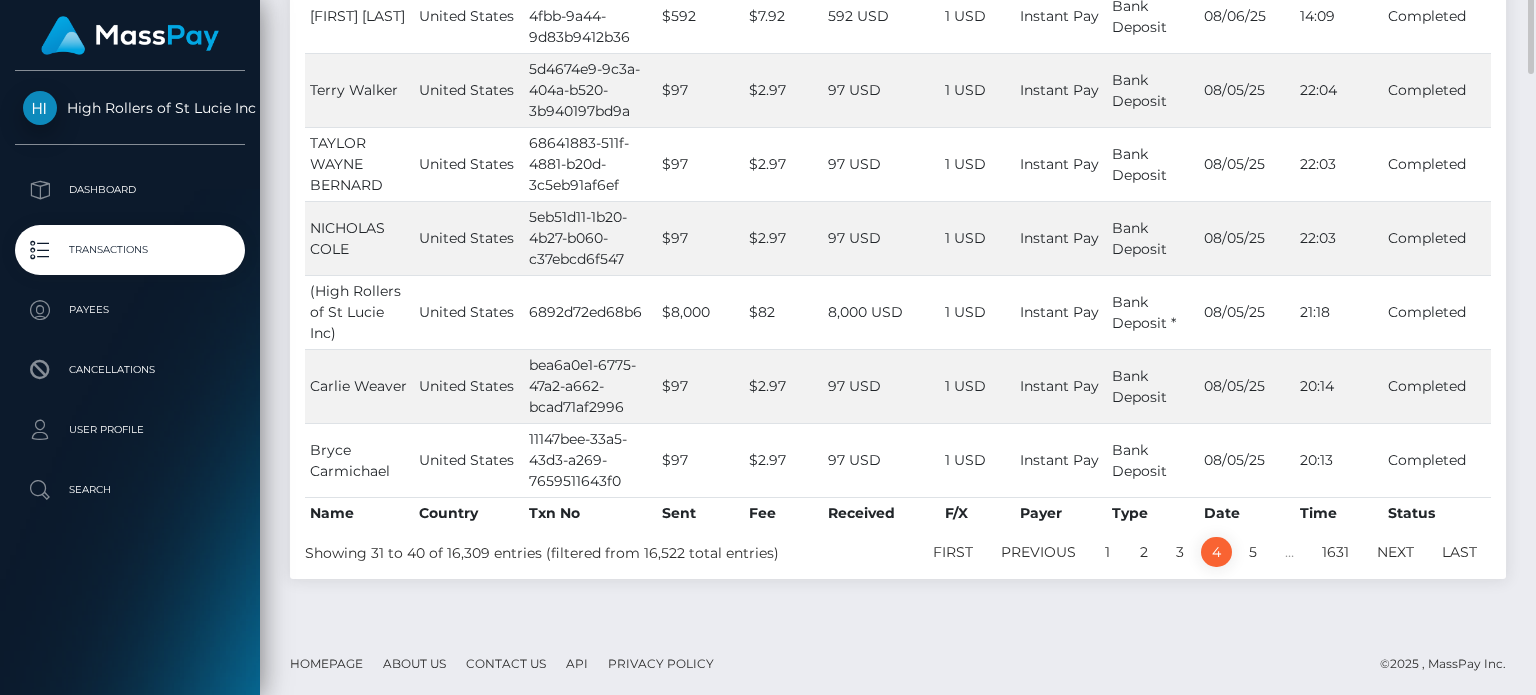 scroll, scrollTop: 574, scrollLeft: 0, axis: vertical 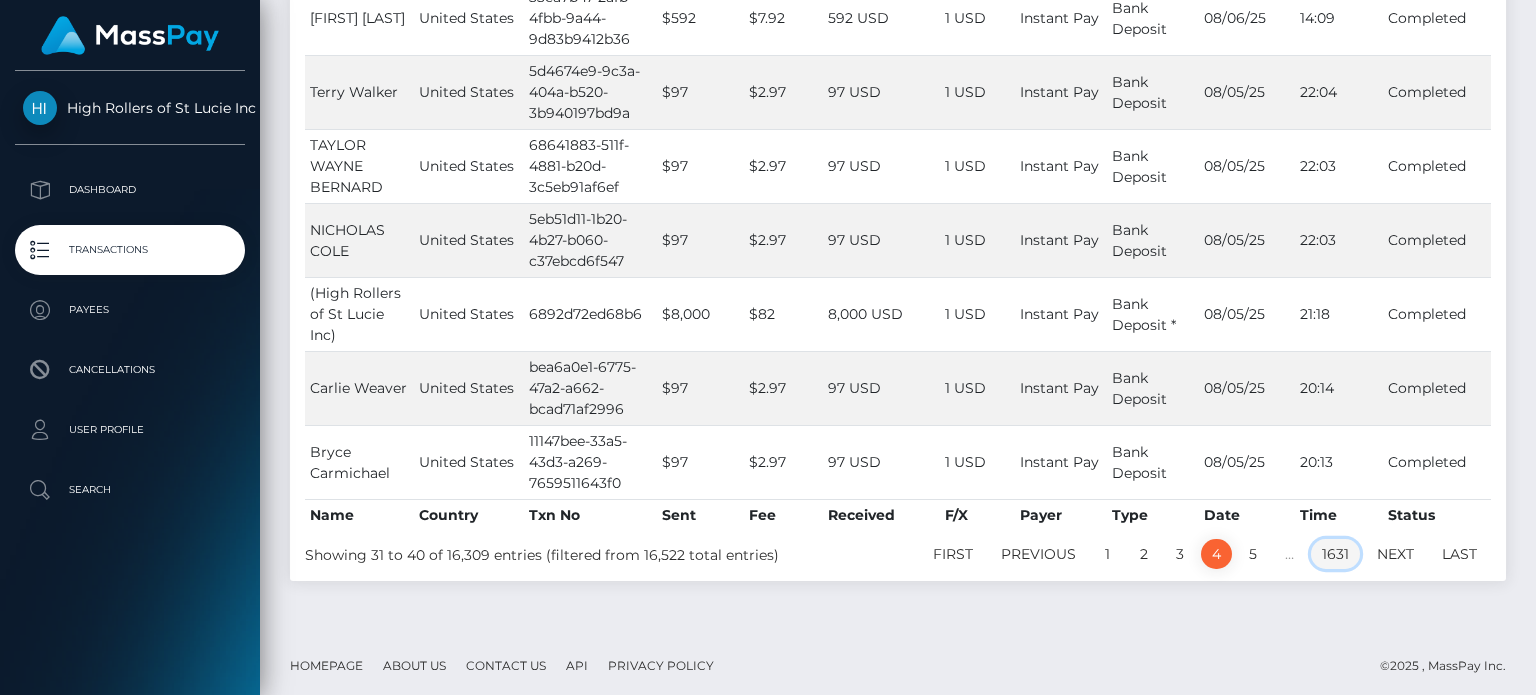 click on "1631" at bounding box center [1335, 554] 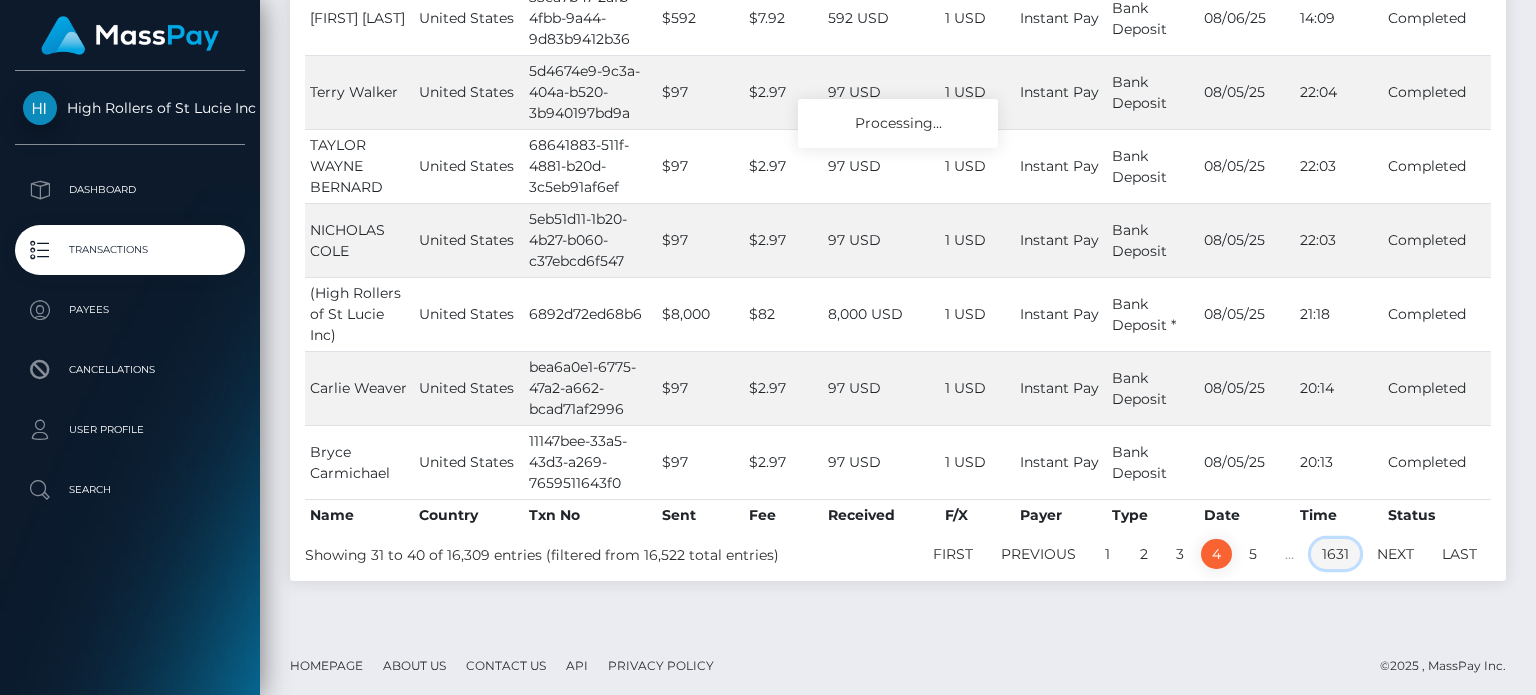 drag, startPoint x: 1339, startPoint y: 556, endPoint x: 1335, endPoint y: 605, distance: 49.162994 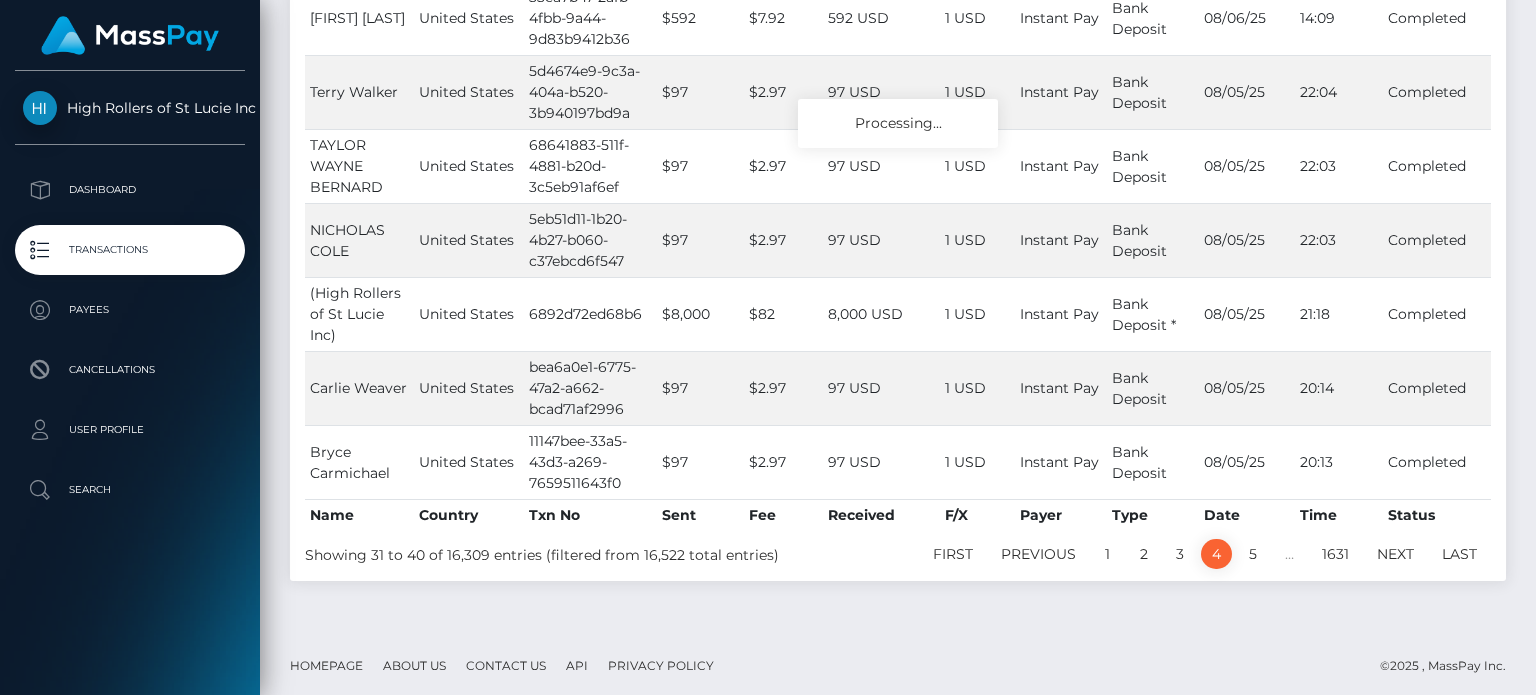click on "4" at bounding box center (1216, 554) 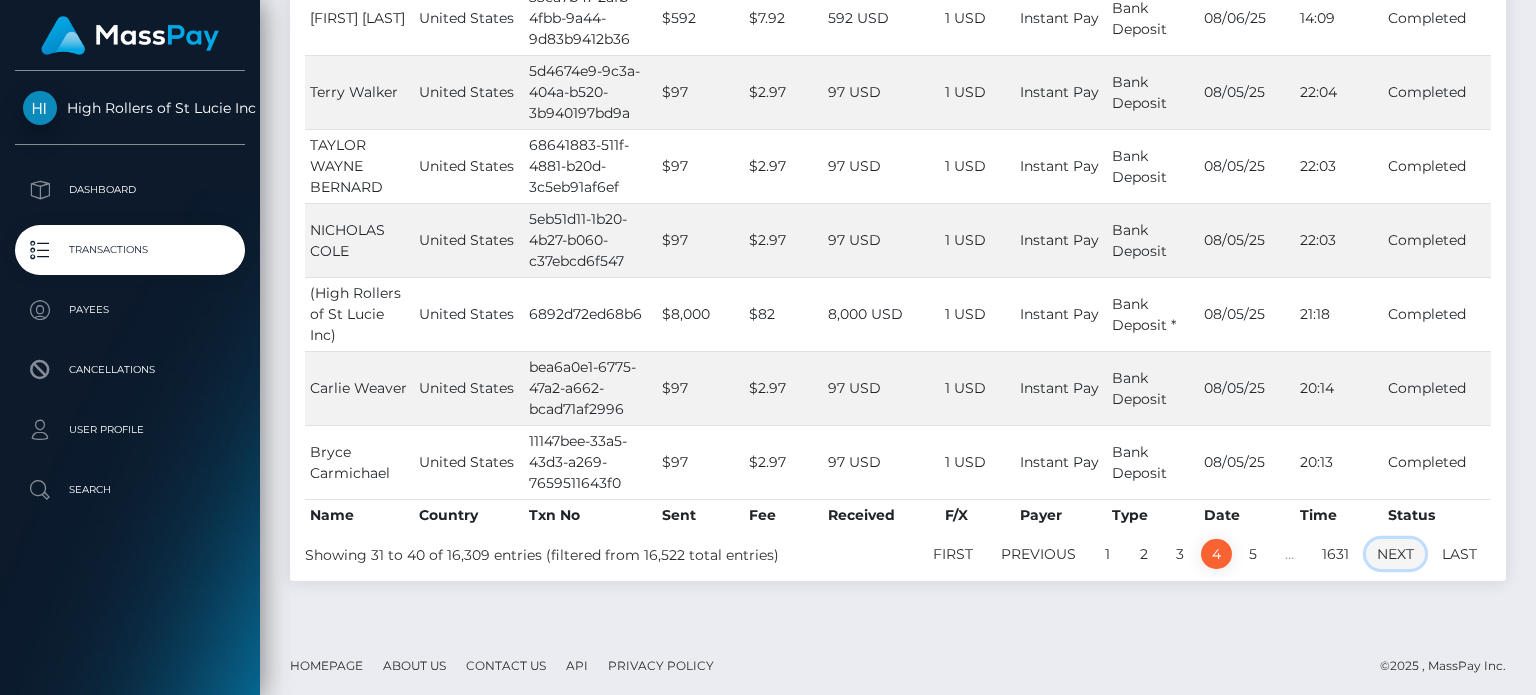 click on "Next" at bounding box center [1395, 554] 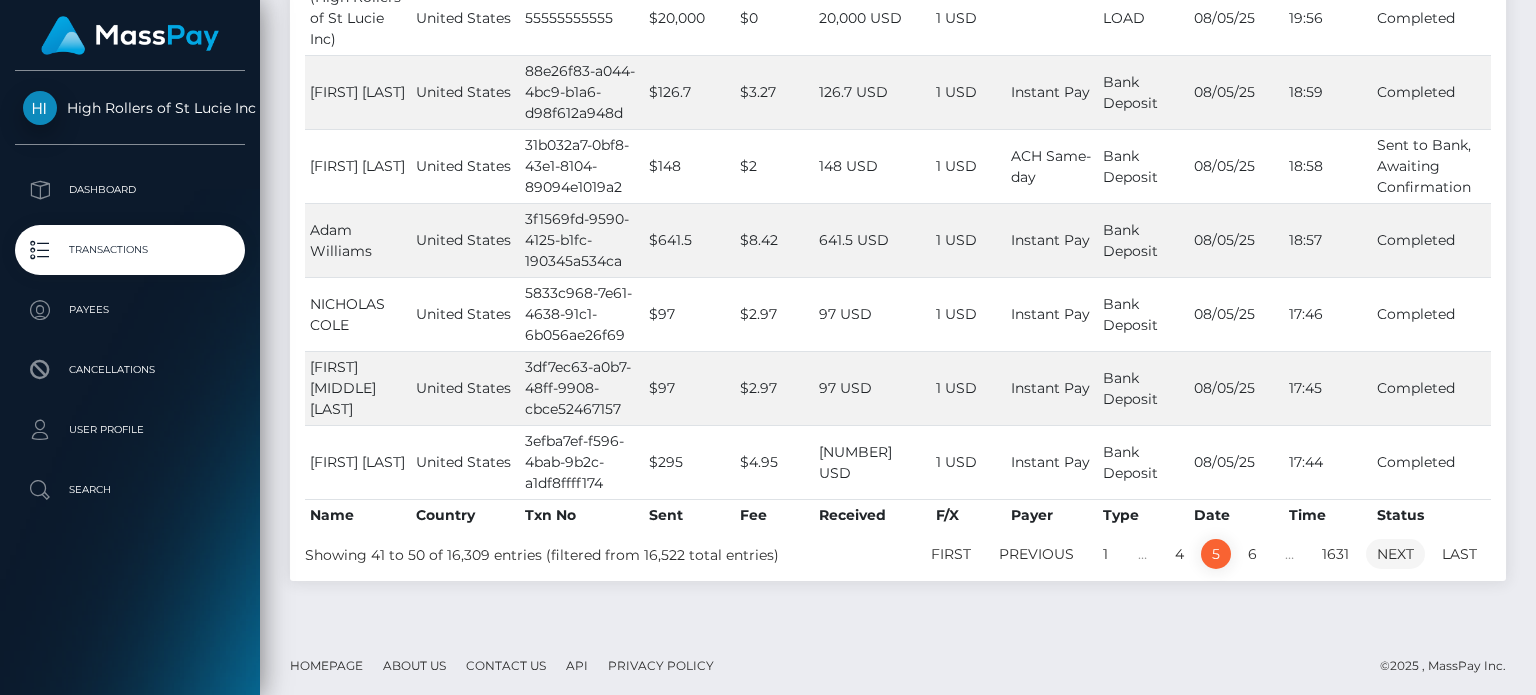 click on "Next" at bounding box center (1395, 554) 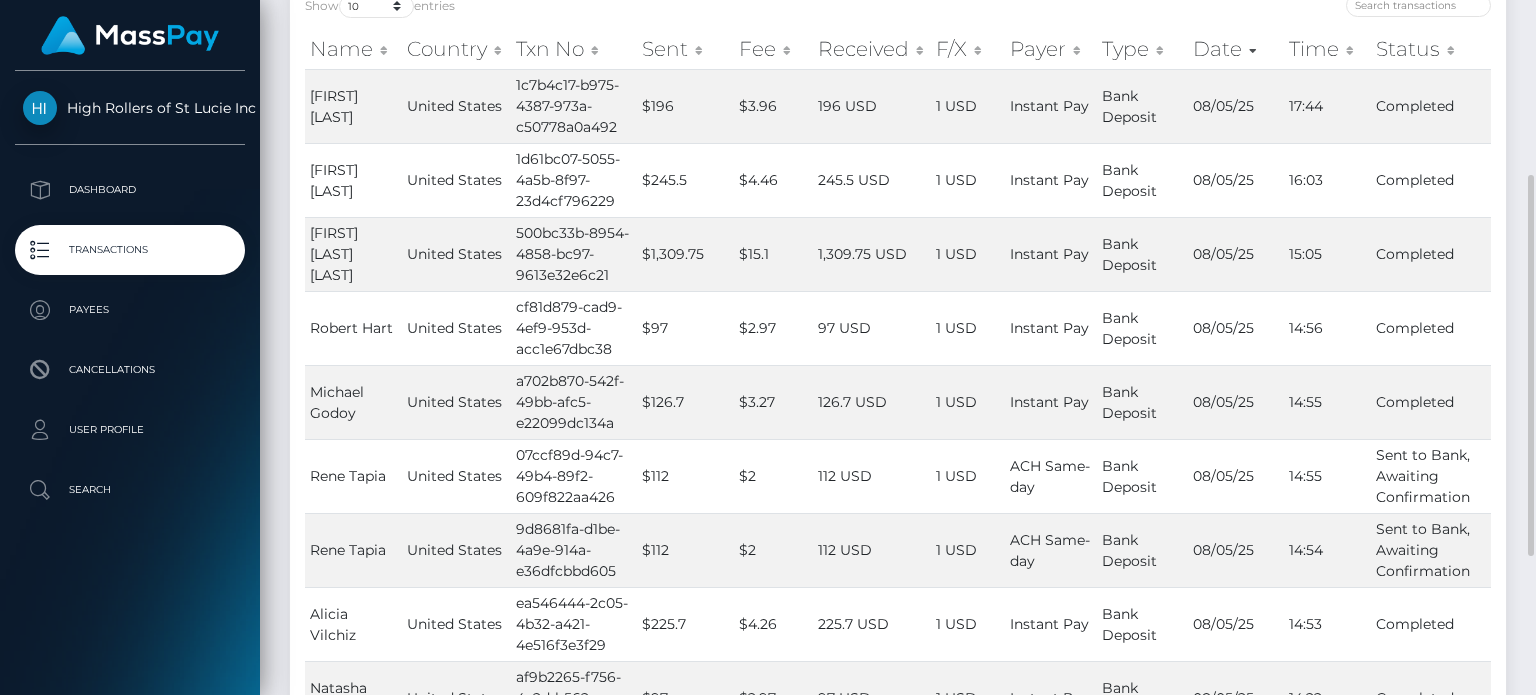 scroll, scrollTop: 284, scrollLeft: 0, axis: vertical 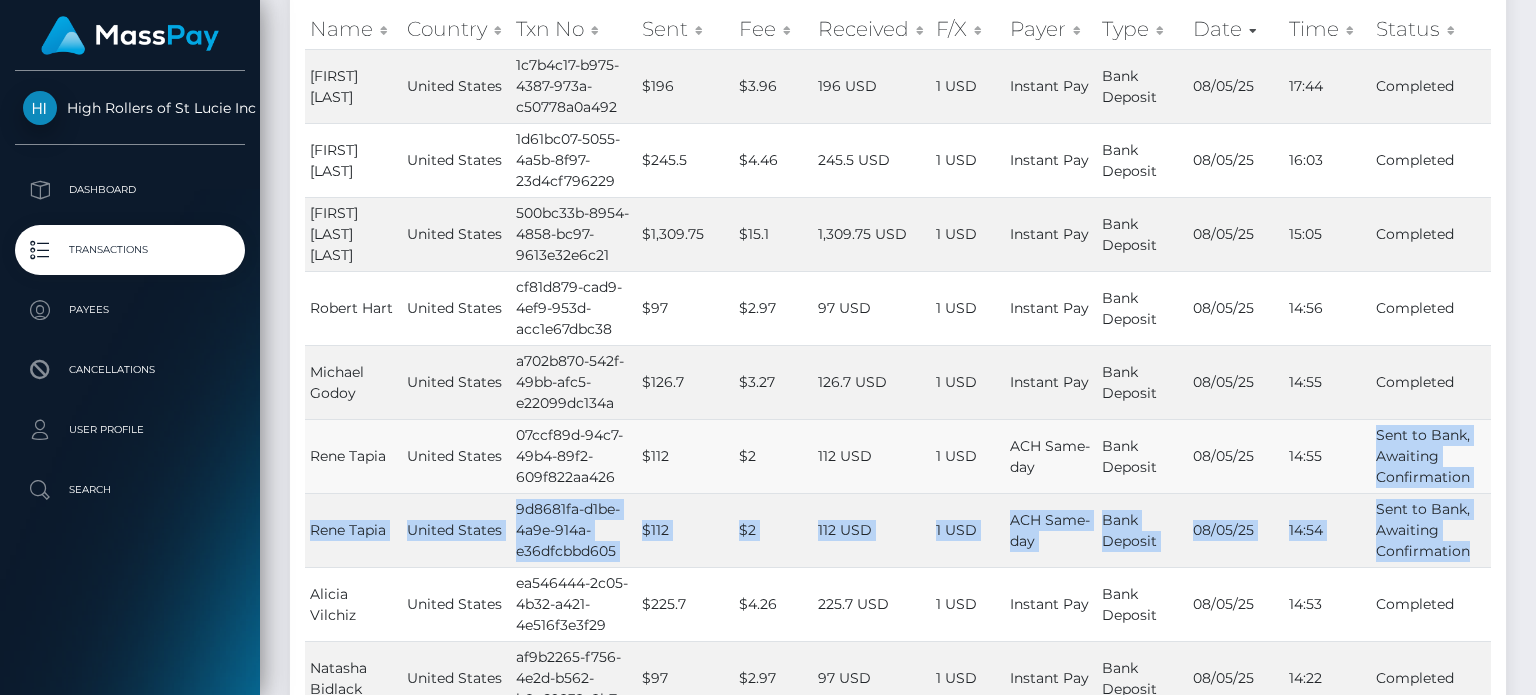 drag, startPoint x: 1466, startPoint y: 550, endPoint x: 1328, endPoint y: 461, distance: 164.21024 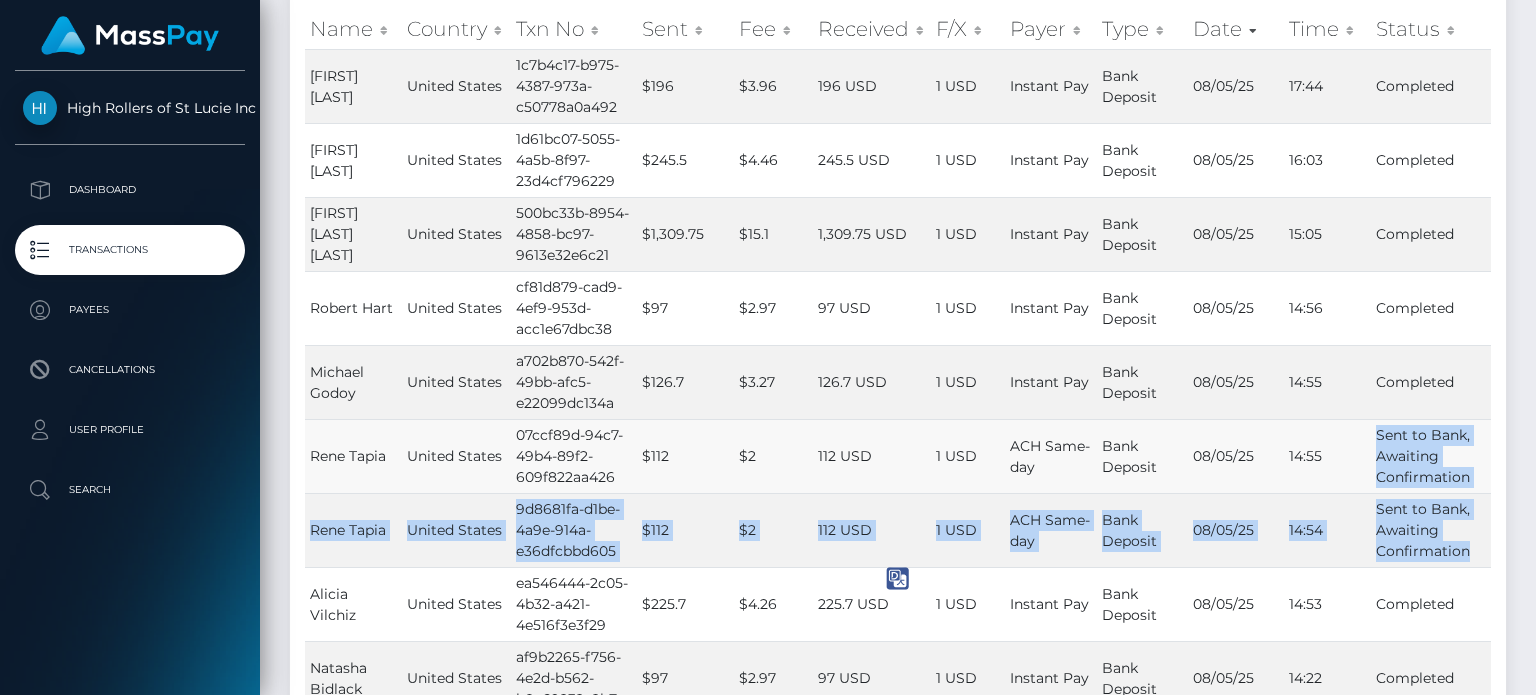 click on "$112" at bounding box center (685, 456) 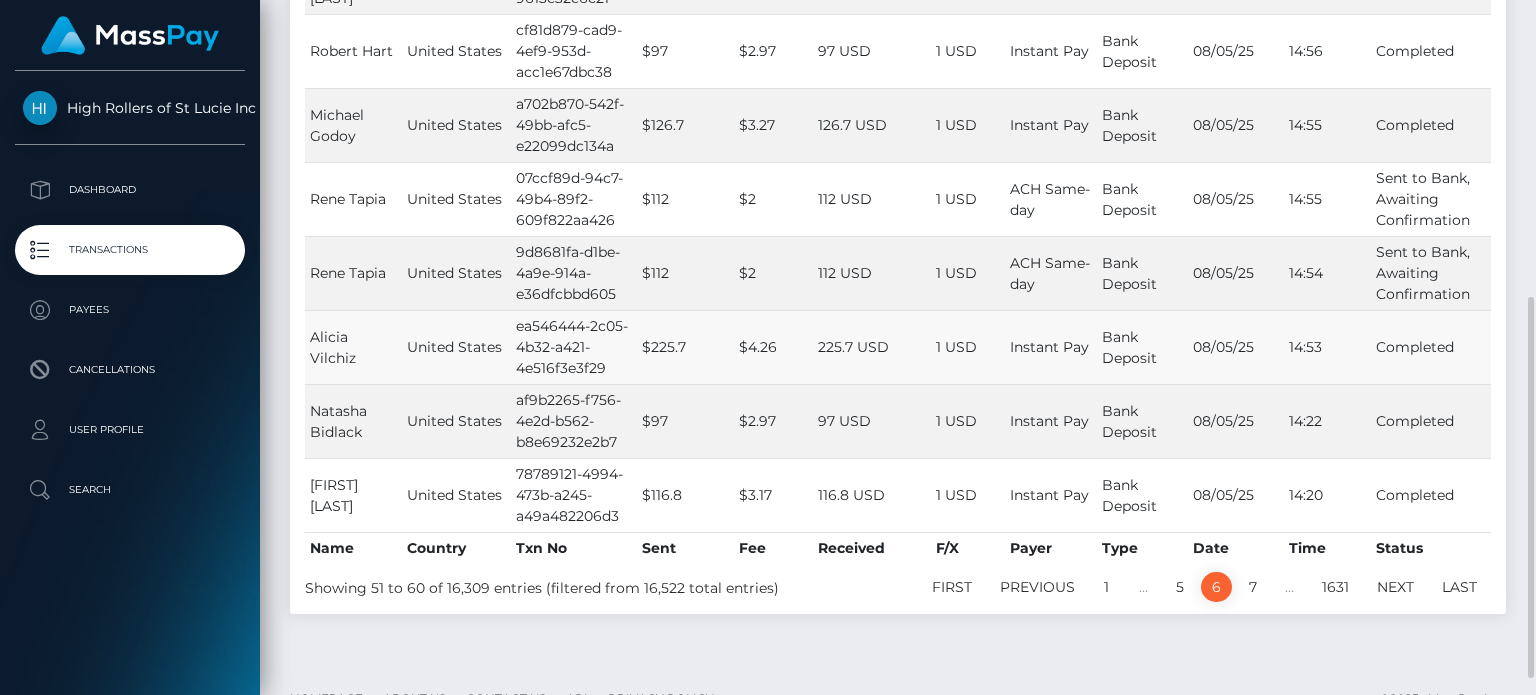 scroll, scrollTop: 542, scrollLeft: 0, axis: vertical 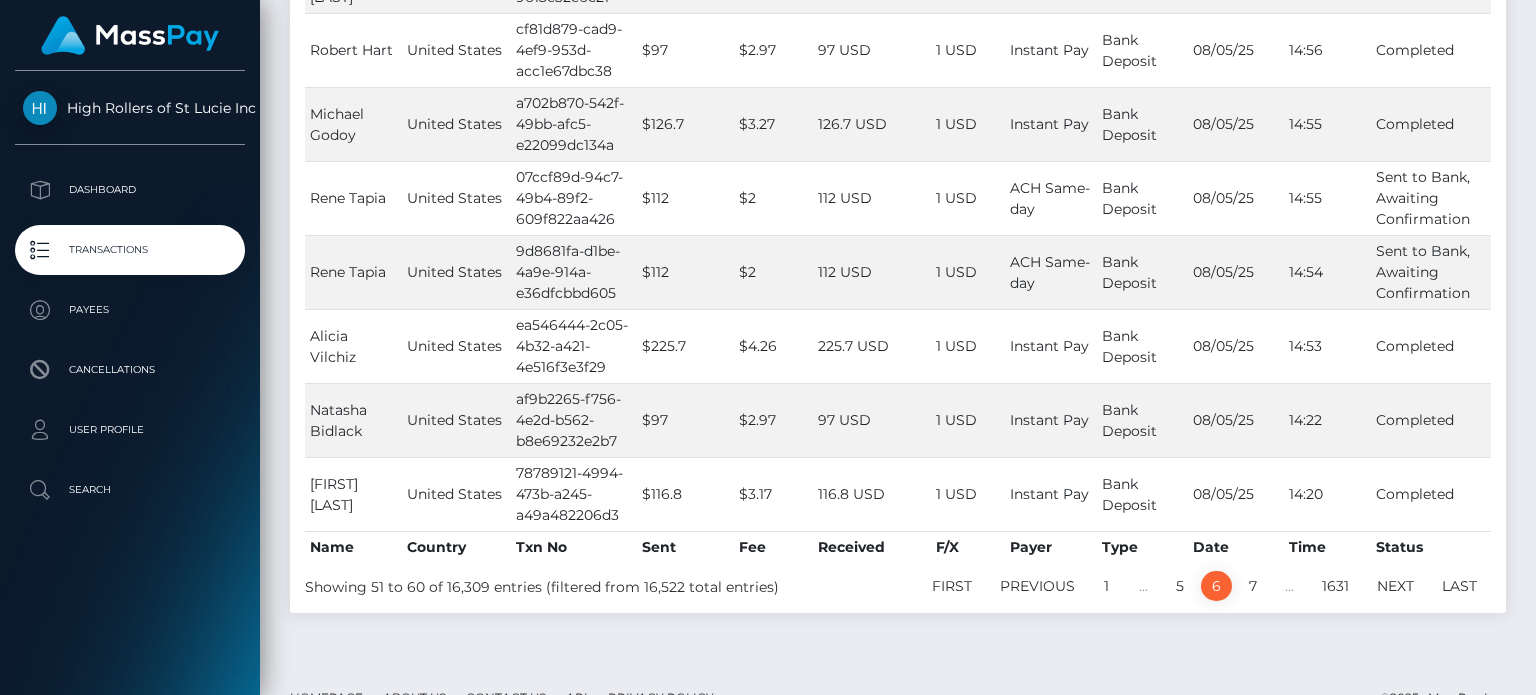 click on "Transactions
View Pending Transactions
ON   OFF
CSV   Excel   PDF   Print     All
Show  10 25 50 100 250 500 1,000 3,500  entries
Name 1" at bounding box center (898, 98) 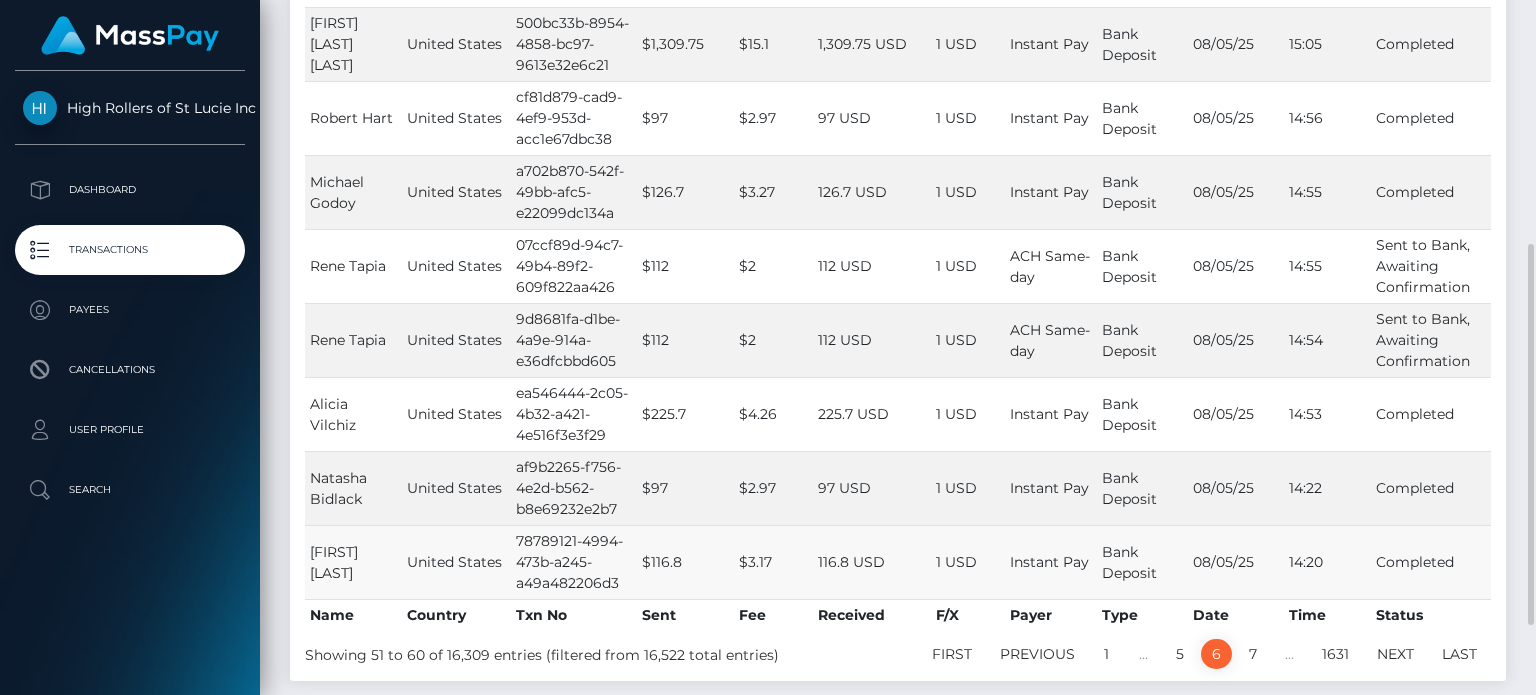 scroll, scrollTop: 464, scrollLeft: 0, axis: vertical 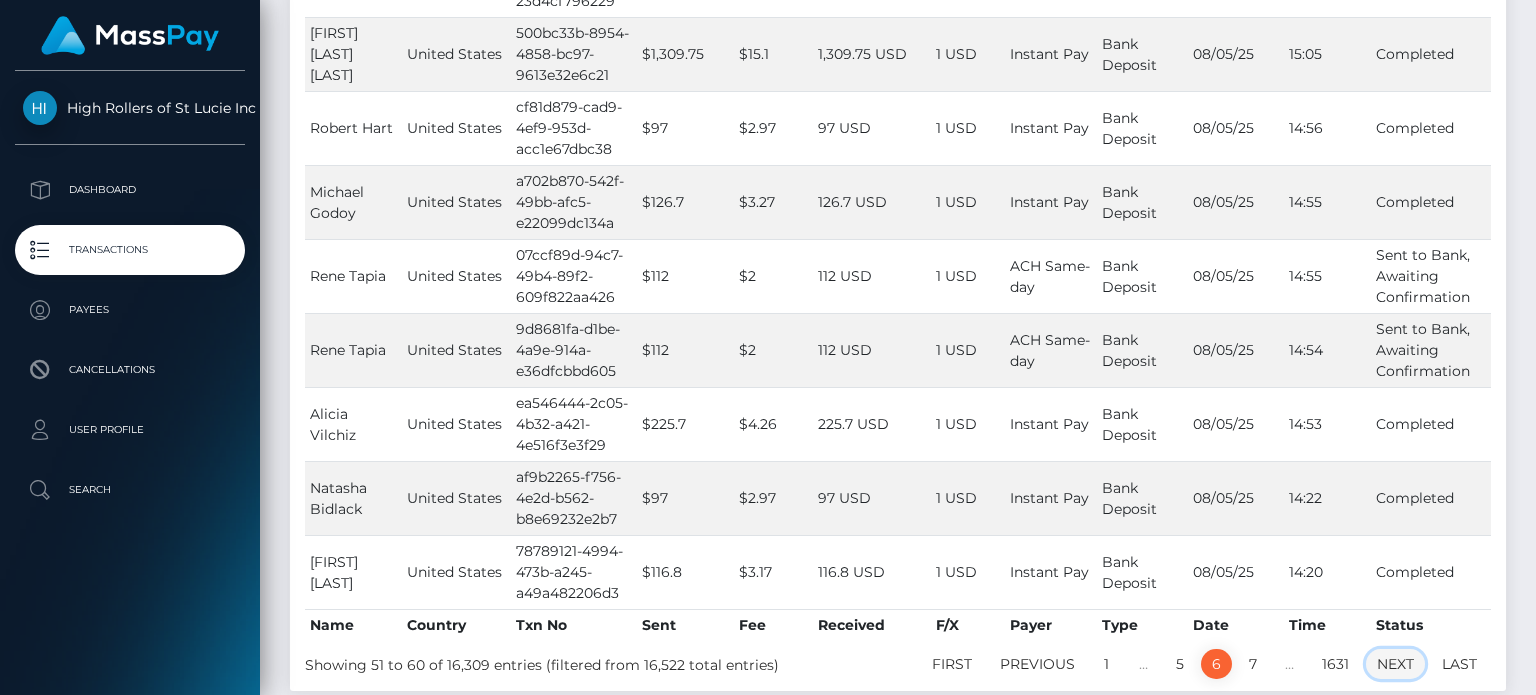 click on "Next" at bounding box center [1395, 664] 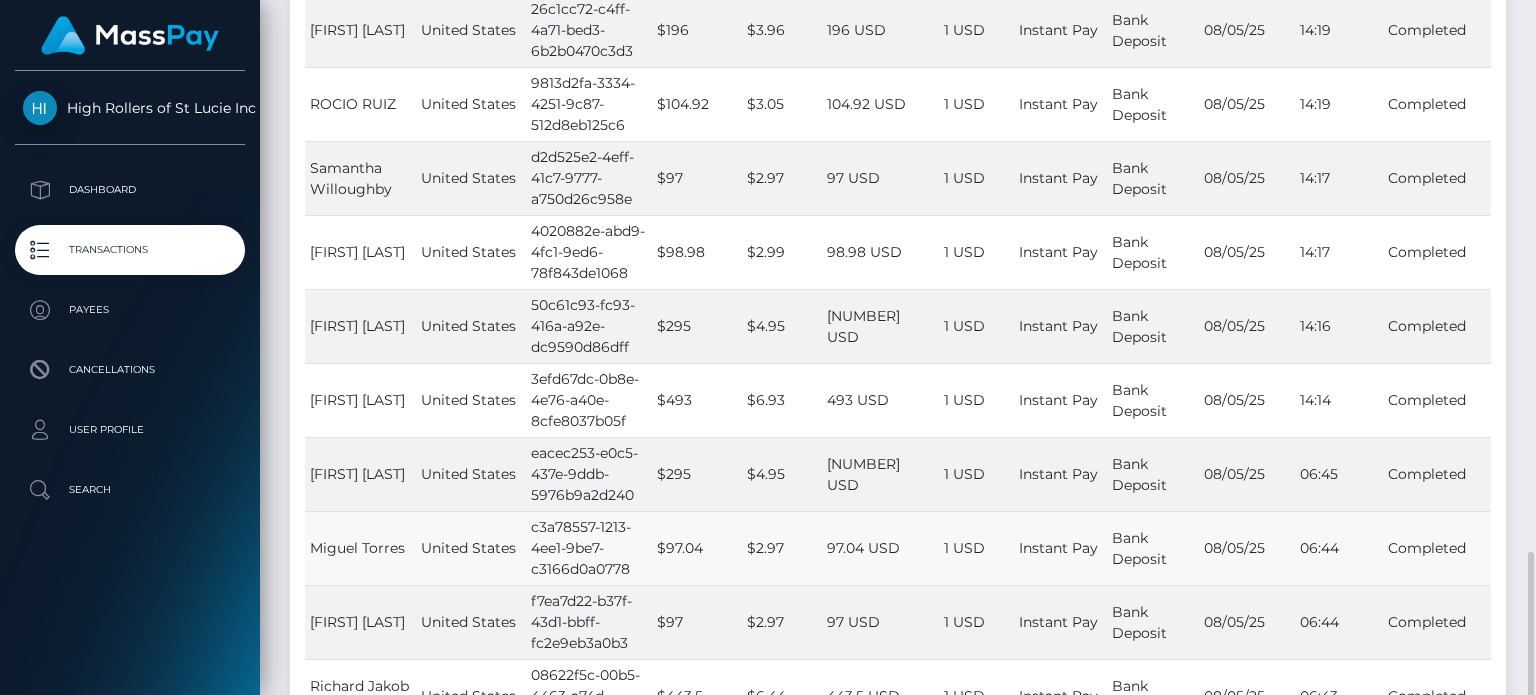 scroll, scrollTop: 576, scrollLeft: 0, axis: vertical 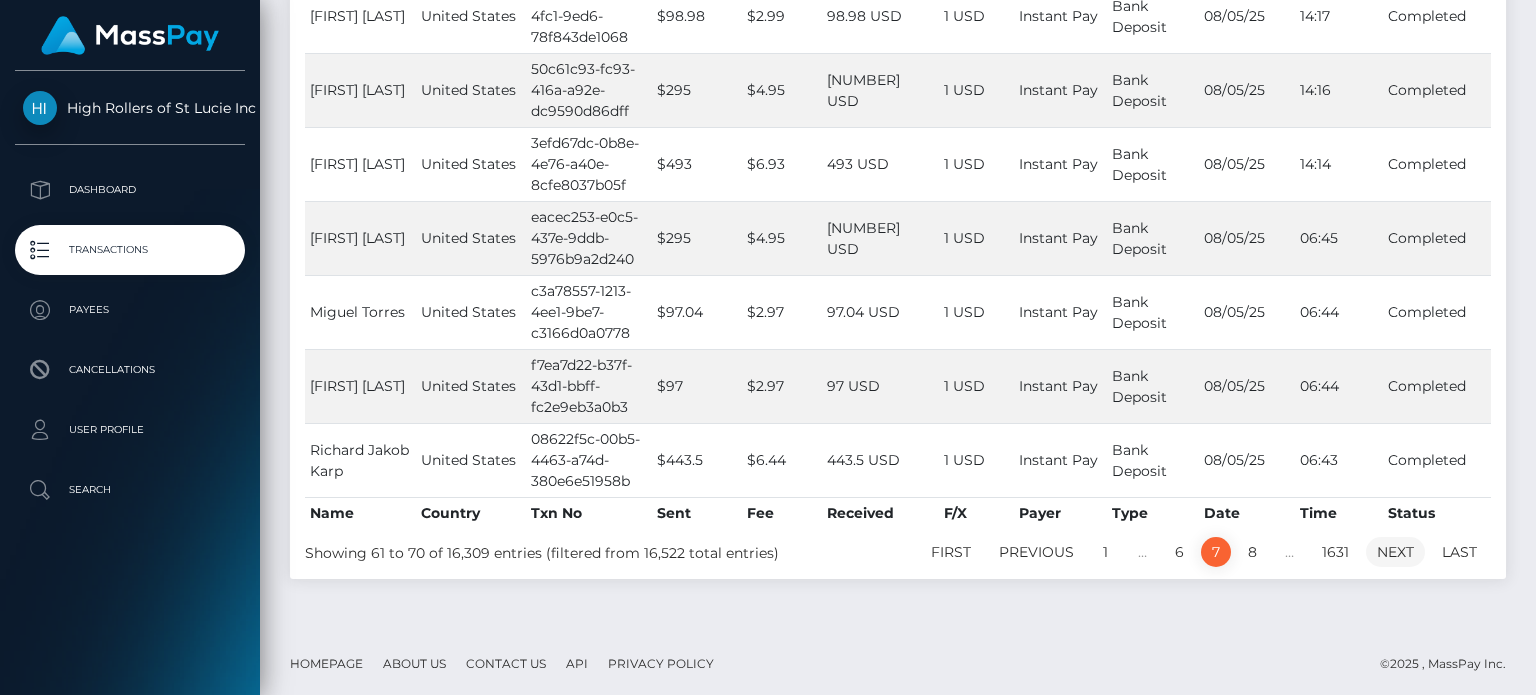 click on "Next" at bounding box center (1395, 552) 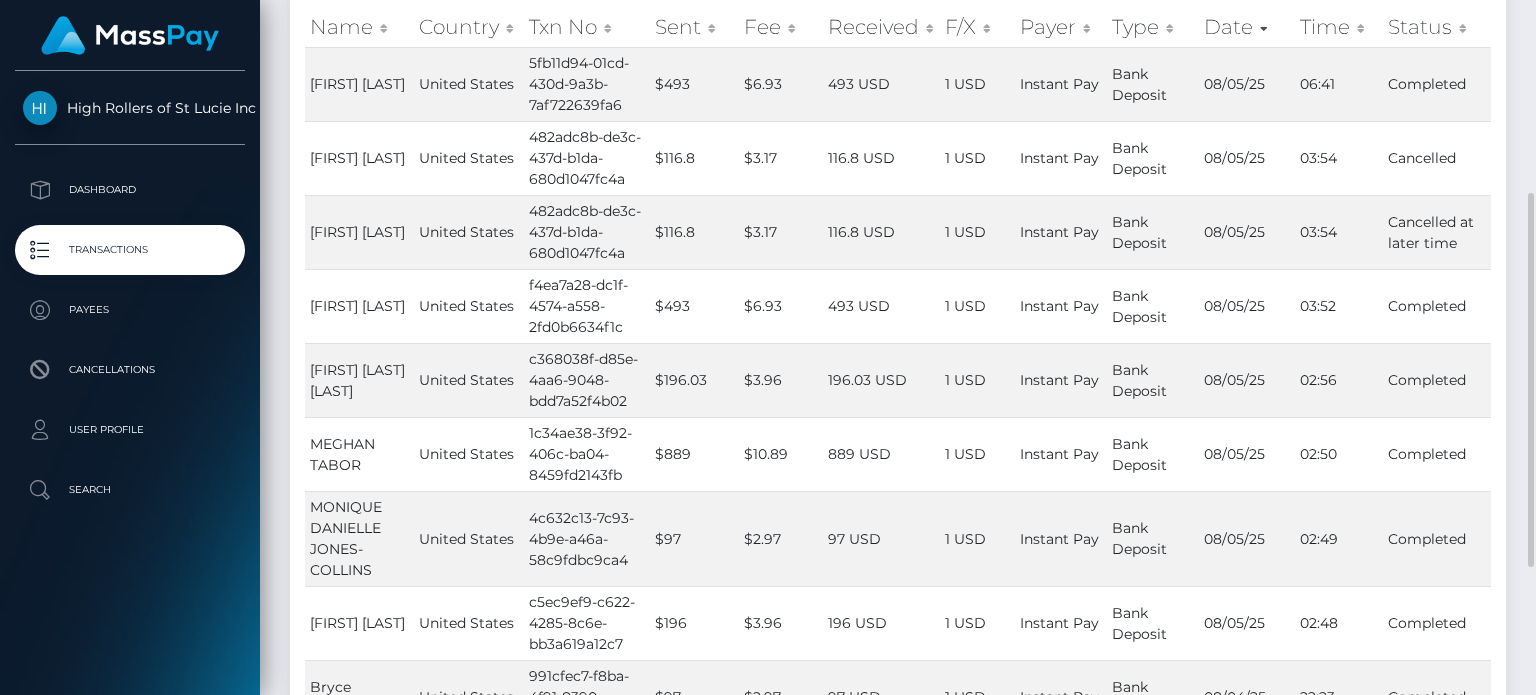 scroll, scrollTop: 280, scrollLeft: 0, axis: vertical 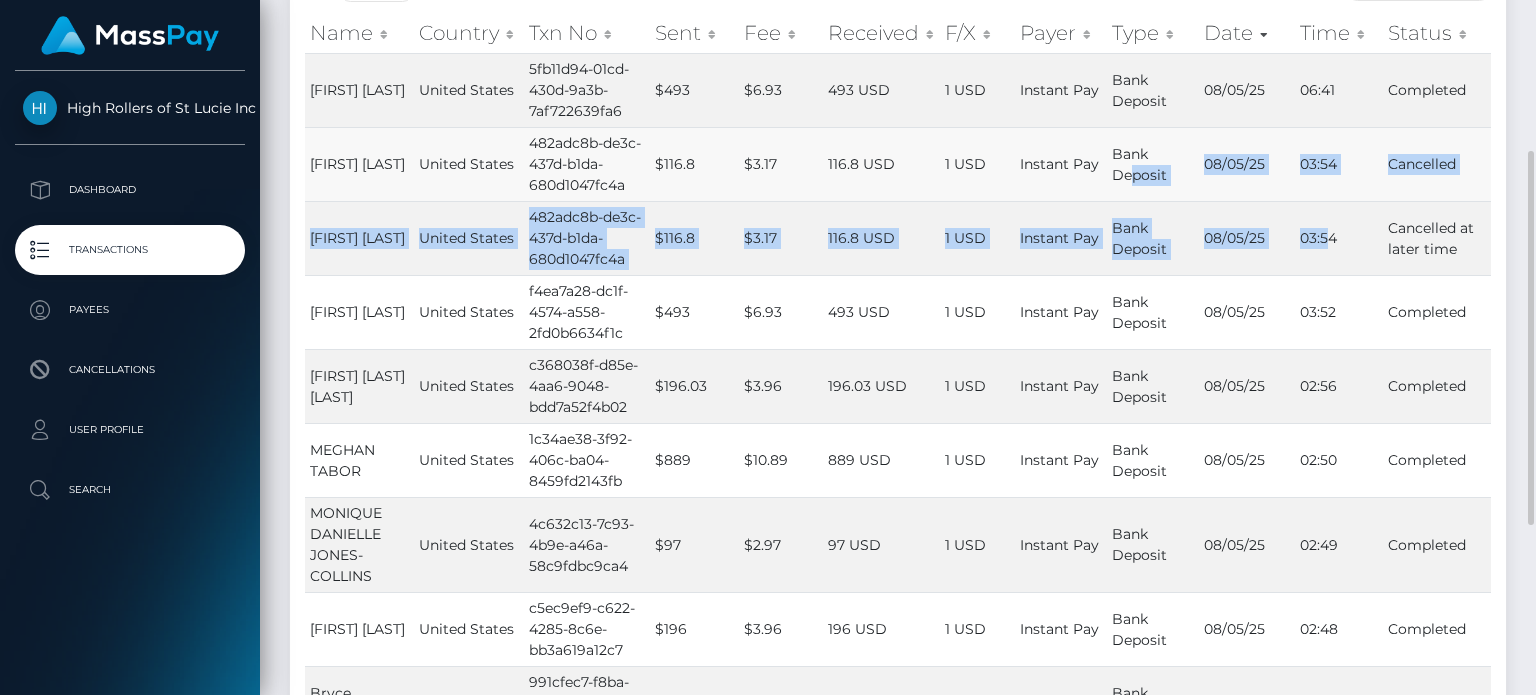 drag, startPoint x: 1324, startPoint y: 245, endPoint x: 1134, endPoint y: 168, distance: 205.00975 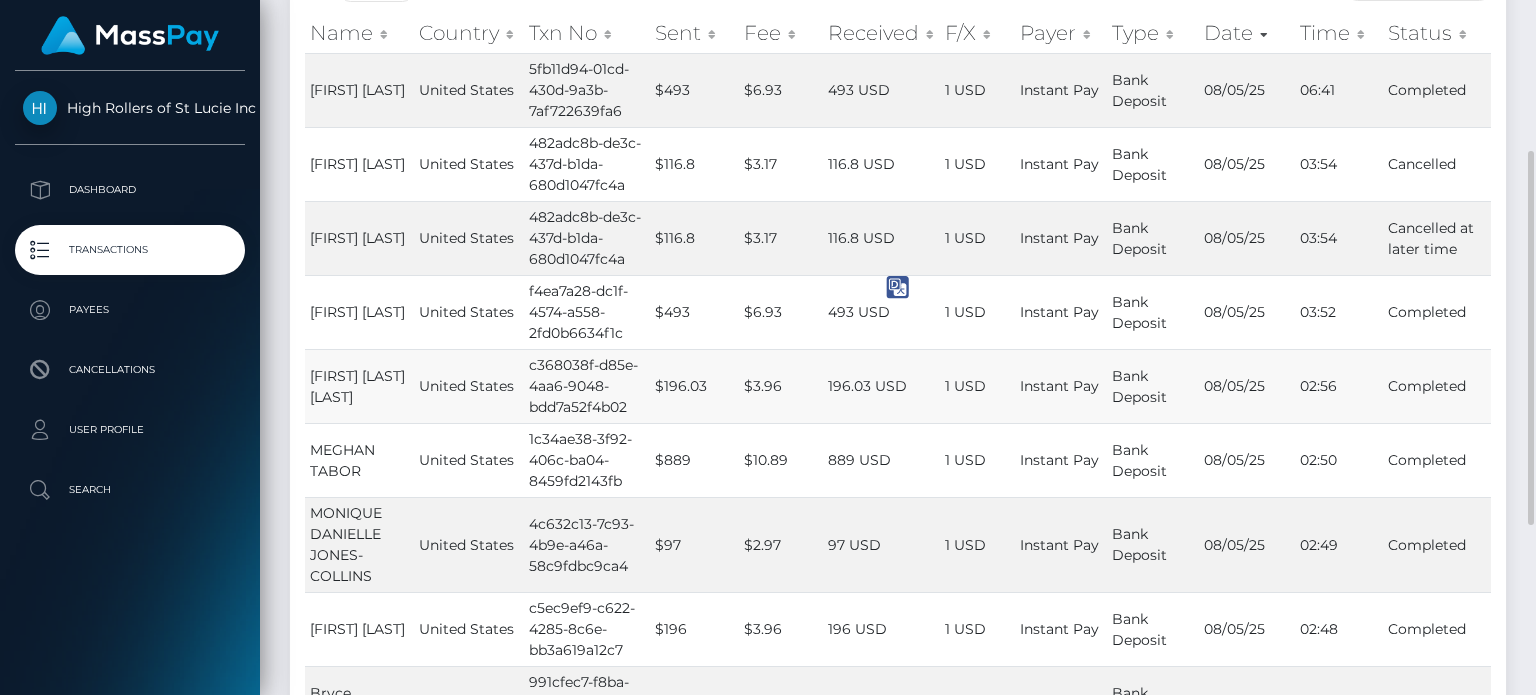 click on "08/05/25" at bounding box center [1247, 386] 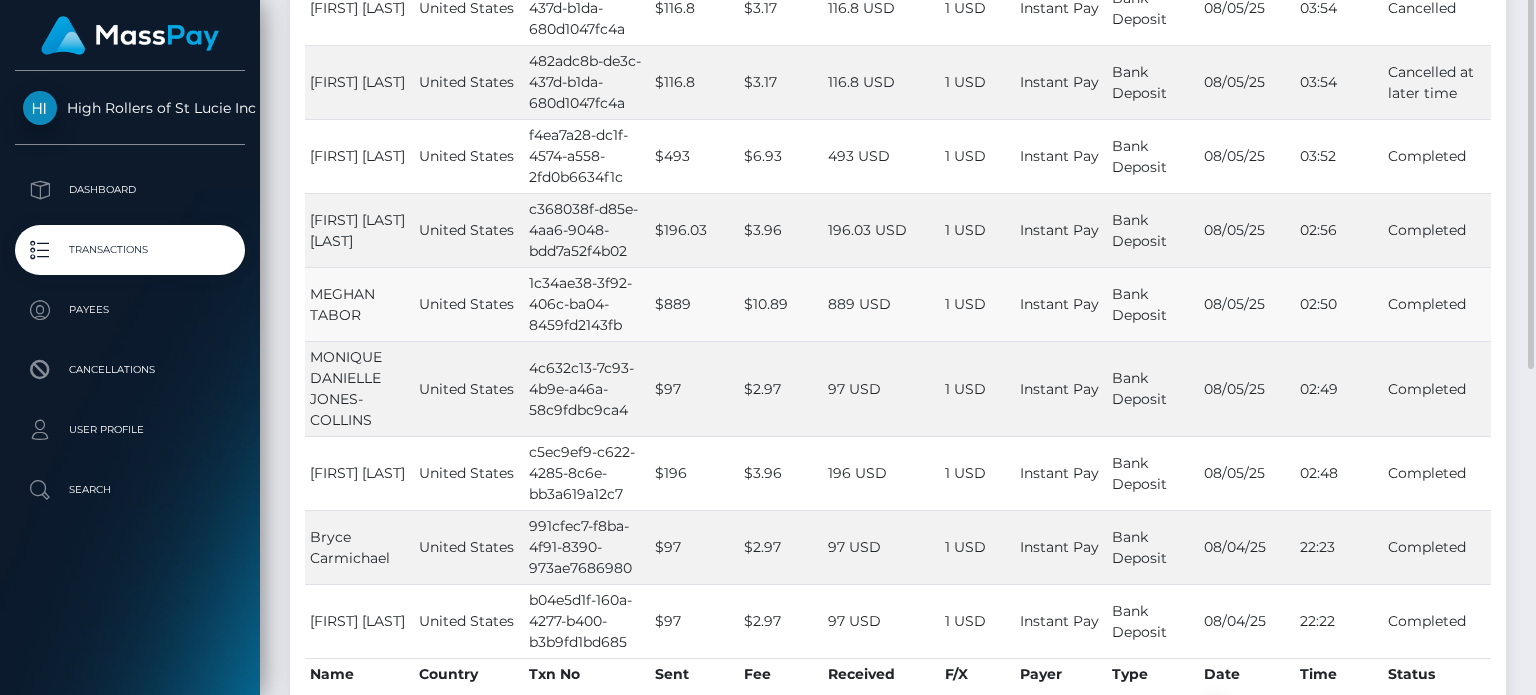 scroll, scrollTop: 596, scrollLeft: 0, axis: vertical 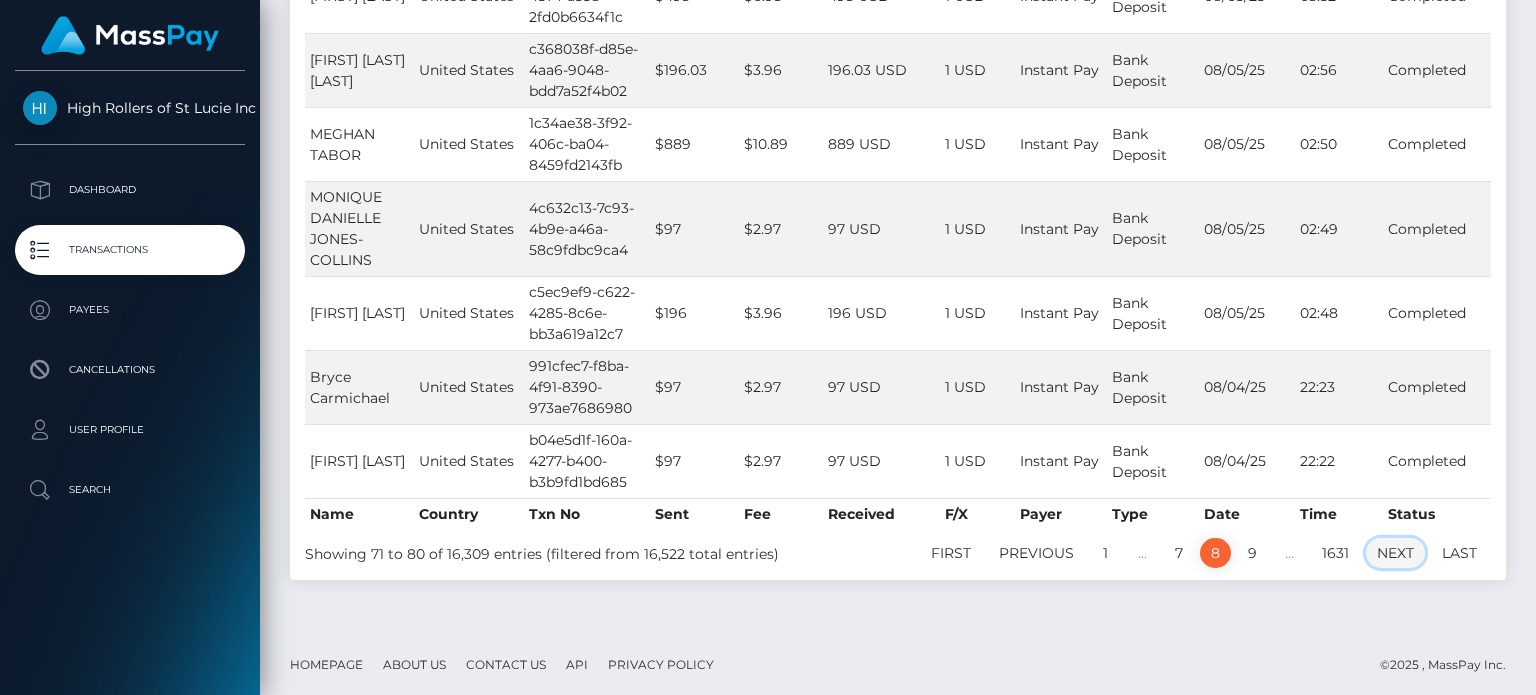 click on "Next" at bounding box center [1395, 553] 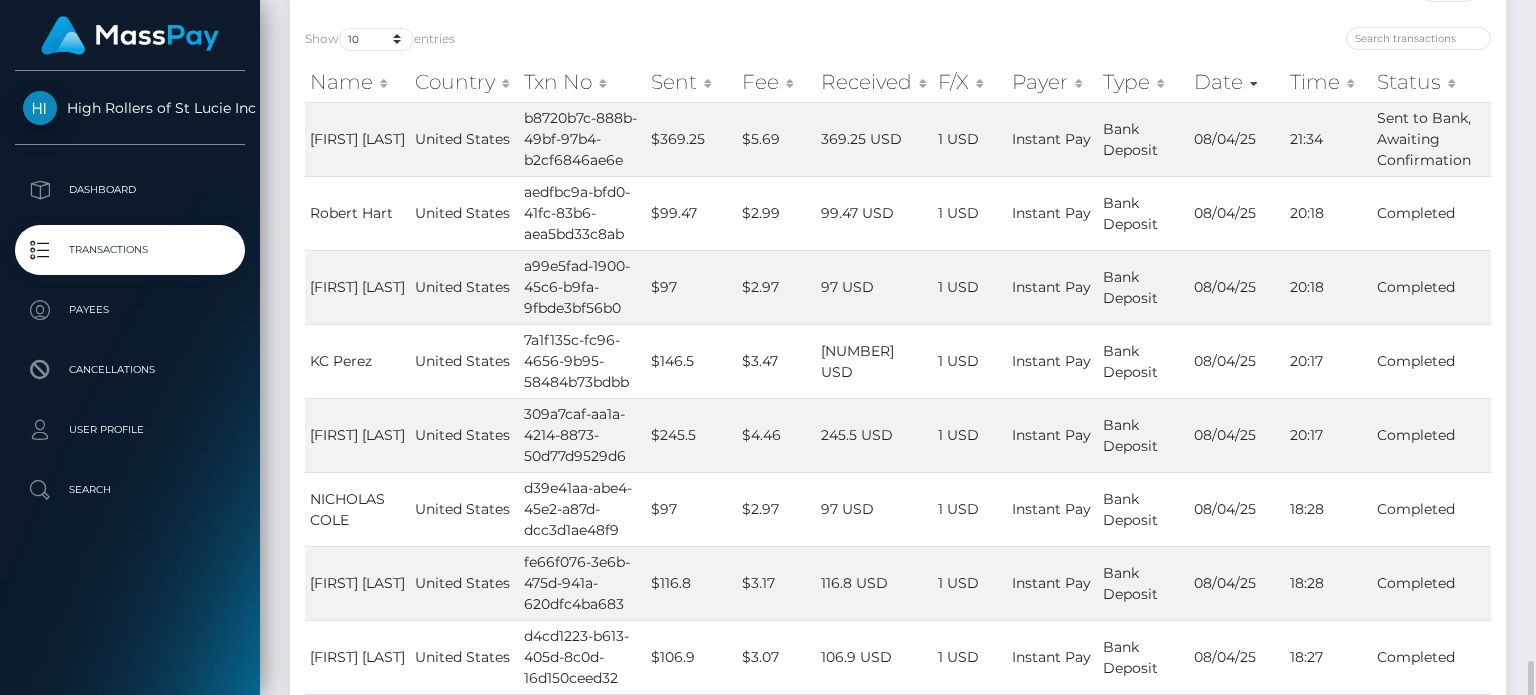 scroll, scrollTop: 576, scrollLeft: 0, axis: vertical 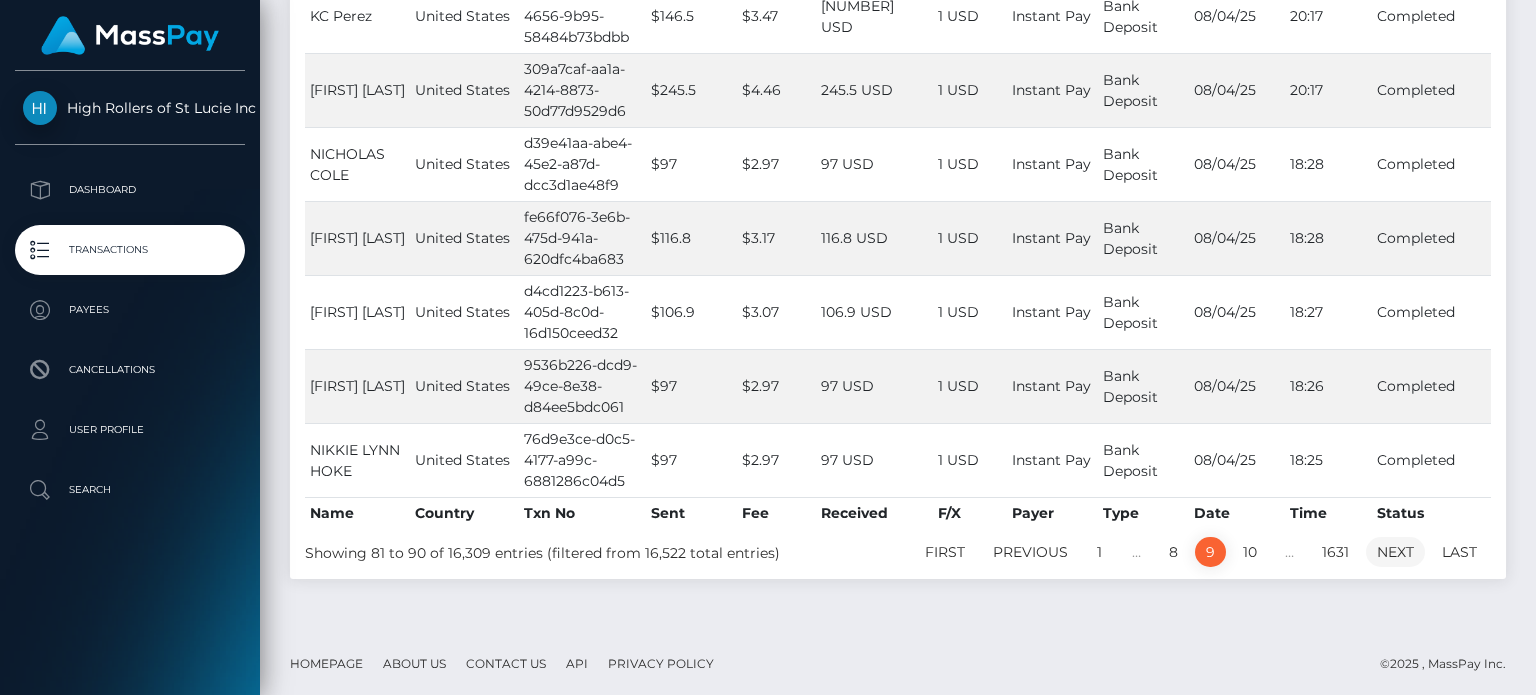 click on "Next" at bounding box center [1395, 552] 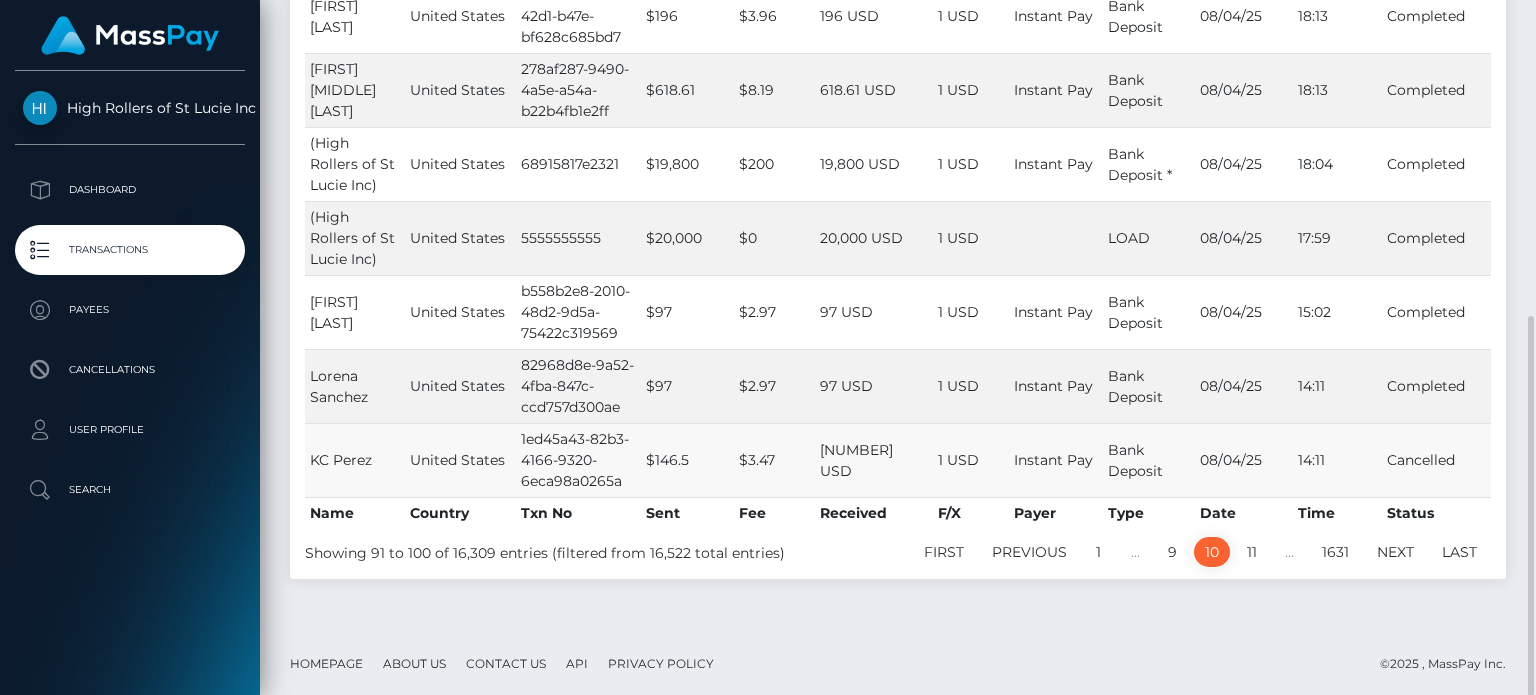 scroll, scrollTop: 576, scrollLeft: 0, axis: vertical 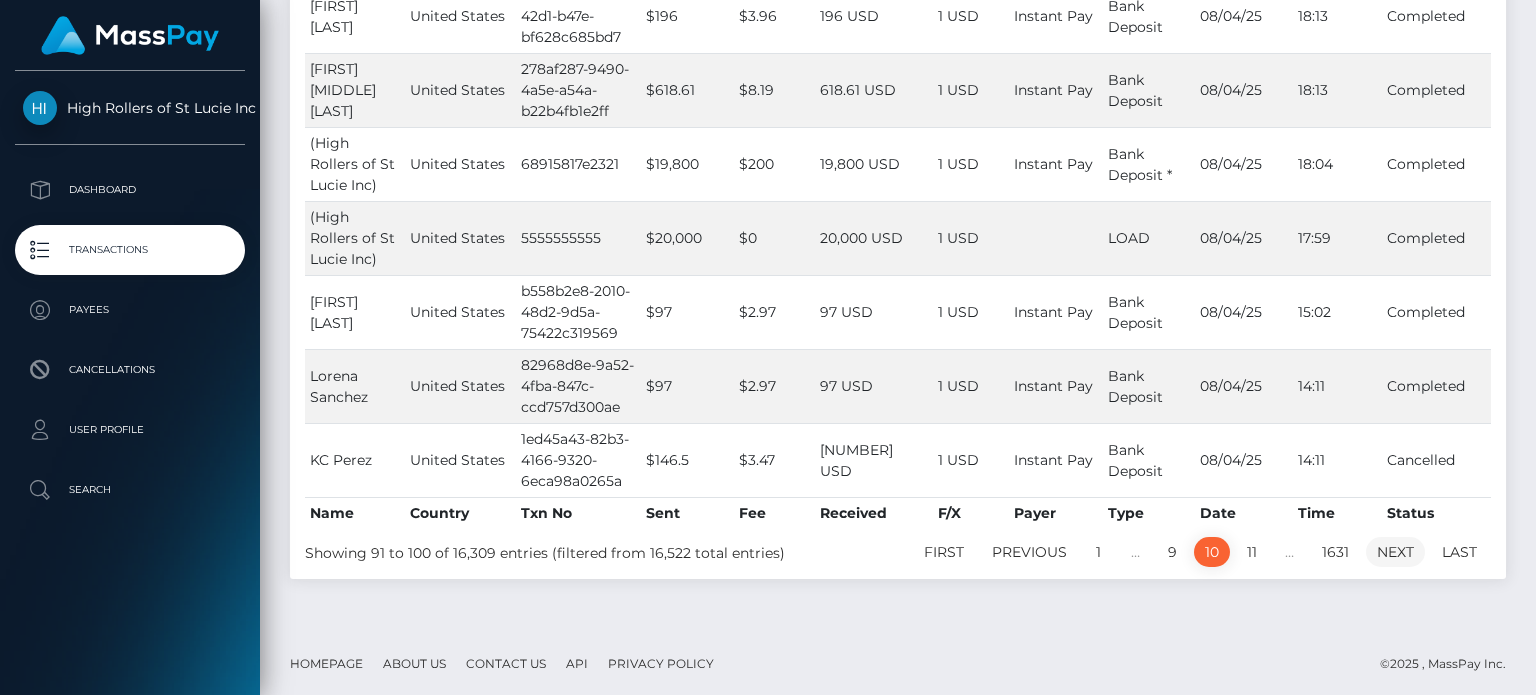 click on "Next" at bounding box center [1395, 552] 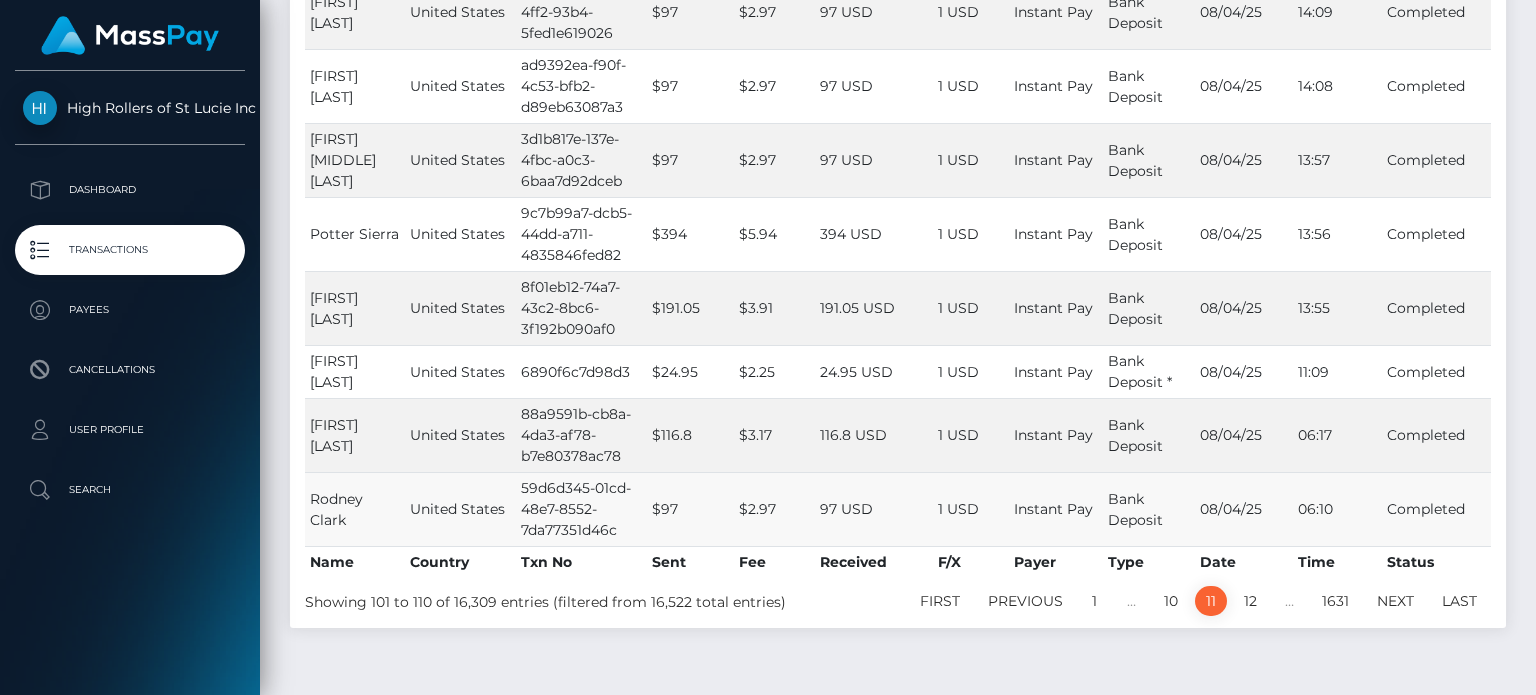 scroll, scrollTop: 556, scrollLeft: 0, axis: vertical 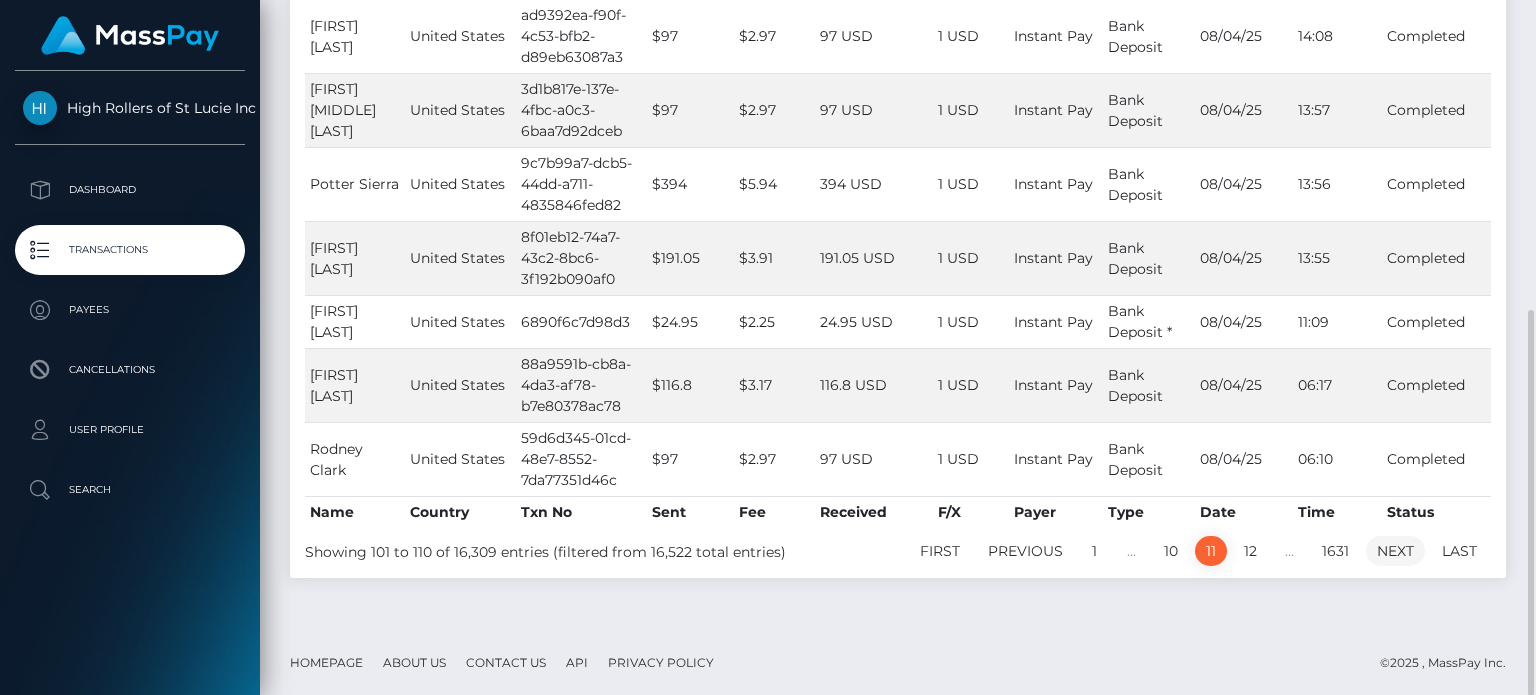 click on "Next" at bounding box center [1395, 551] 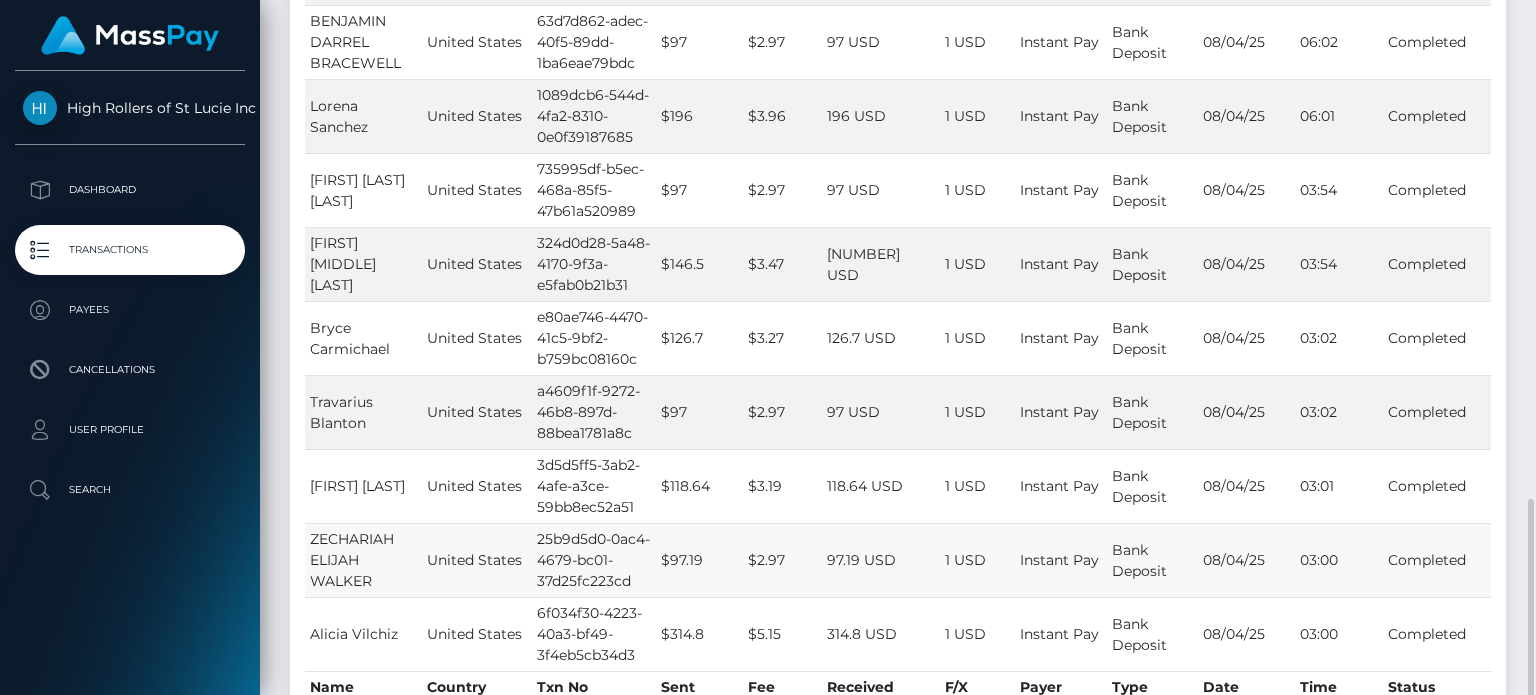 scroll, scrollTop: 596, scrollLeft: 0, axis: vertical 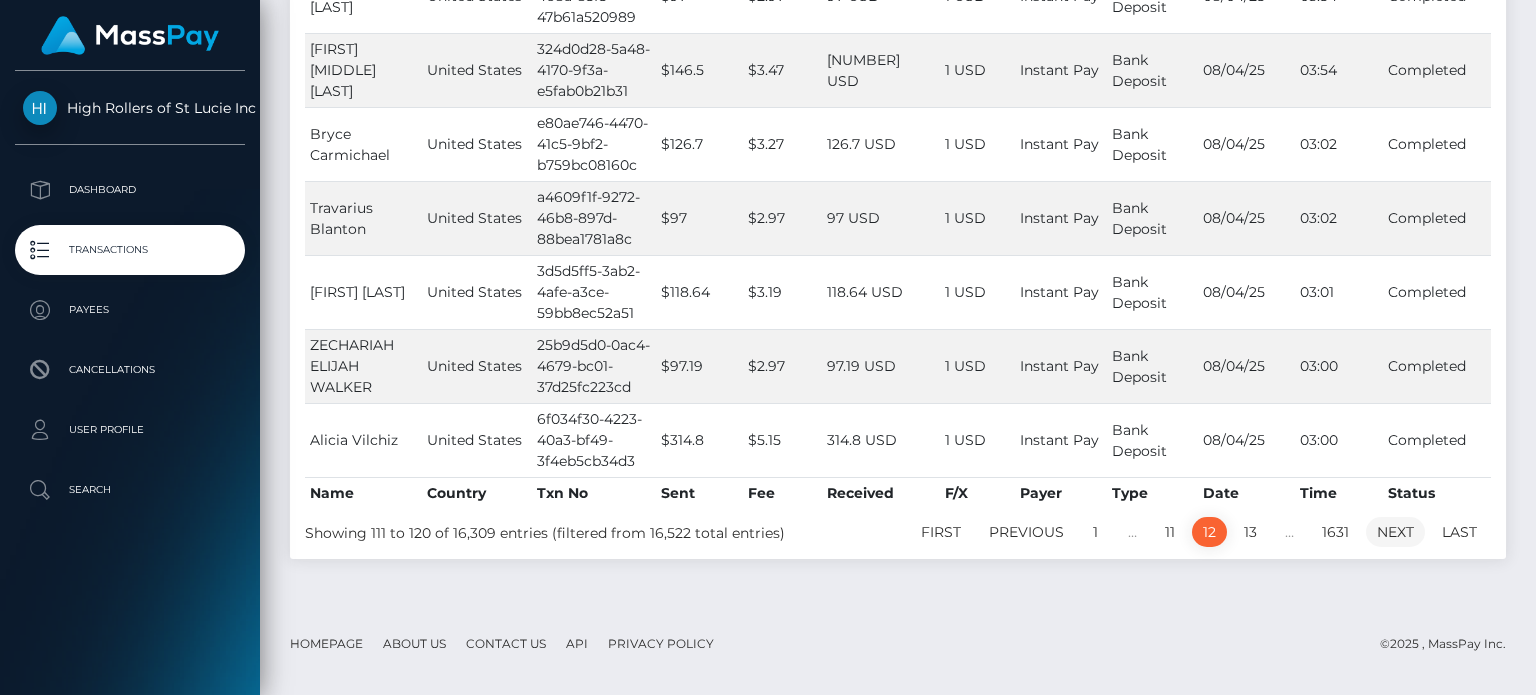 click on "Next" at bounding box center (1395, 532) 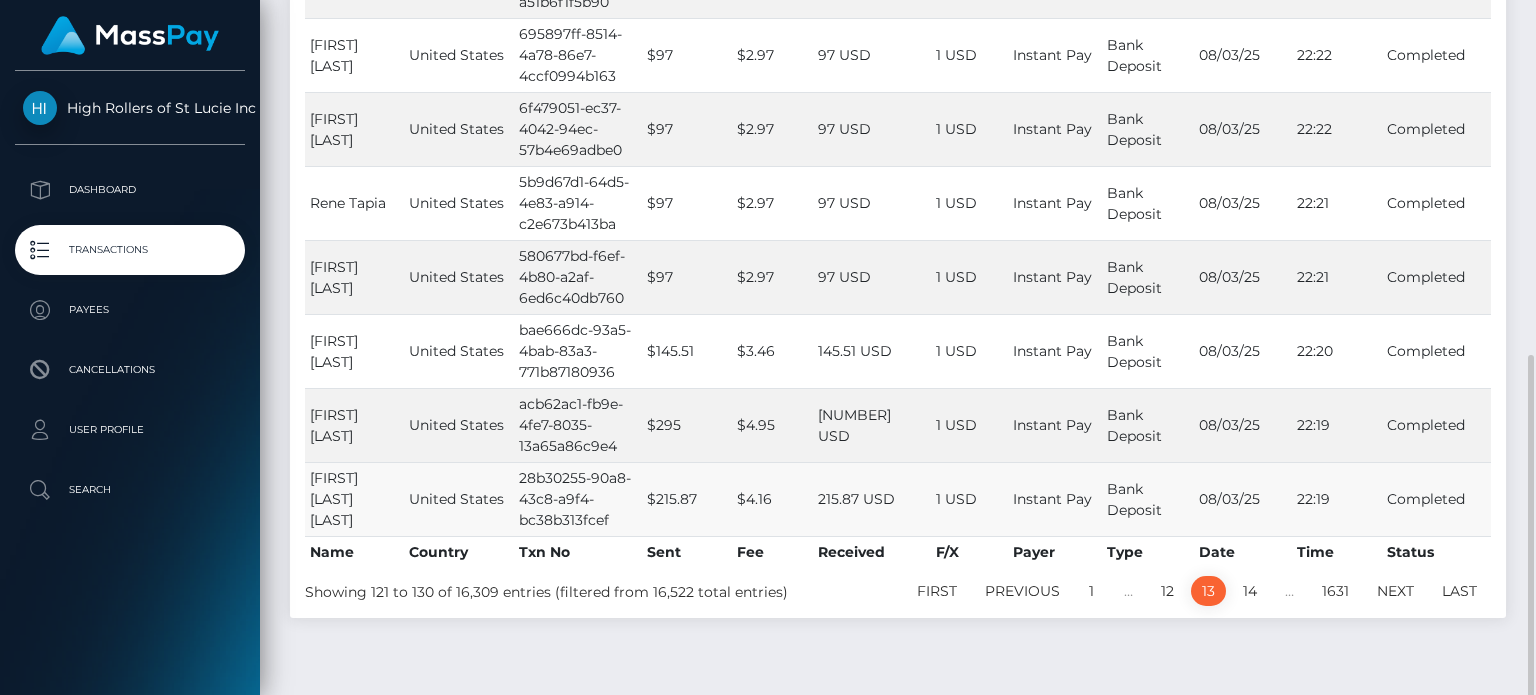 scroll, scrollTop: 576, scrollLeft: 0, axis: vertical 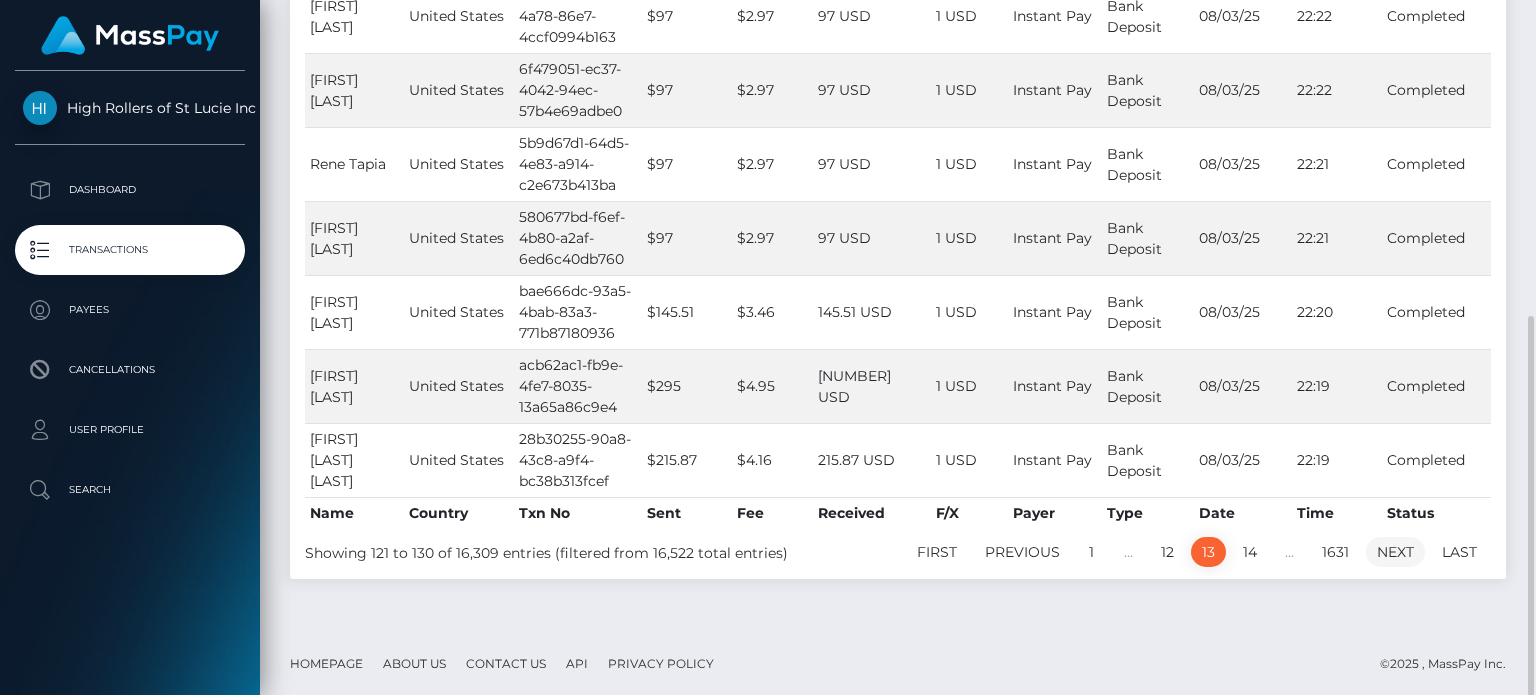 click on "Next" at bounding box center [1395, 552] 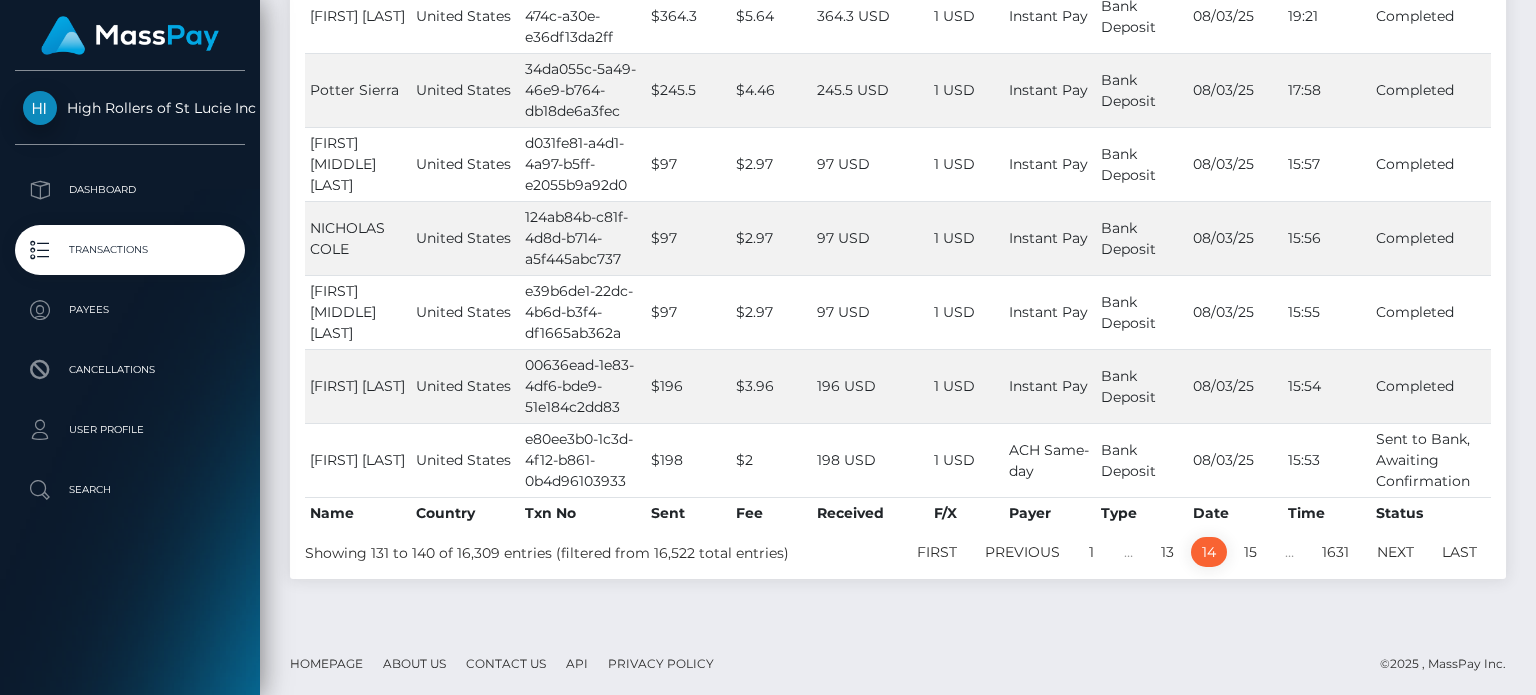 click on "Next" at bounding box center (1395, 552) 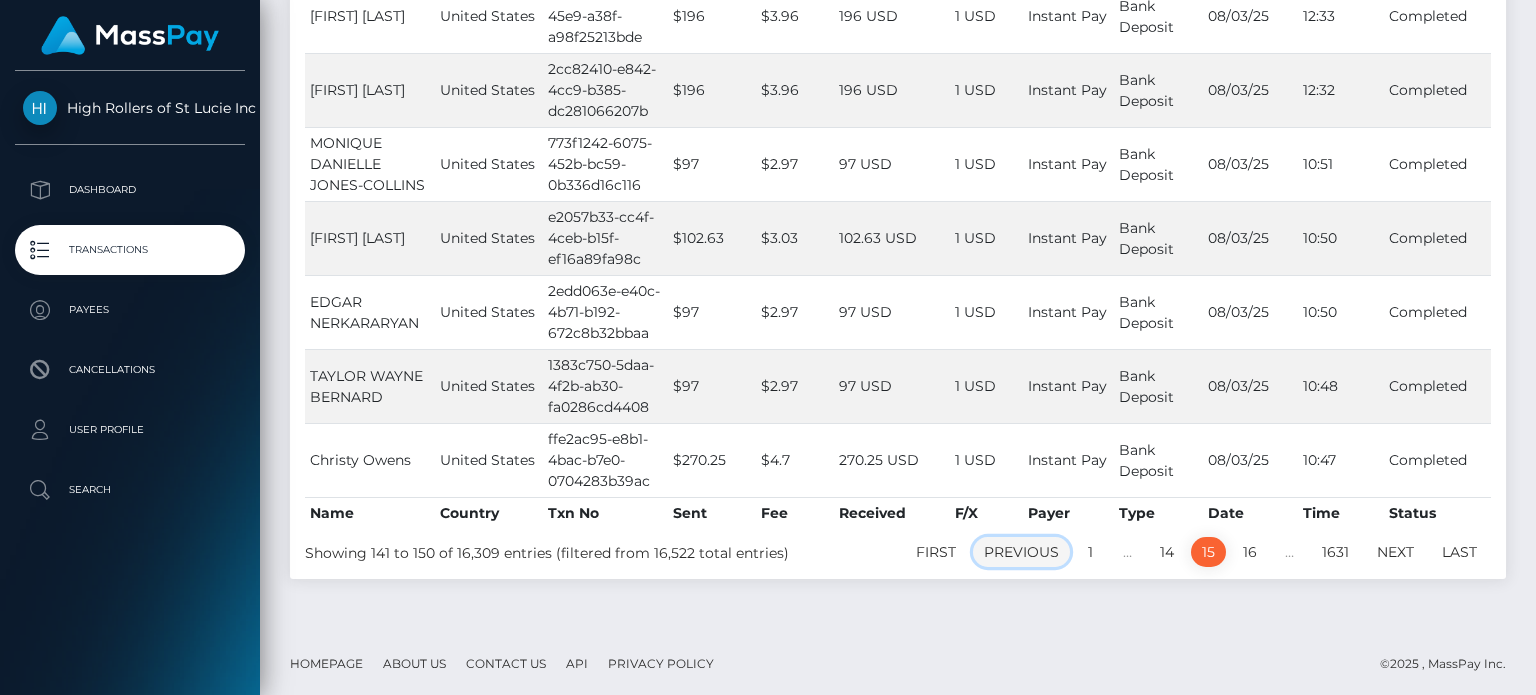 click on "Previous" at bounding box center (1021, 552) 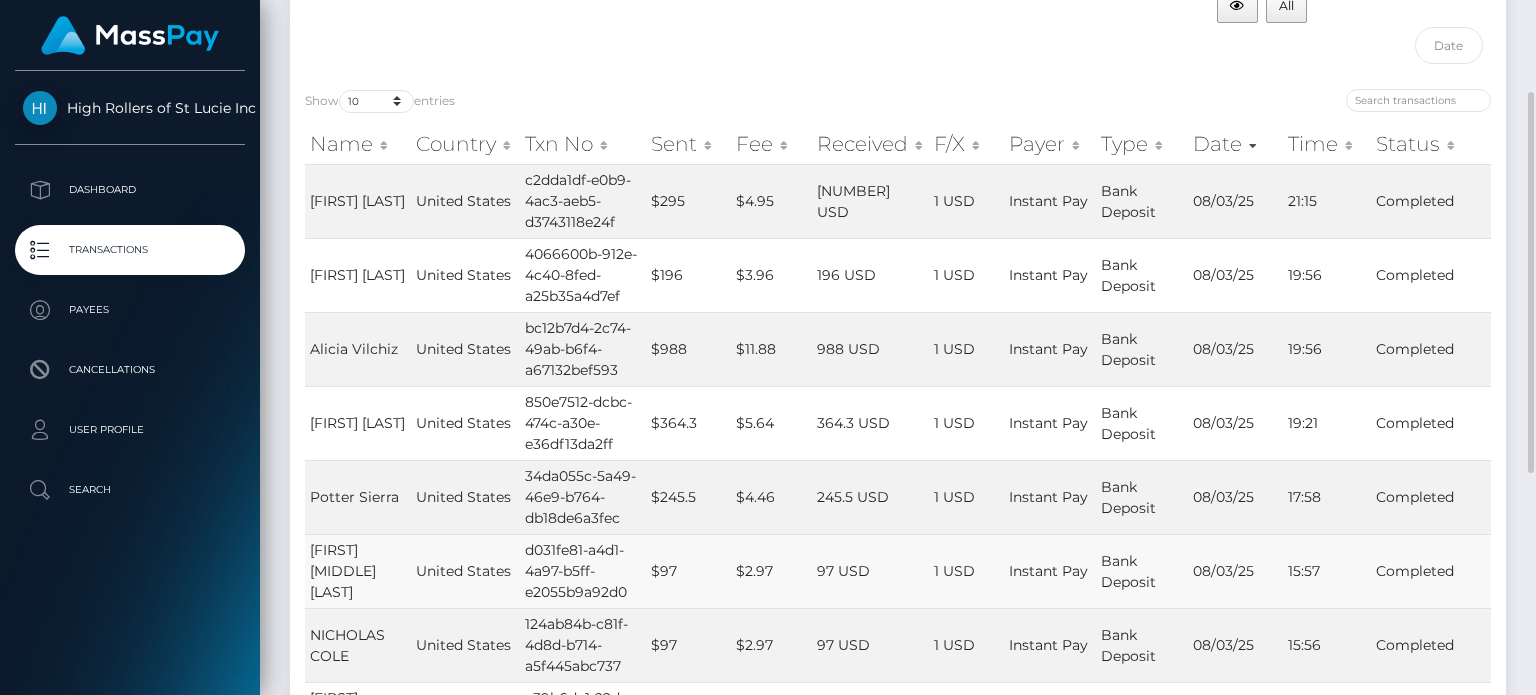 scroll, scrollTop: 576, scrollLeft: 0, axis: vertical 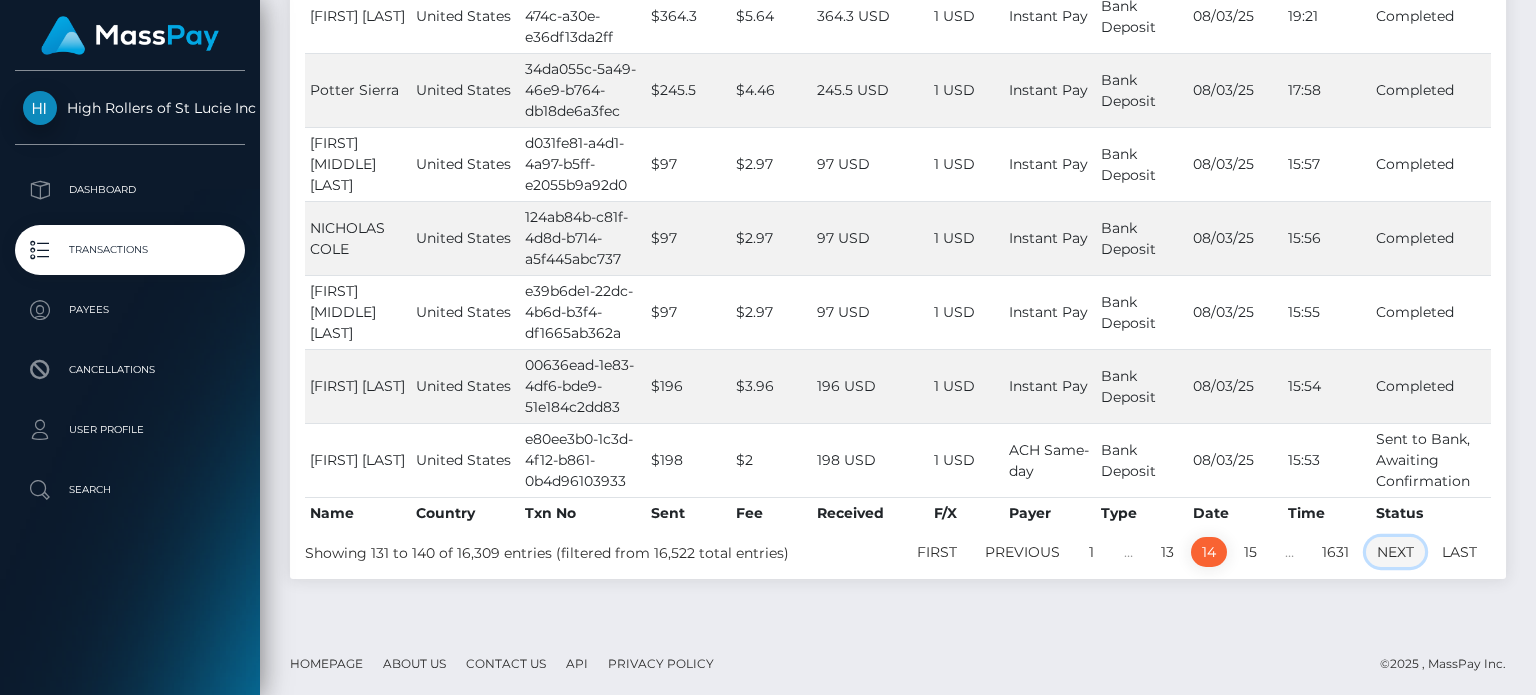 click on "Next" at bounding box center [1395, 552] 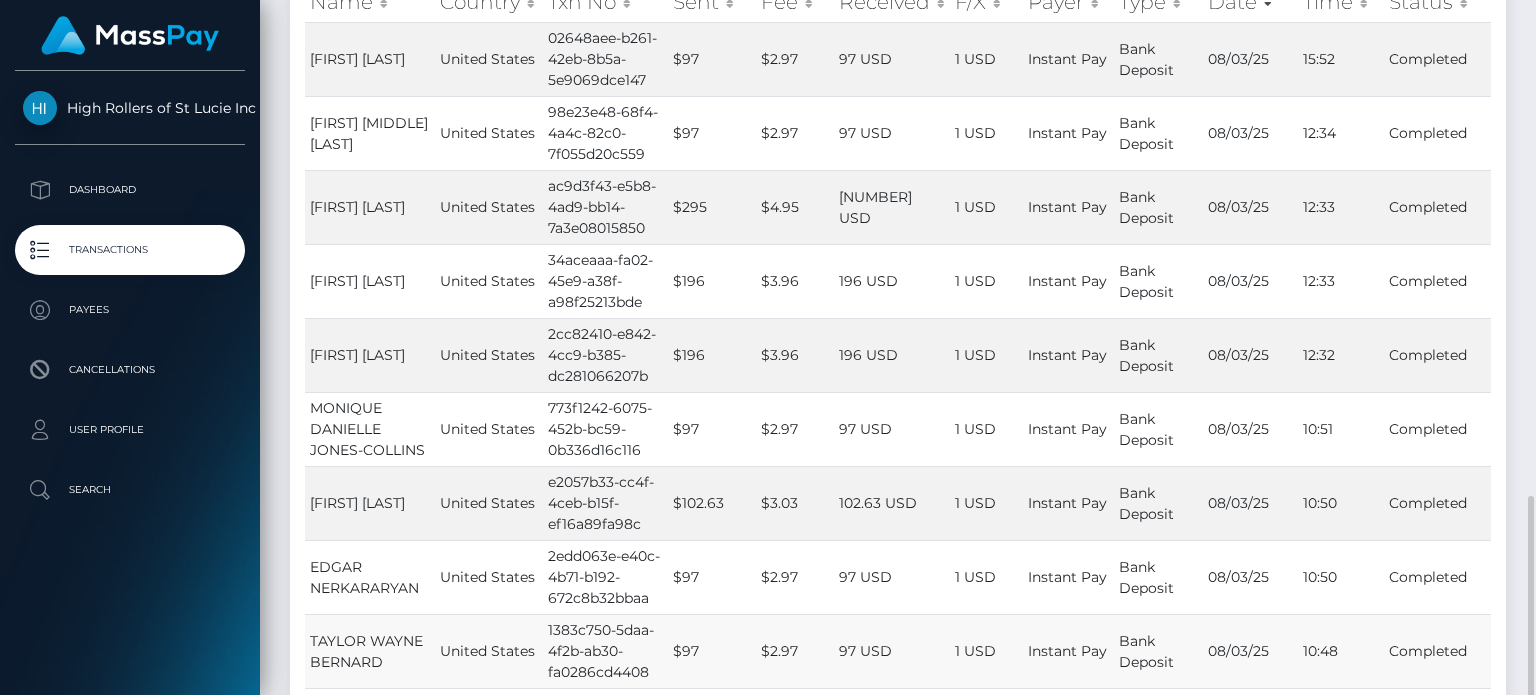scroll, scrollTop: 576, scrollLeft: 0, axis: vertical 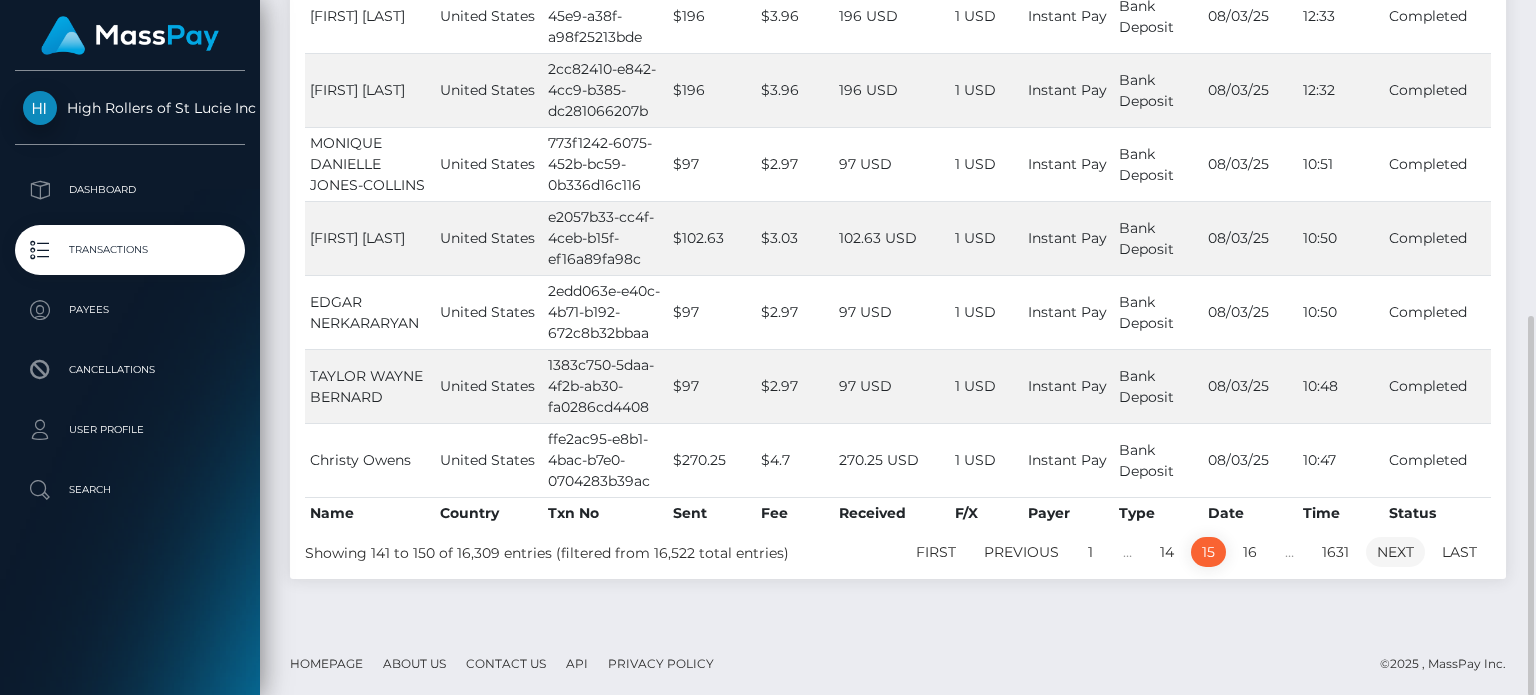 click on "Next" at bounding box center [1395, 552] 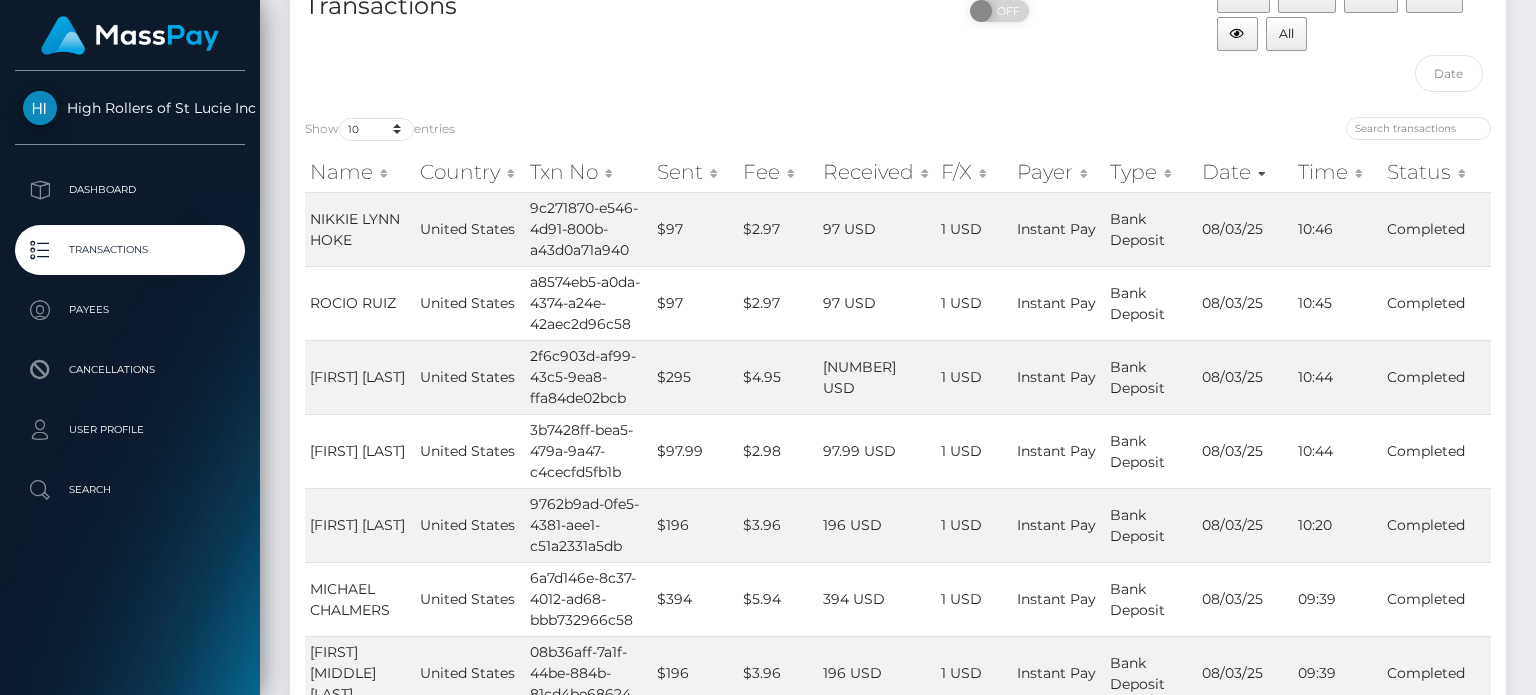 scroll, scrollTop: 576, scrollLeft: 0, axis: vertical 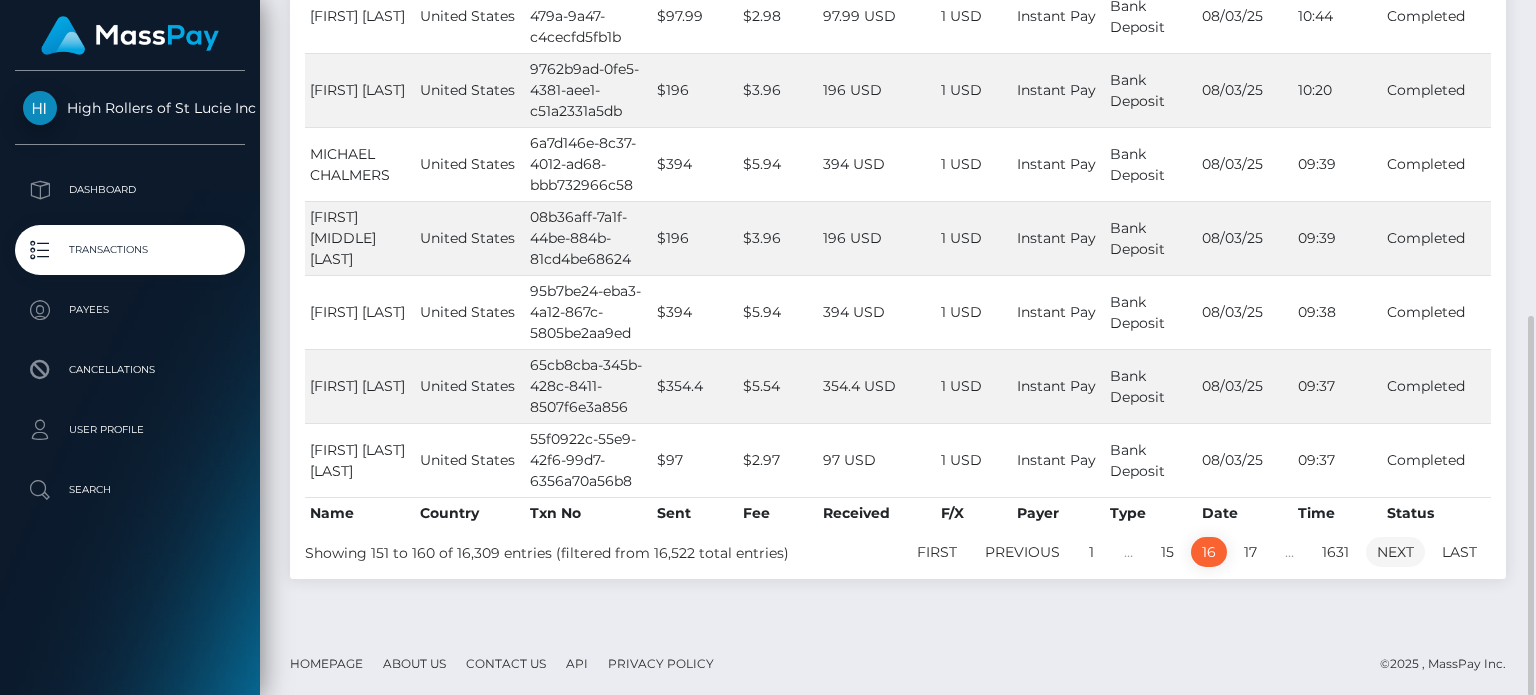 click on "Next" at bounding box center [1395, 552] 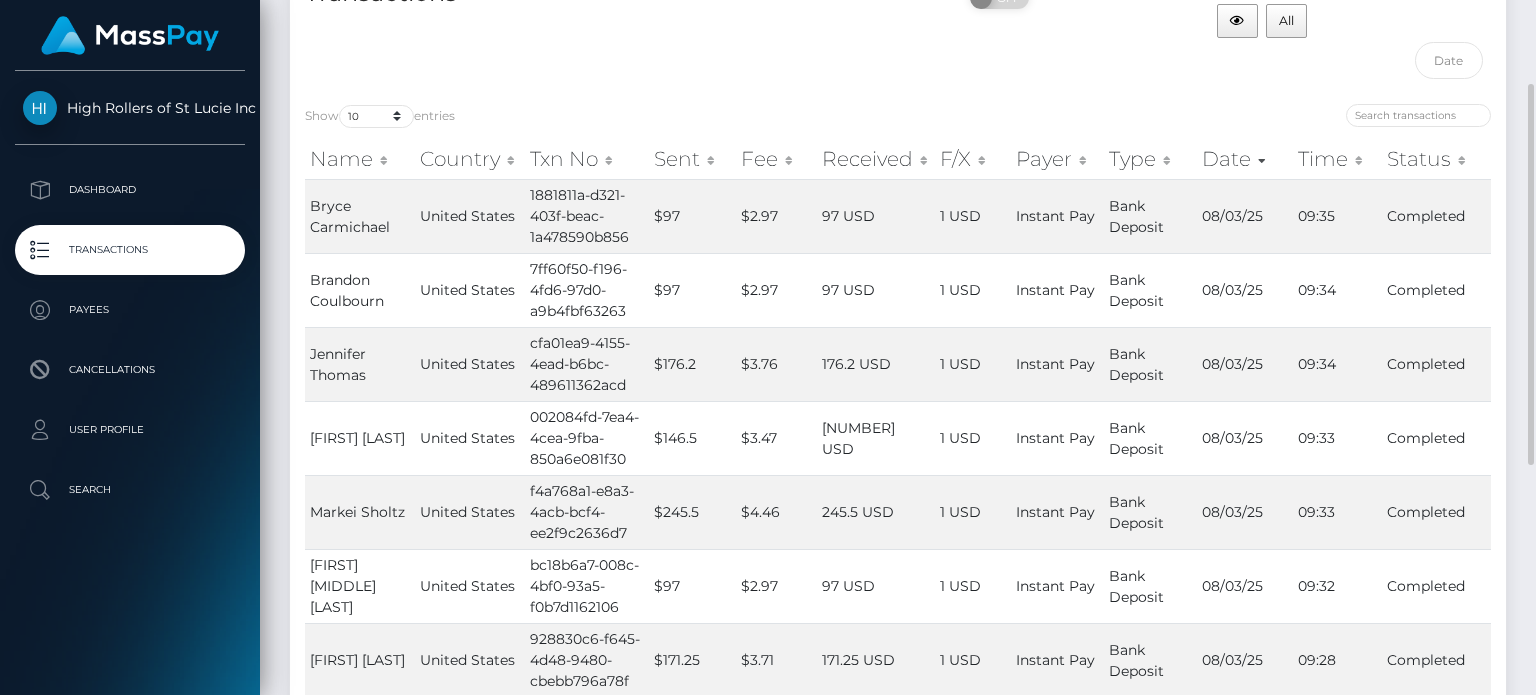 scroll, scrollTop: 576, scrollLeft: 0, axis: vertical 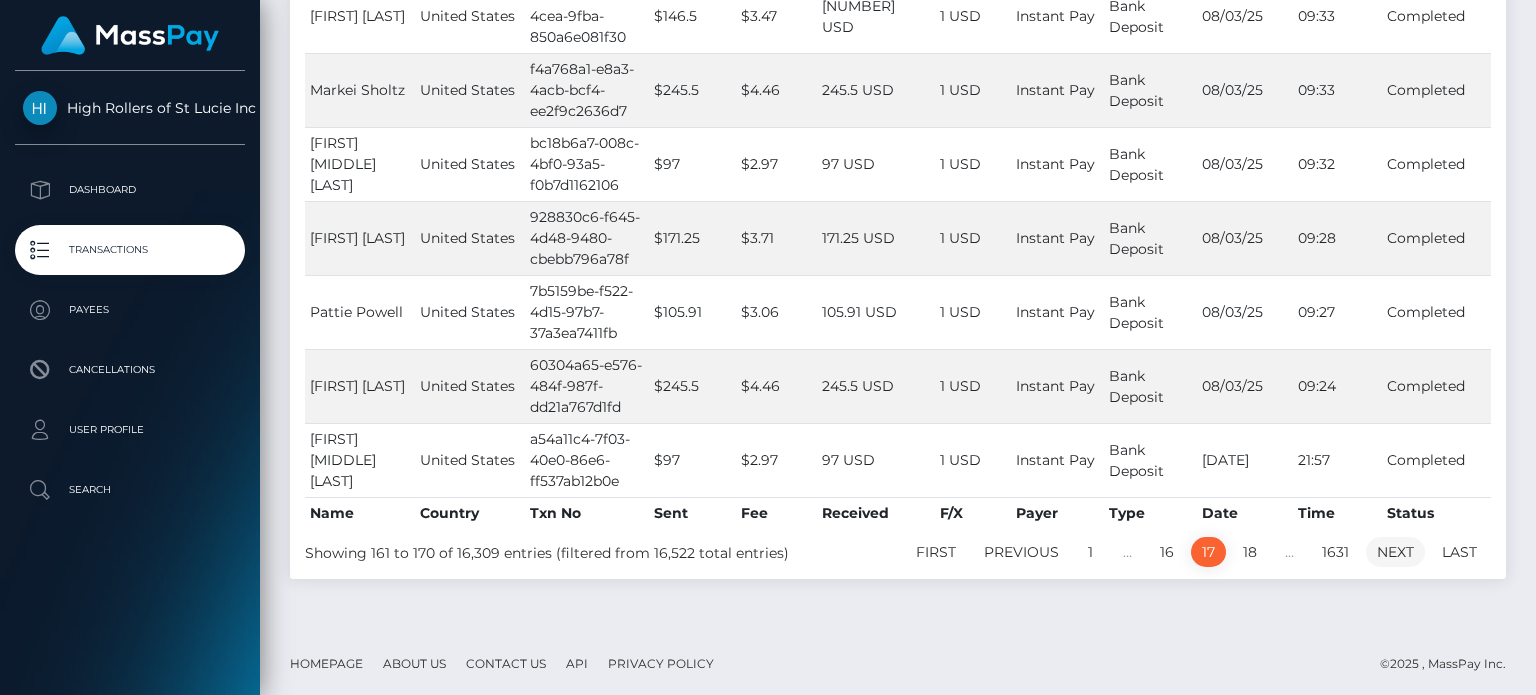 click on "Next" at bounding box center [1395, 552] 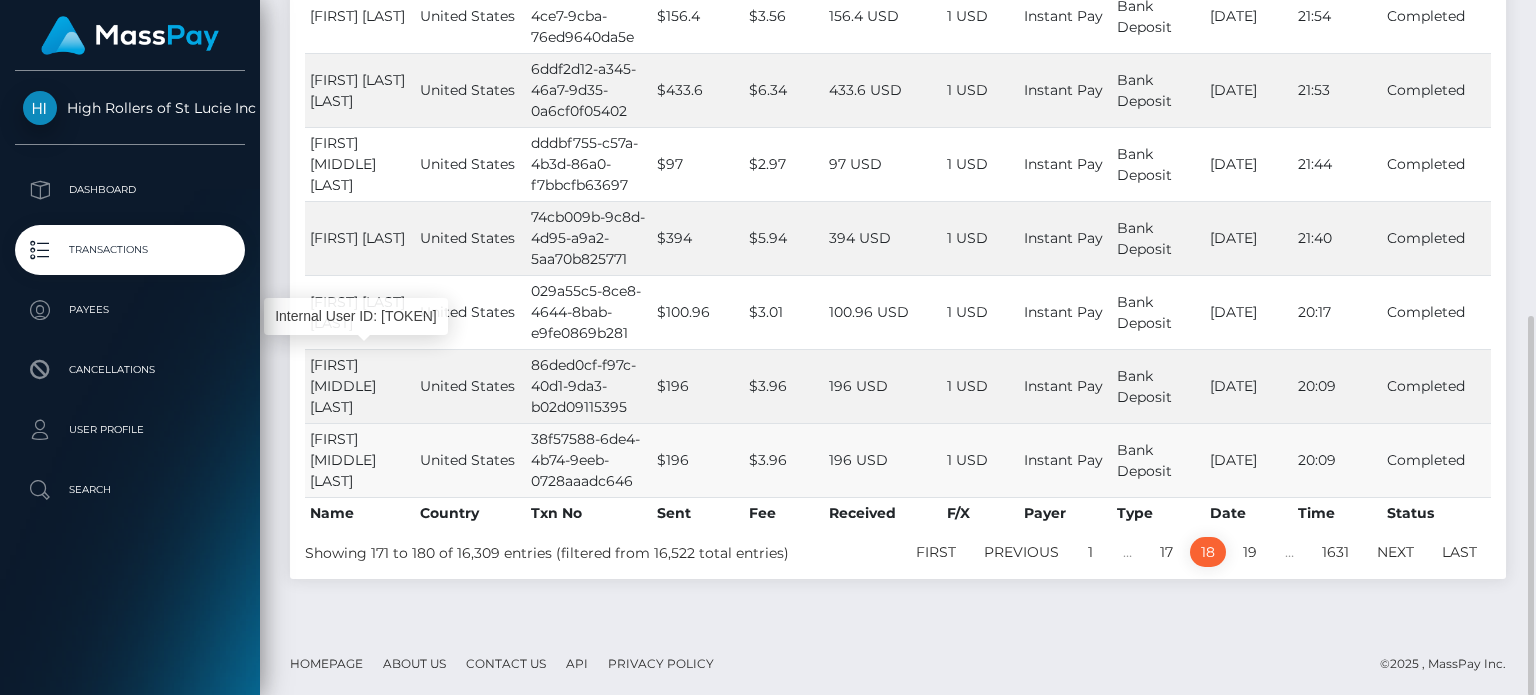 drag, startPoint x: 366, startPoint y: 388, endPoint x: 417, endPoint y: 467, distance: 94.031906 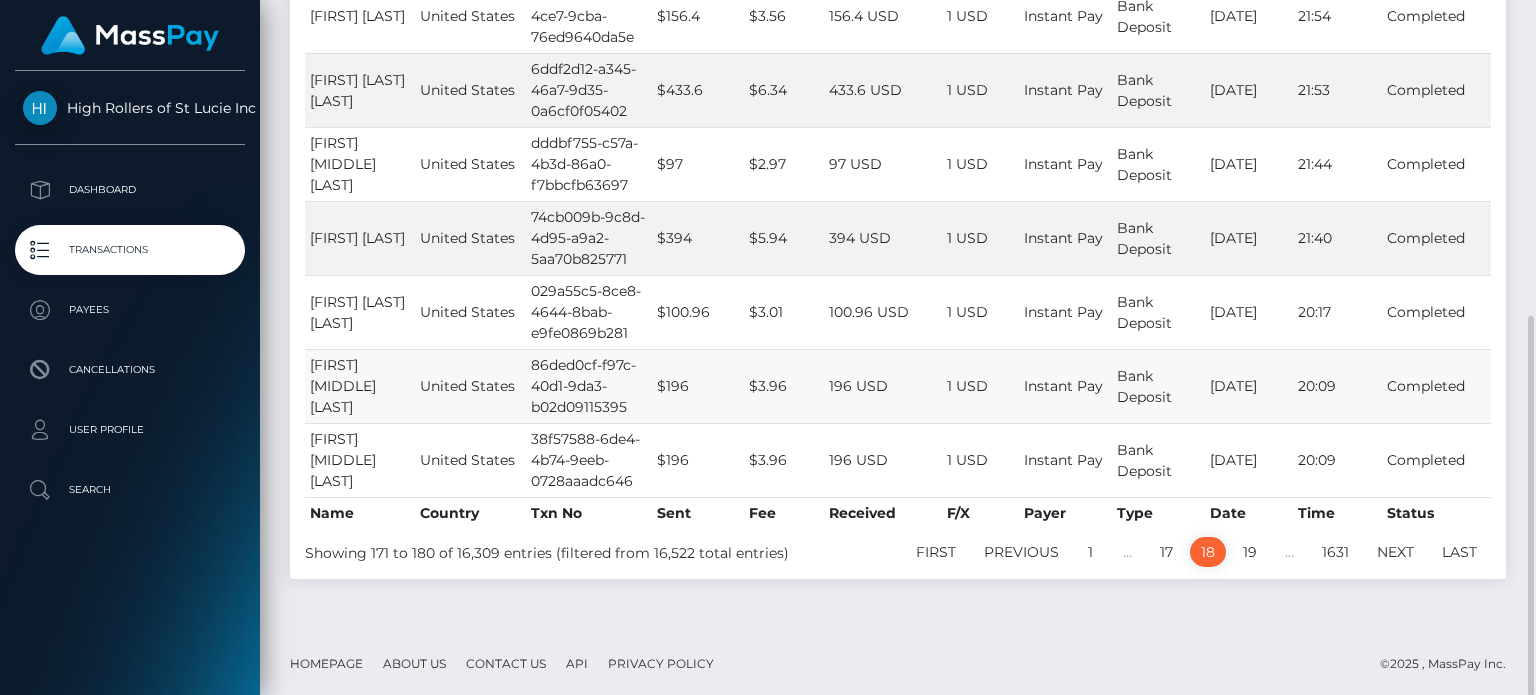 click on "[FIRST] [MIDDLE] [LAST]" at bounding box center [360, 386] 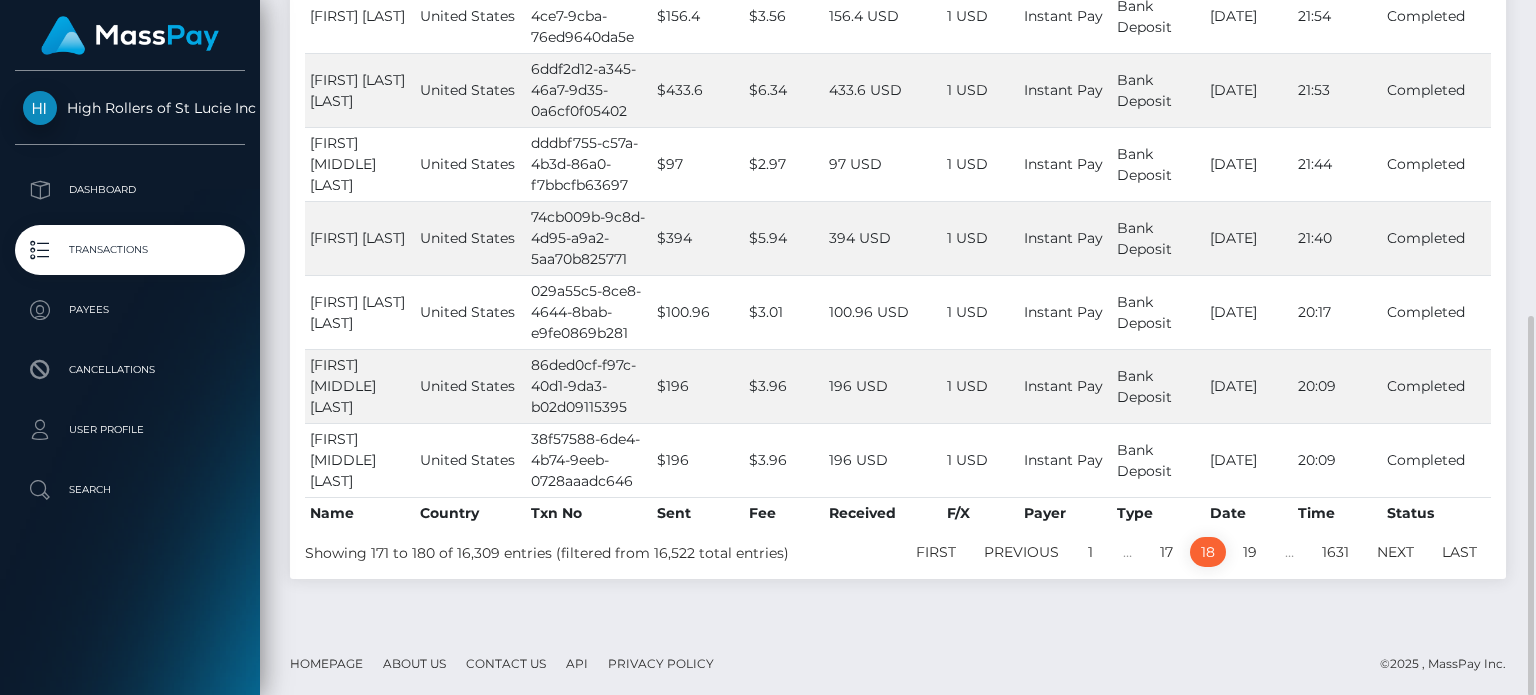 drag, startPoint x: 304, startPoint y: 416, endPoint x: 283, endPoint y: 433, distance: 27.018513 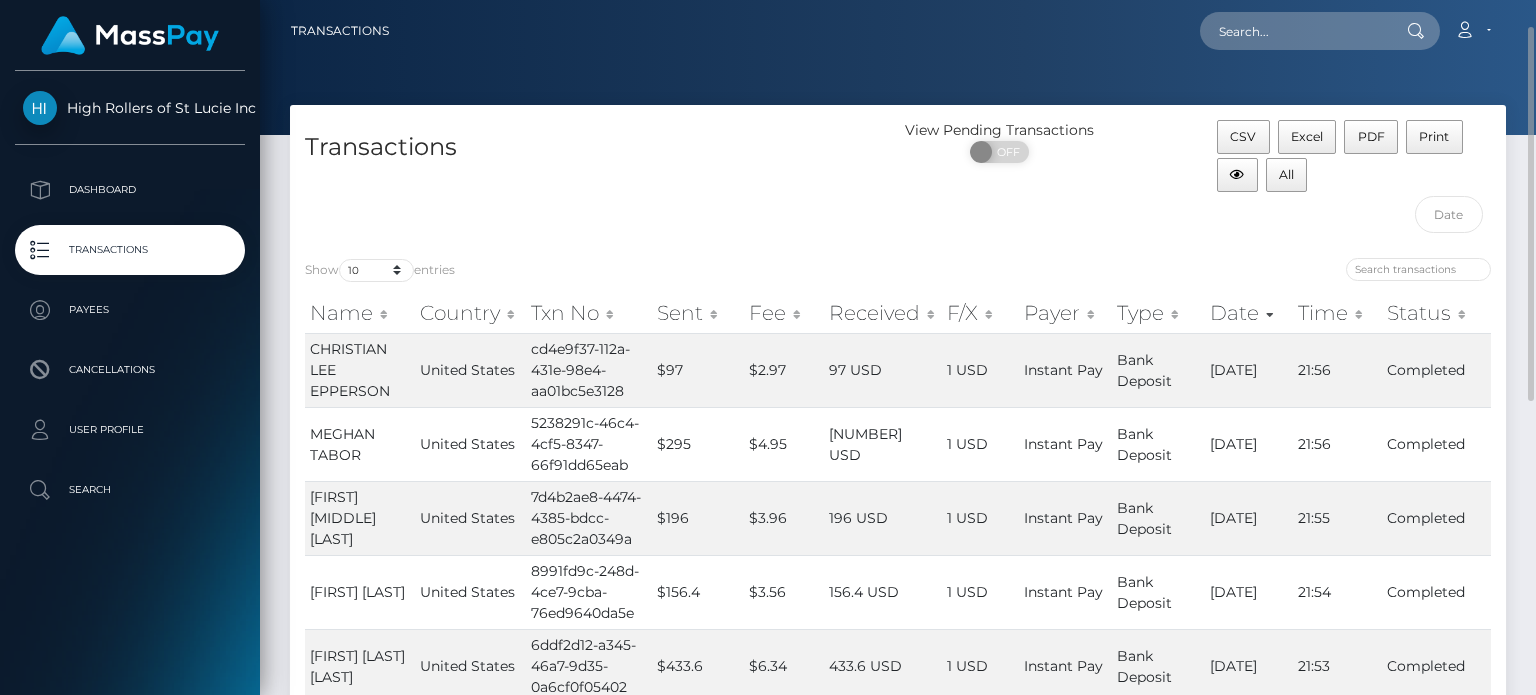 scroll, scrollTop: 596, scrollLeft: 0, axis: vertical 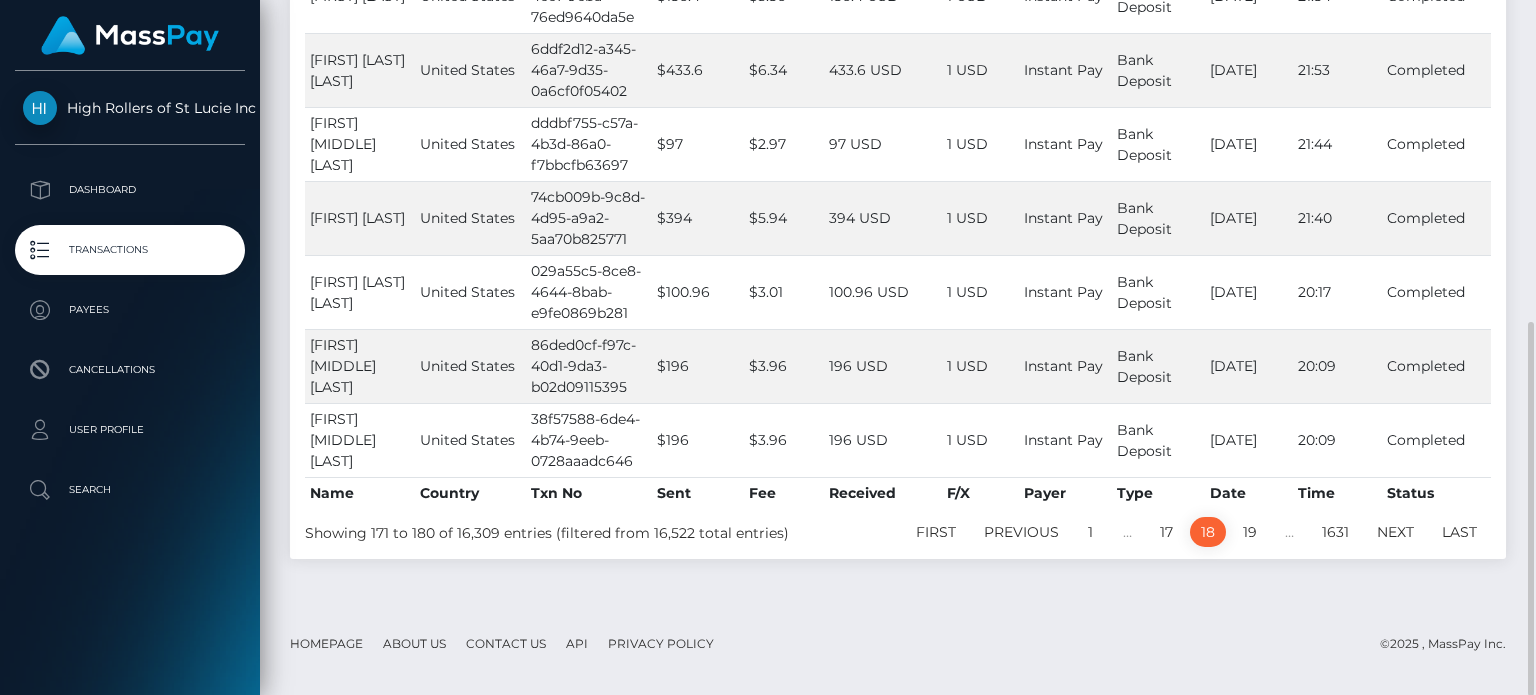 click on "Homepage
About Us
Contact Us
API
Privacy Policy
©
2025
, MassPay Inc." at bounding box center [898, 644] 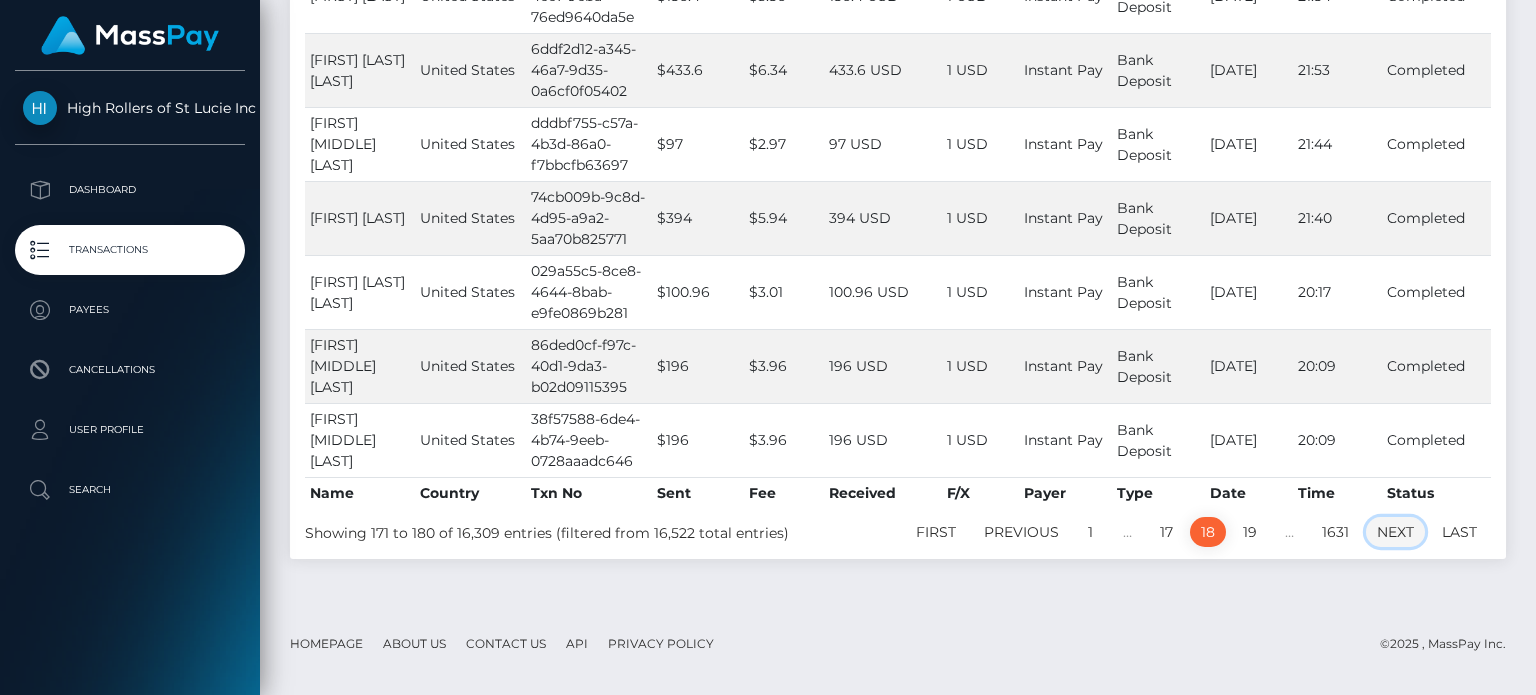 click on "Next" at bounding box center [1395, 532] 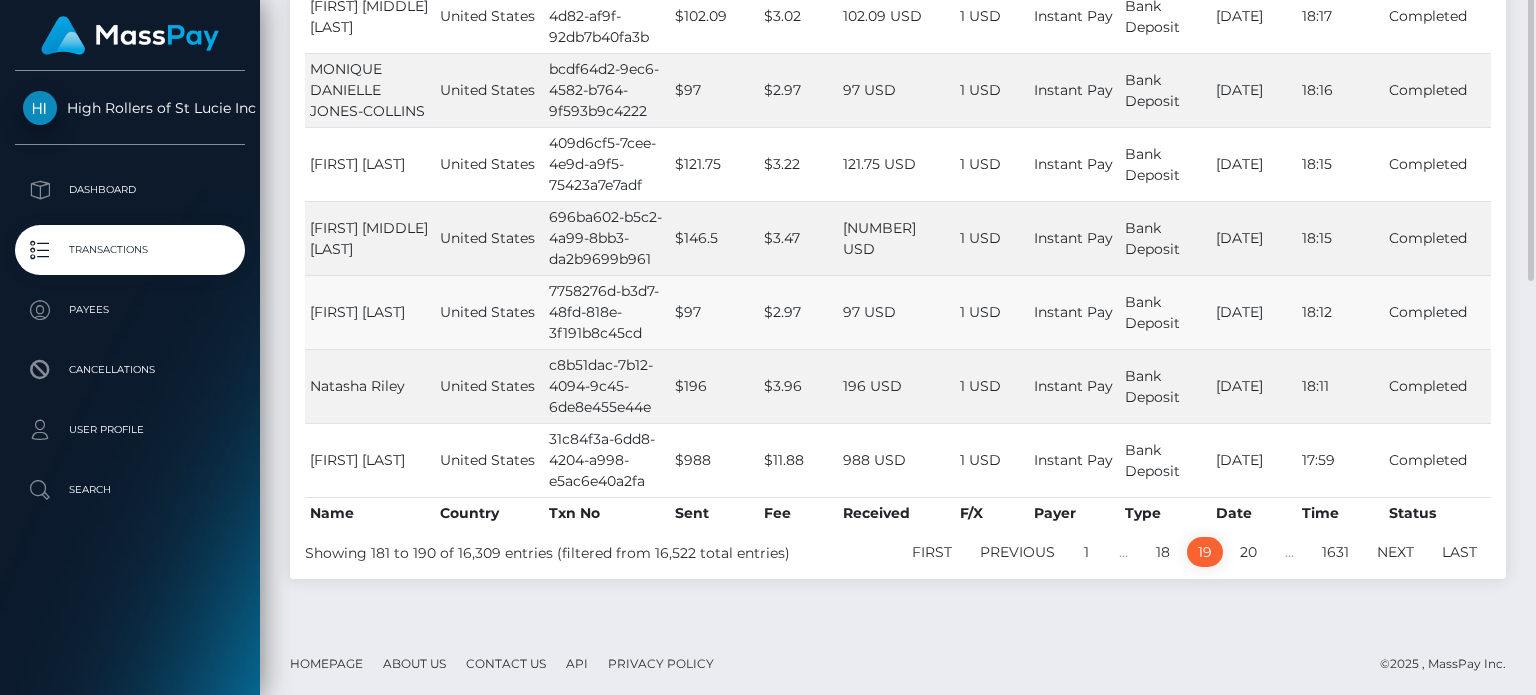 scroll, scrollTop: 576, scrollLeft: 0, axis: vertical 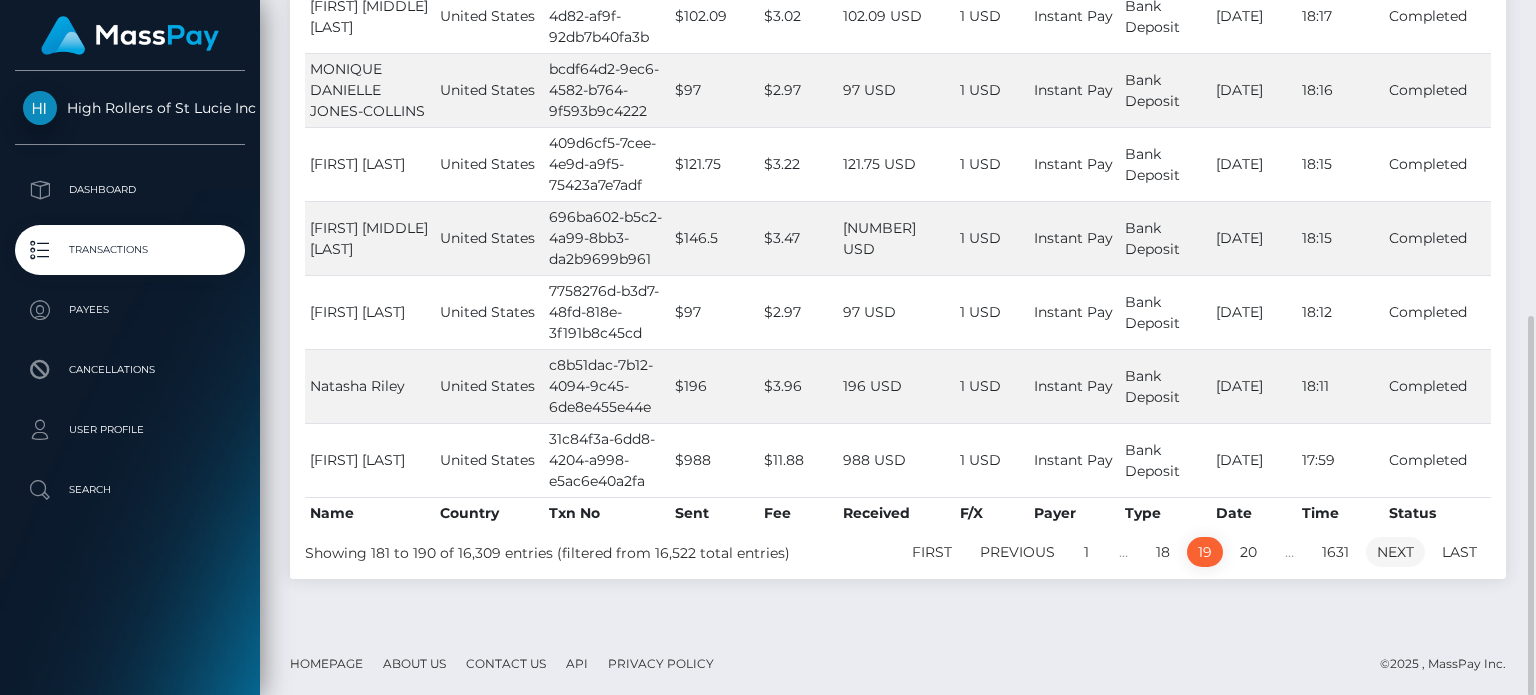 click on "Next" at bounding box center (1395, 552) 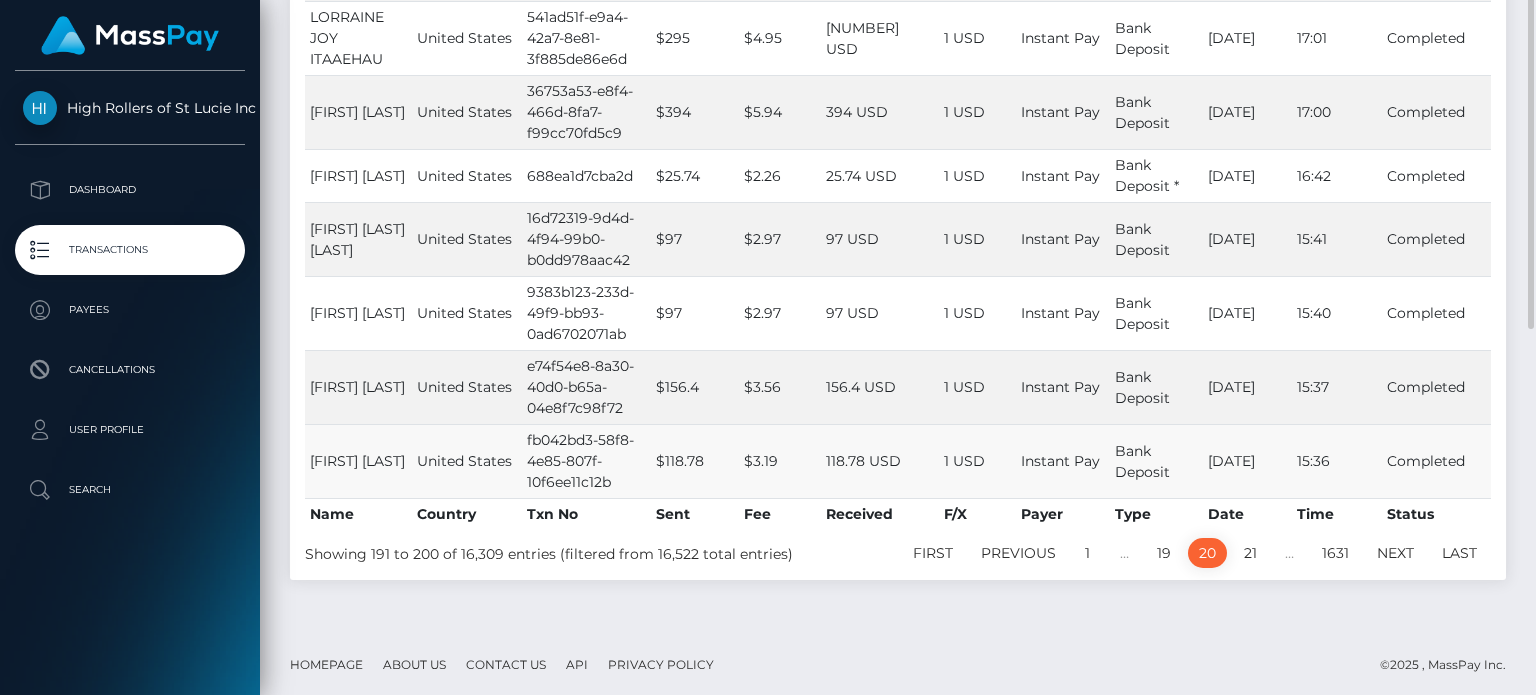 scroll, scrollTop: 556, scrollLeft: 0, axis: vertical 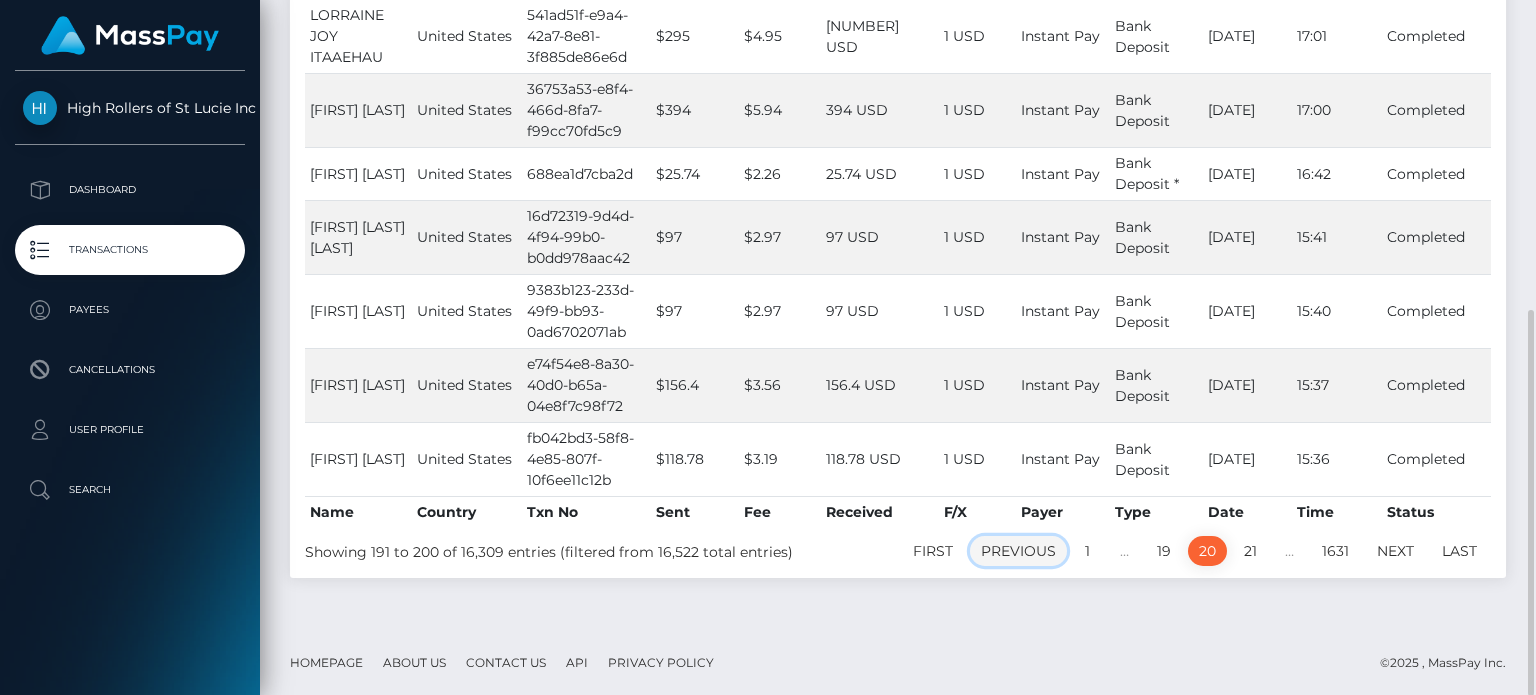 click on "Previous" at bounding box center [1018, 551] 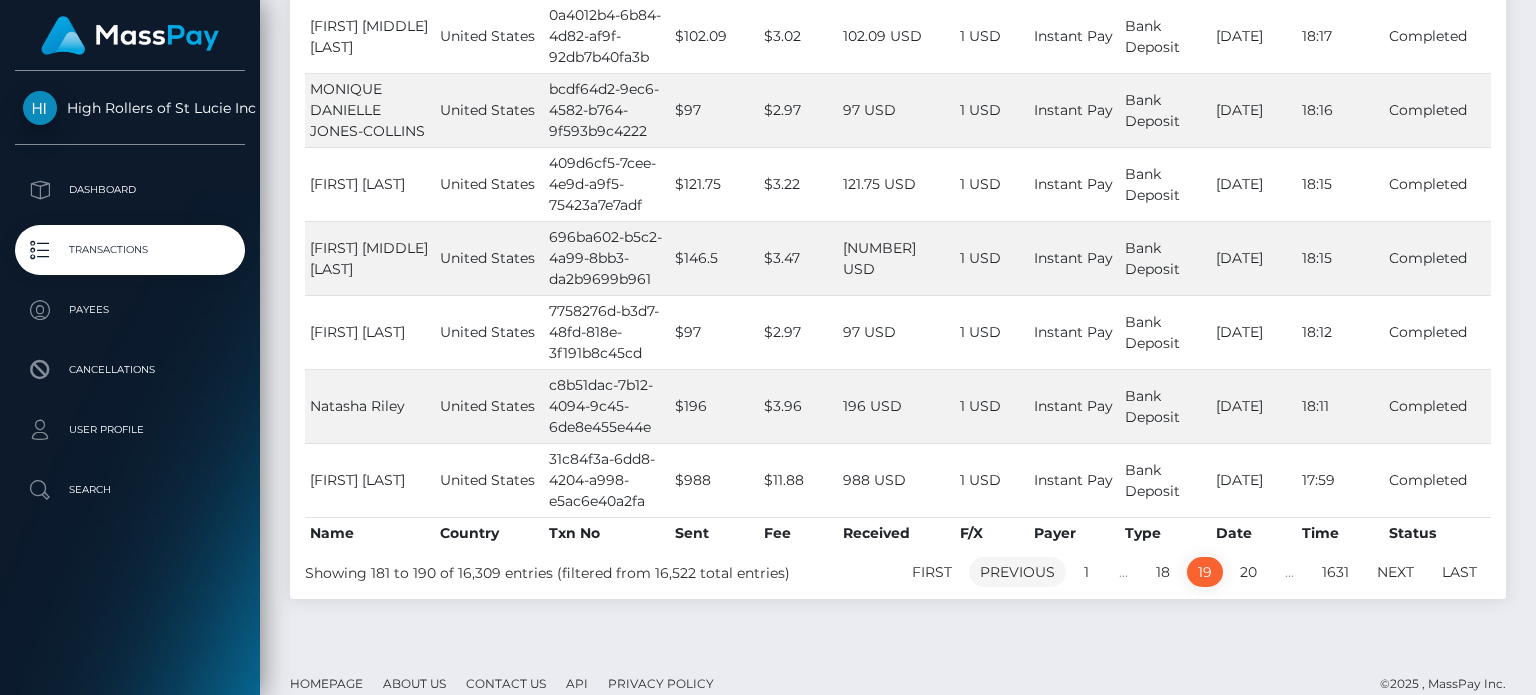 click on "Previous" at bounding box center (1017, 572) 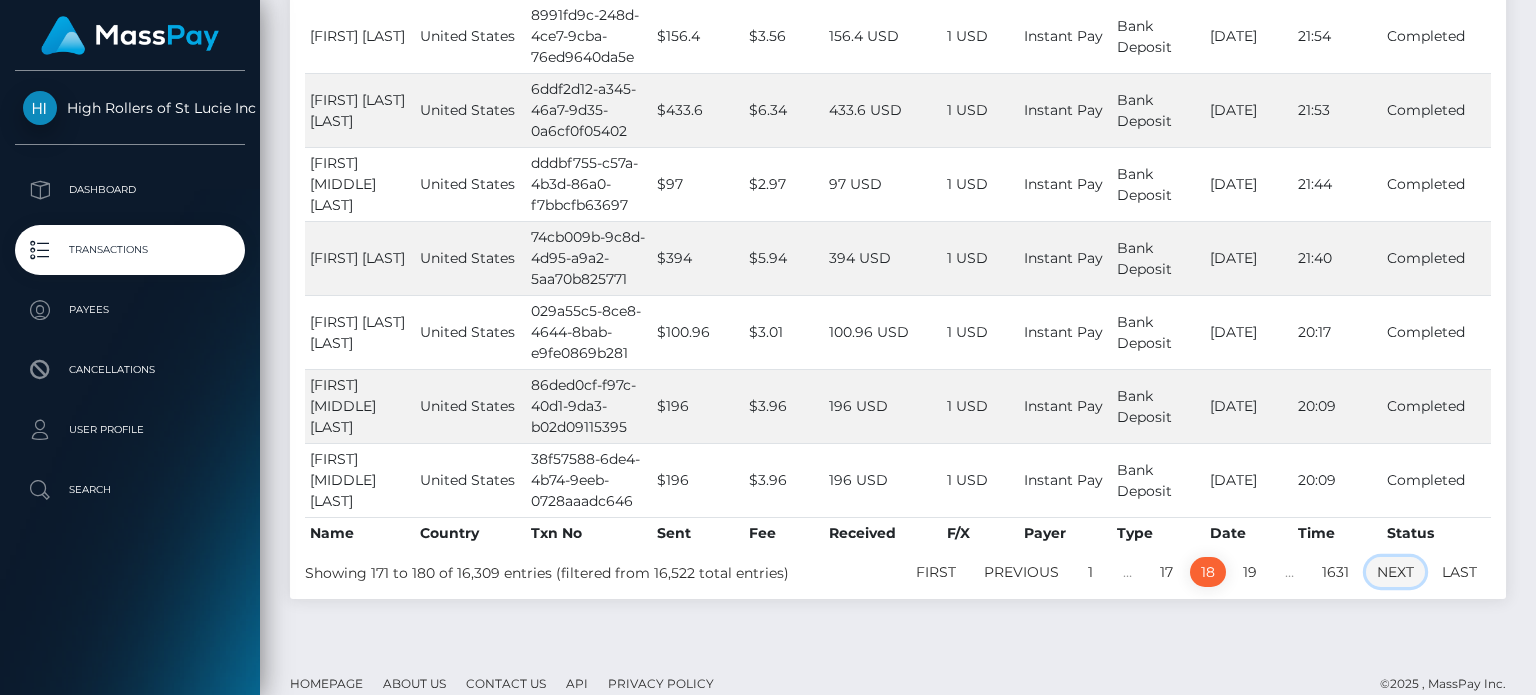 click on "Next" at bounding box center (1395, 572) 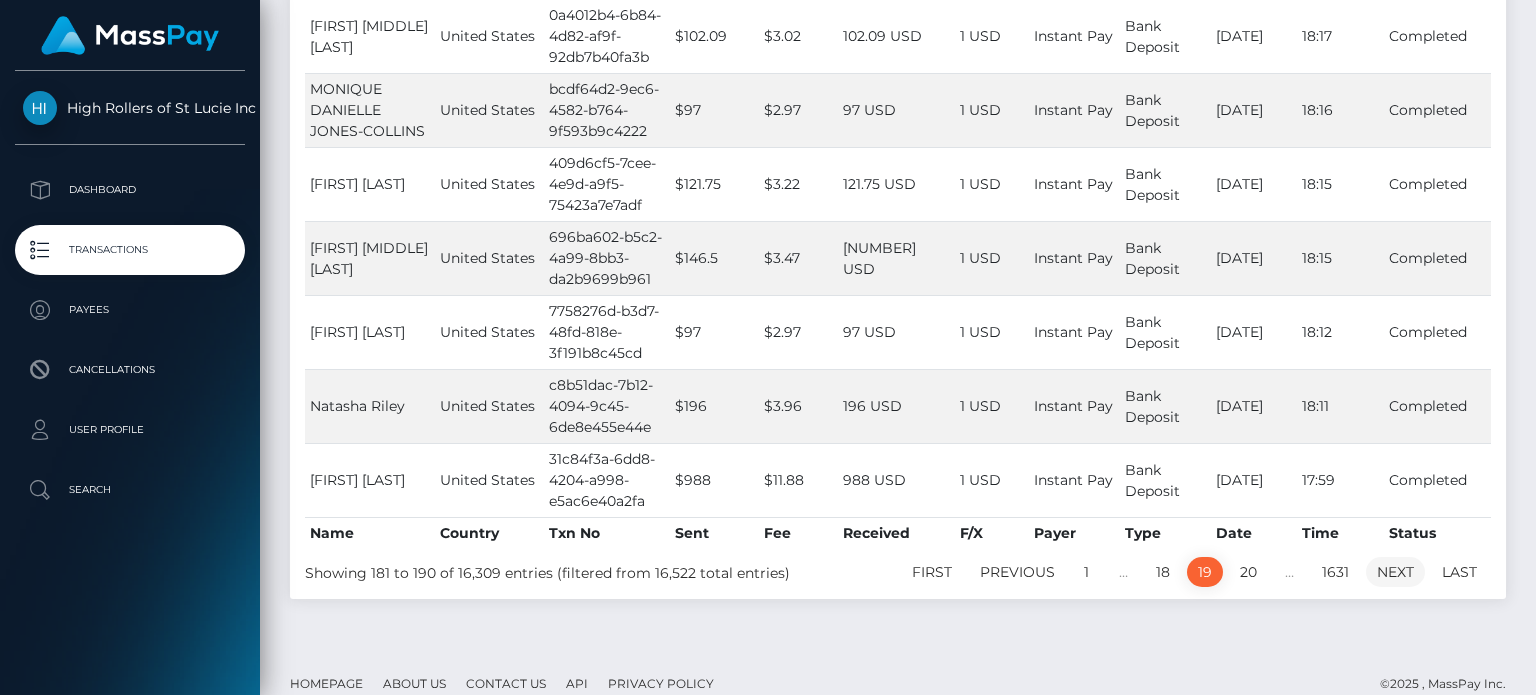 click on "Next" at bounding box center (1395, 572) 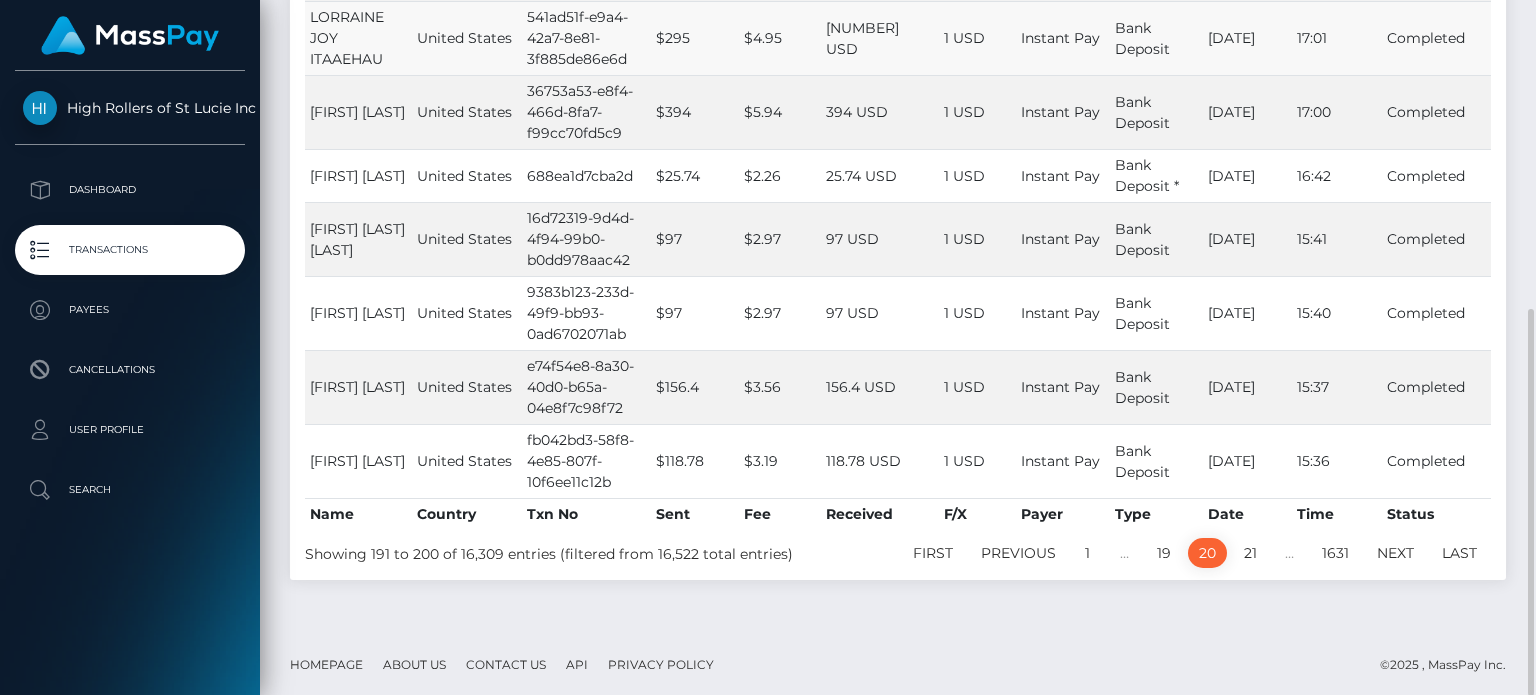 scroll, scrollTop: 556, scrollLeft: 0, axis: vertical 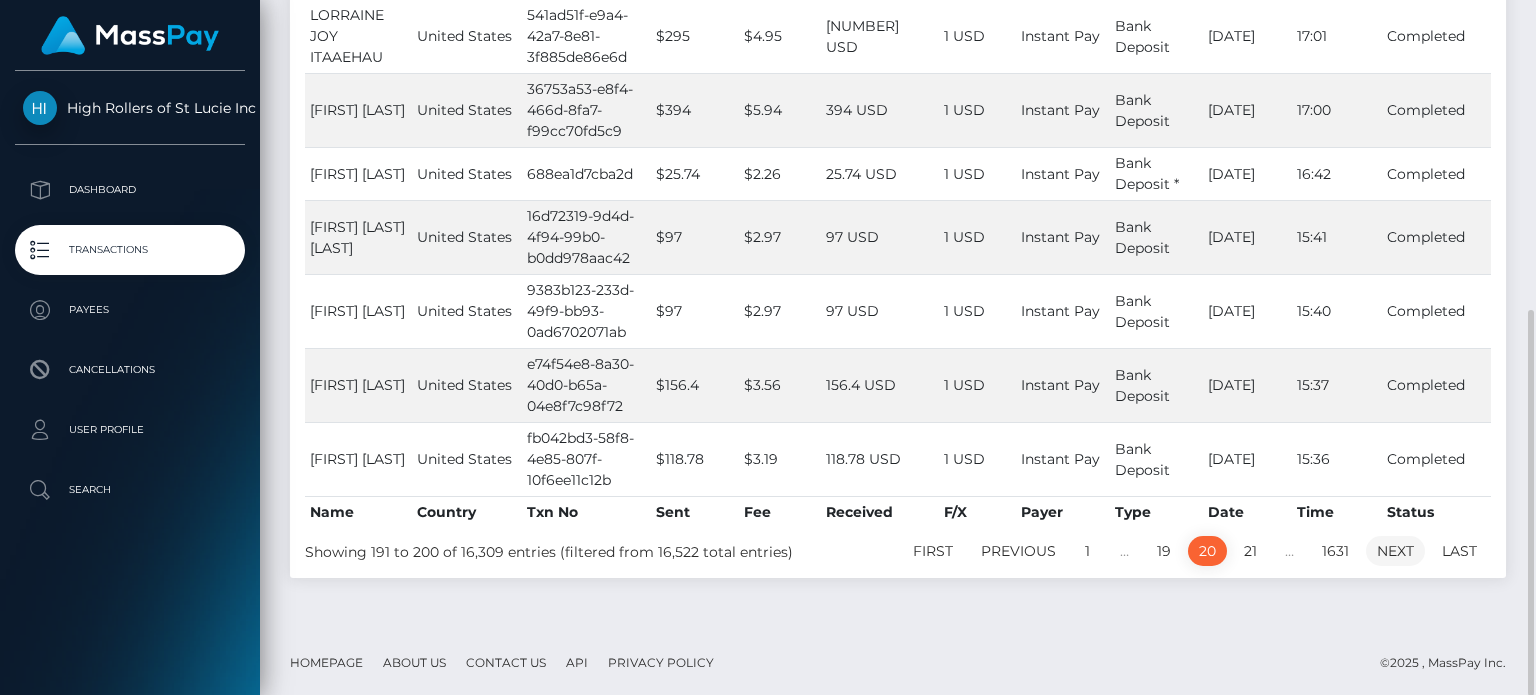 click on "Next" at bounding box center (1395, 551) 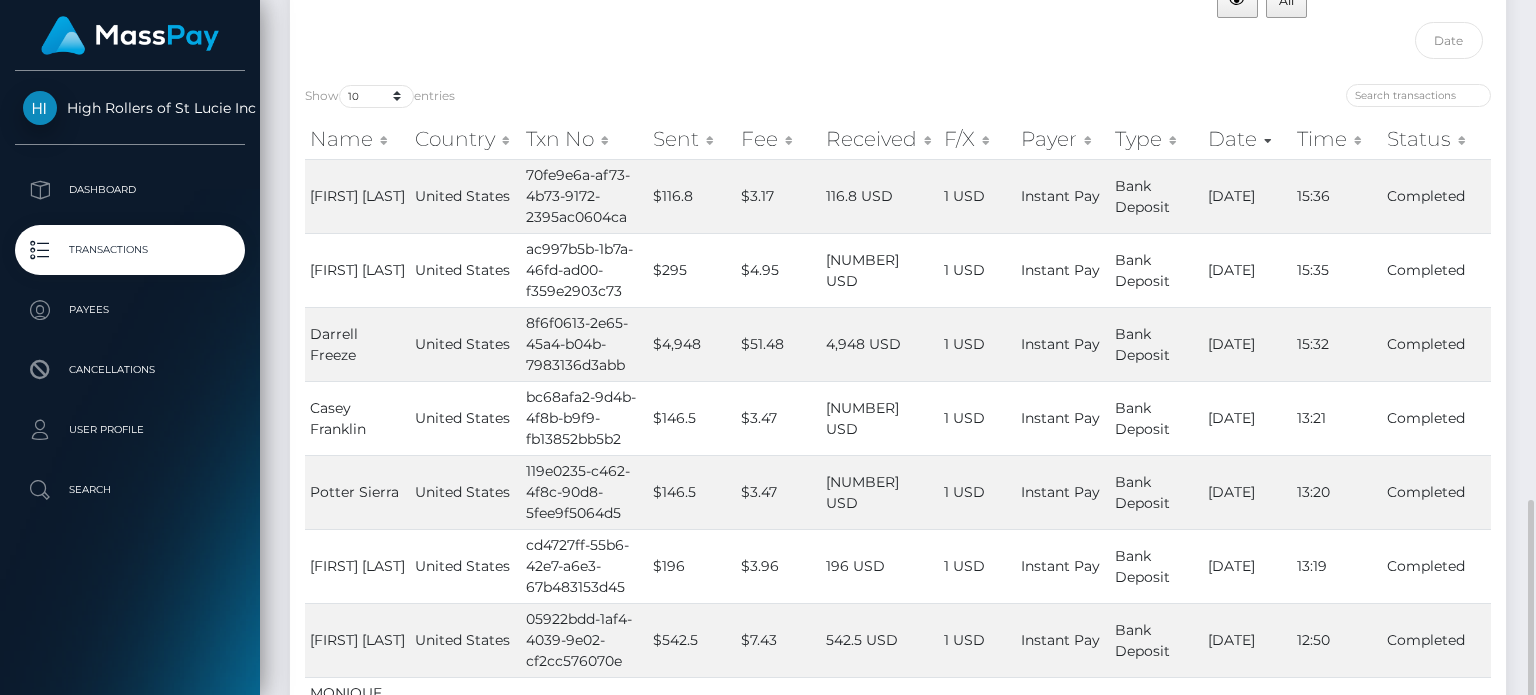 scroll, scrollTop: 596, scrollLeft: 0, axis: vertical 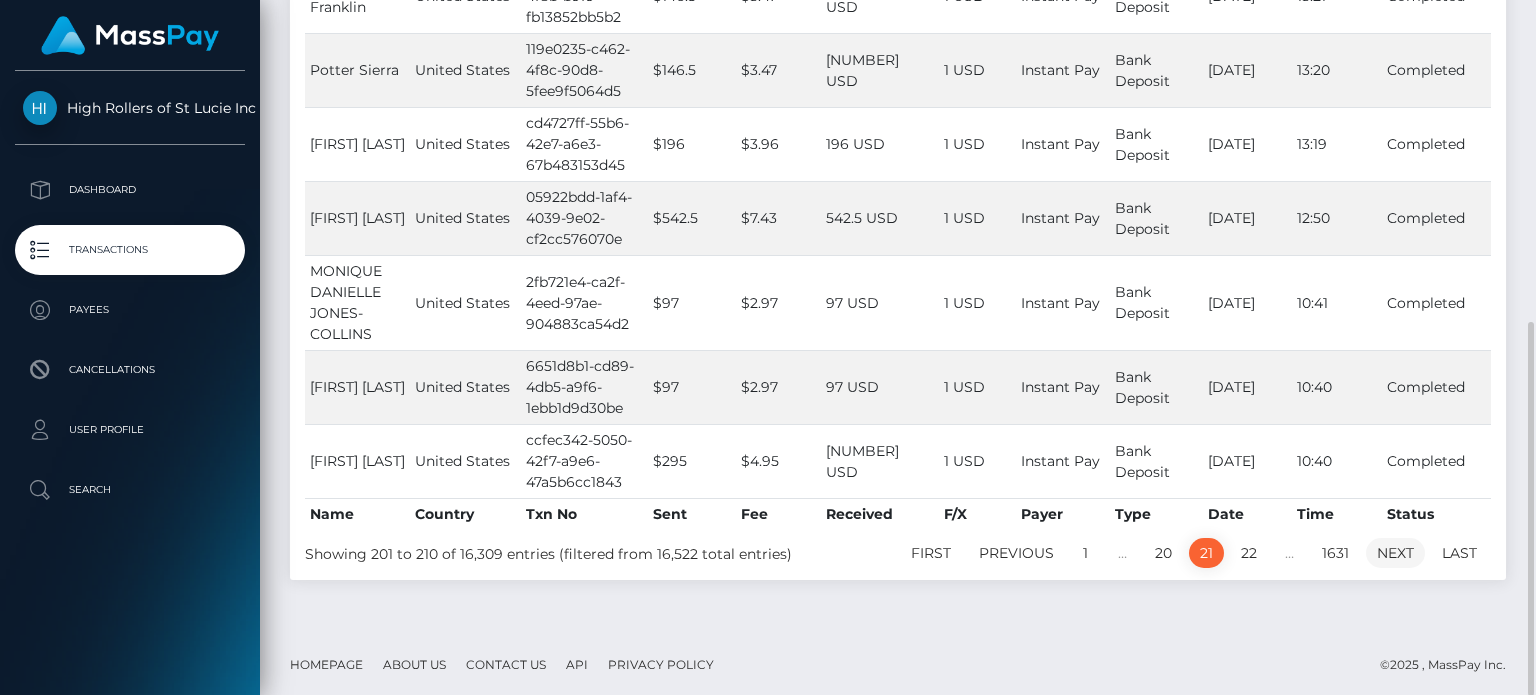 click on "Next" at bounding box center [1395, 553] 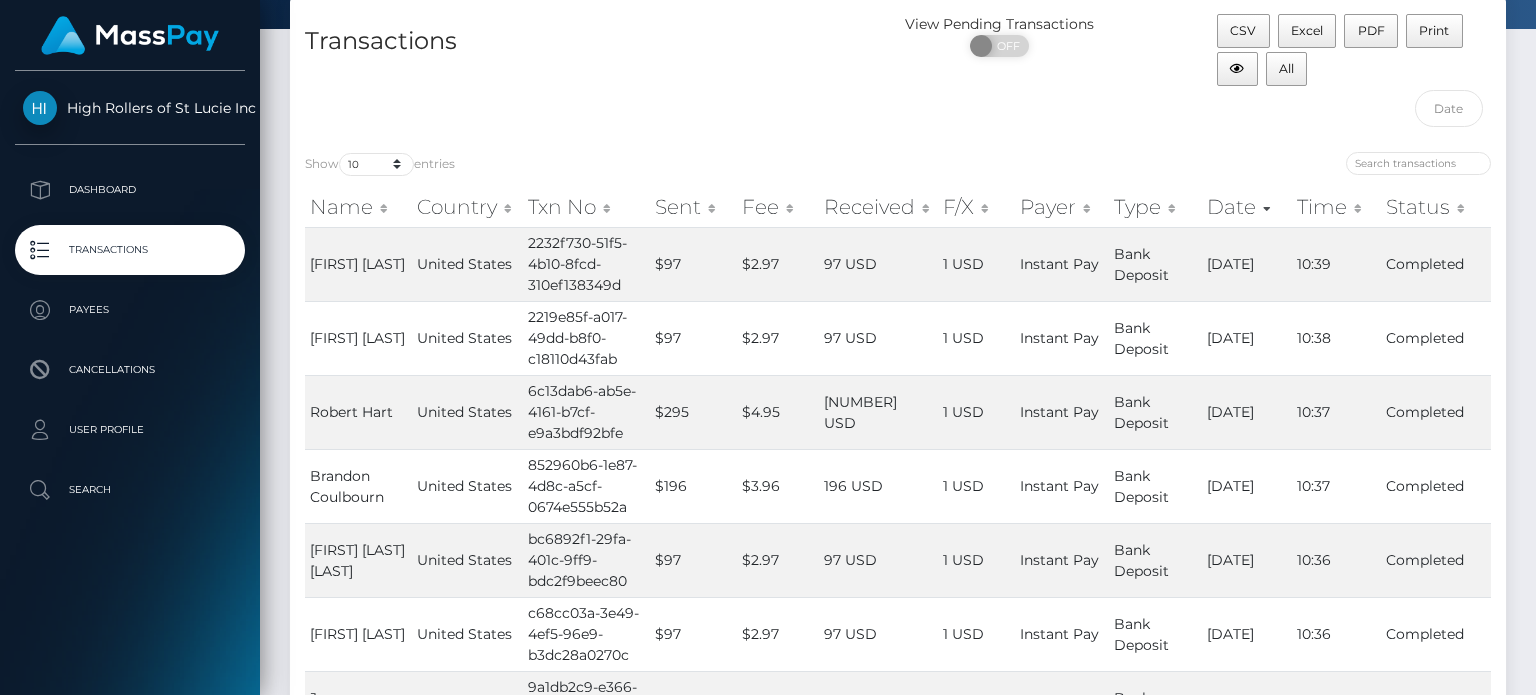 scroll, scrollTop: 576, scrollLeft: 0, axis: vertical 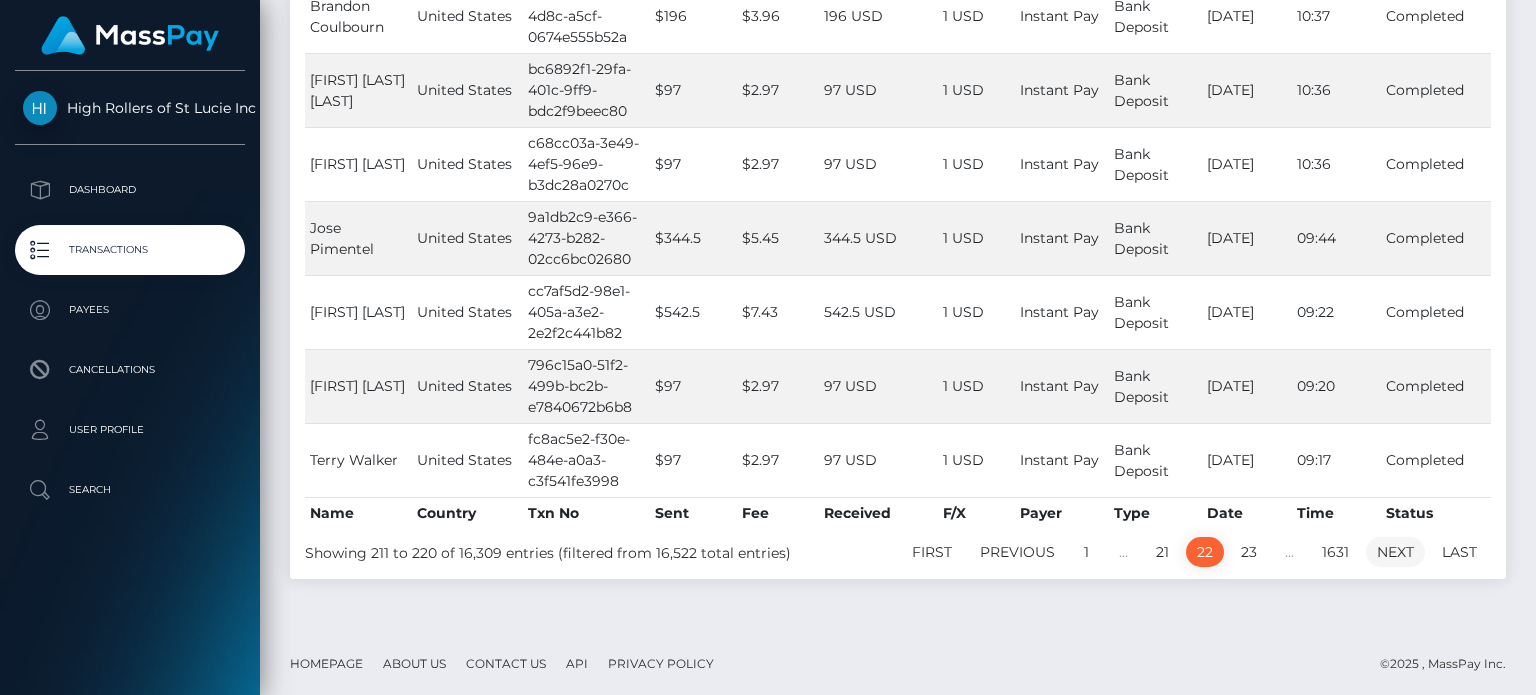 click on "Next" at bounding box center (1395, 552) 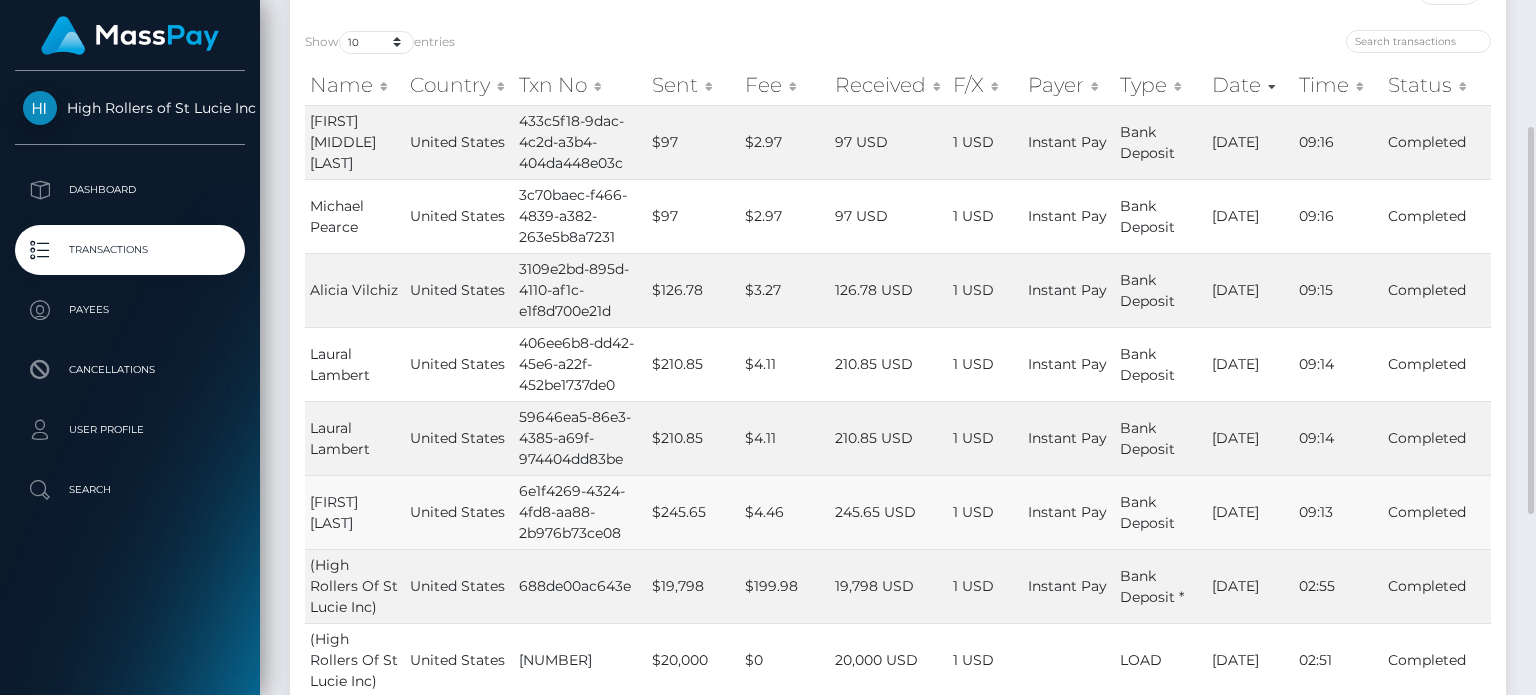 scroll, scrollTop: 227, scrollLeft: 0, axis: vertical 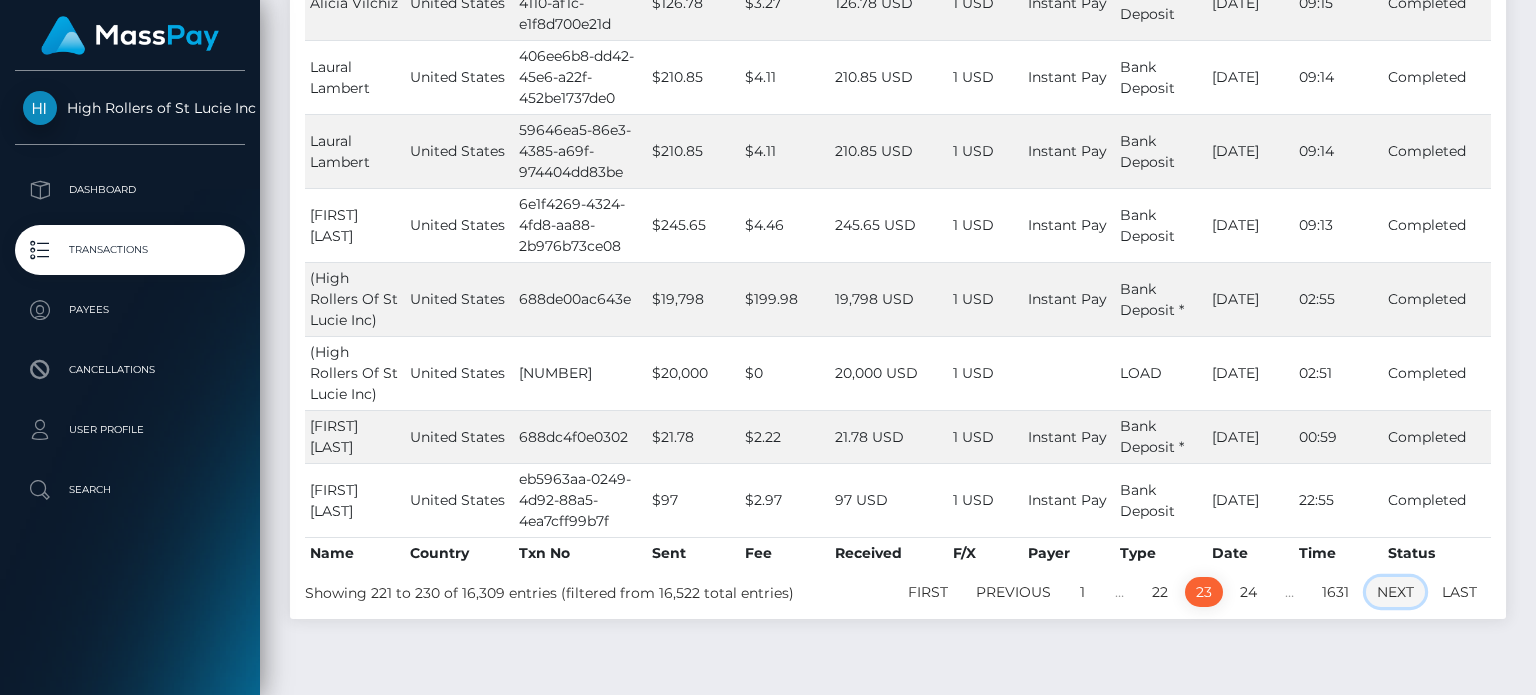 click on "Next" at bounding box center (1395, 592) 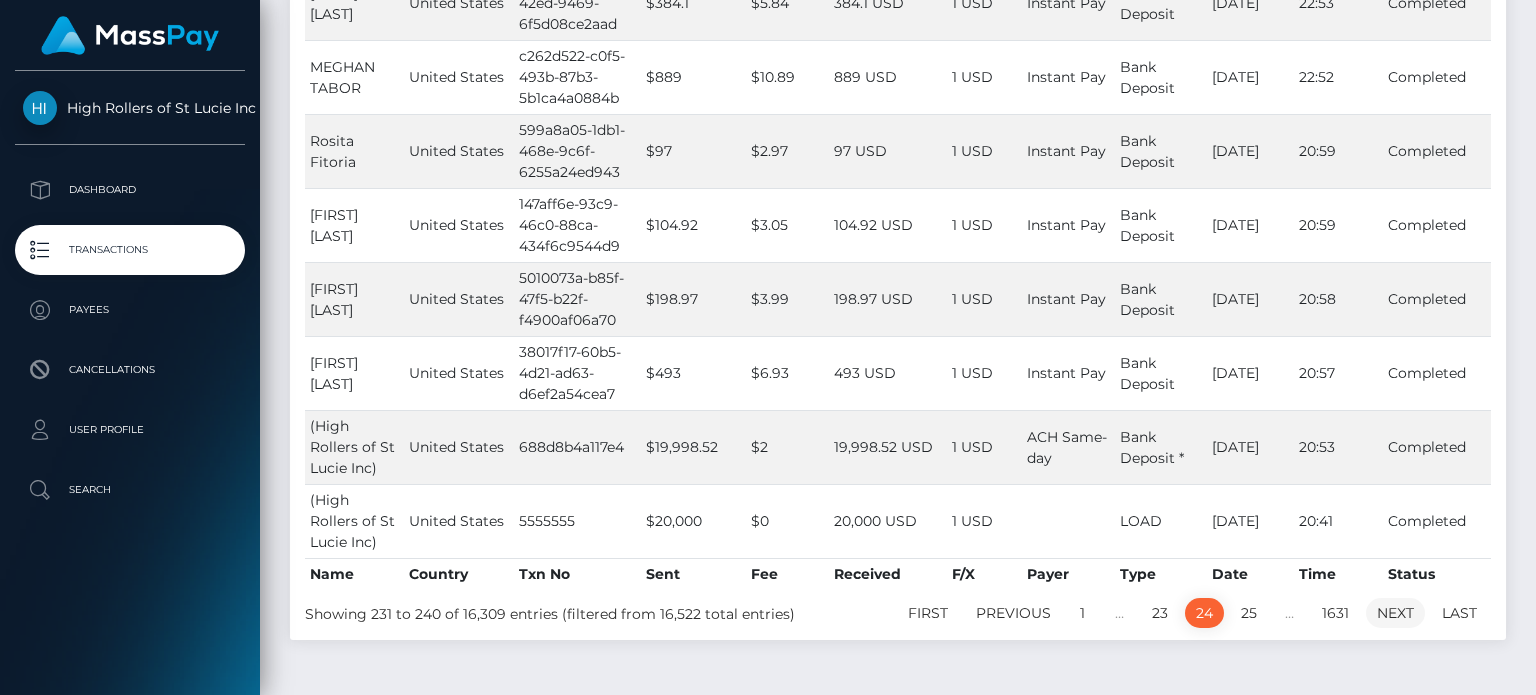 click on "Next" at bounding box center [1395, 613] 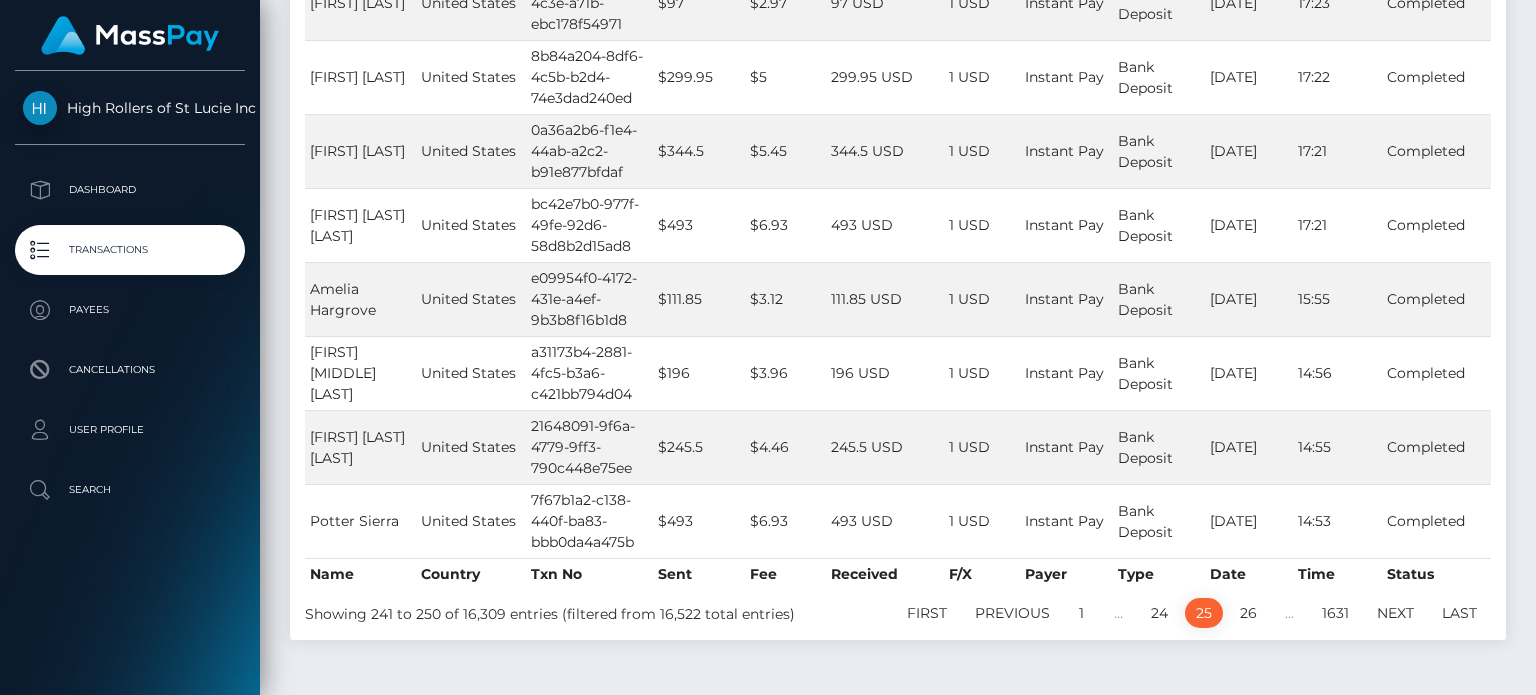 click on "Next" at bounding box center [1395, 613] 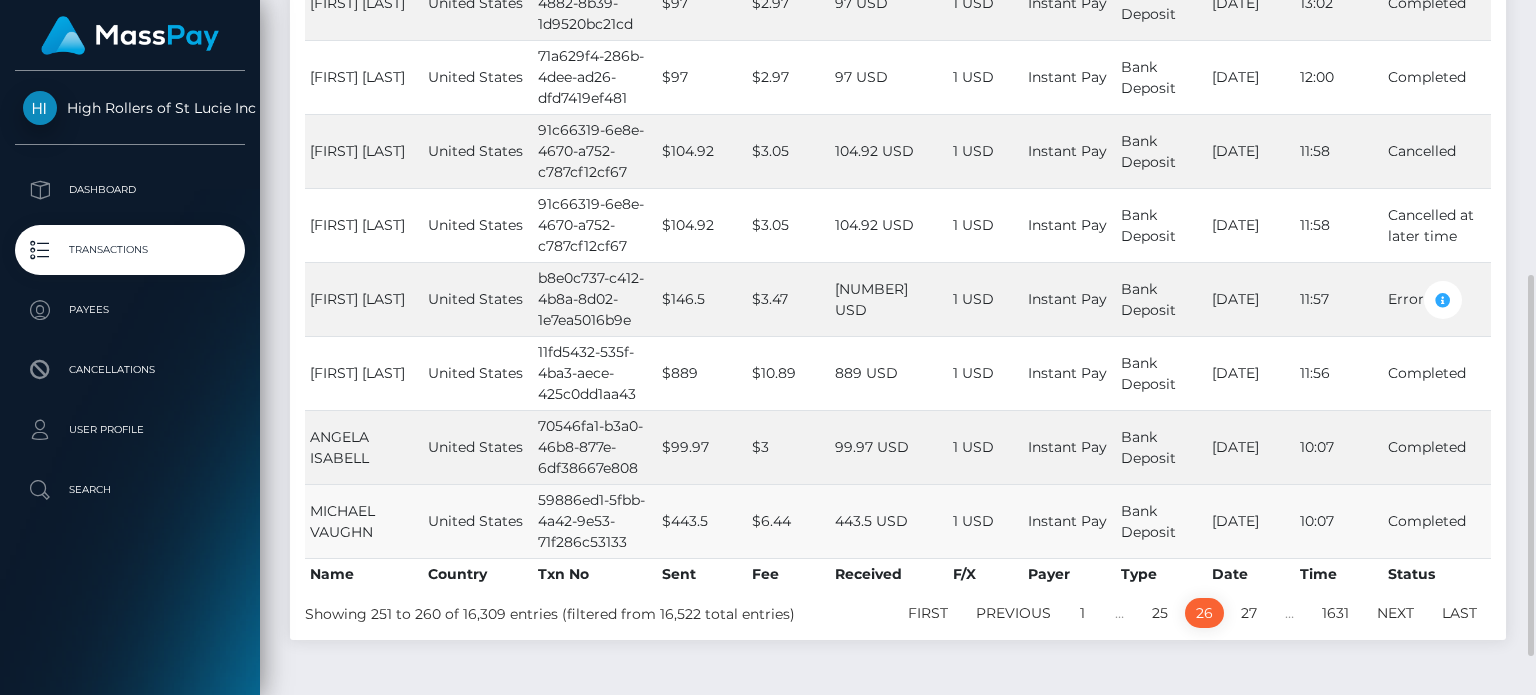 scroll, scrollTop: 506, scrollLeft: 0, axis: vertical 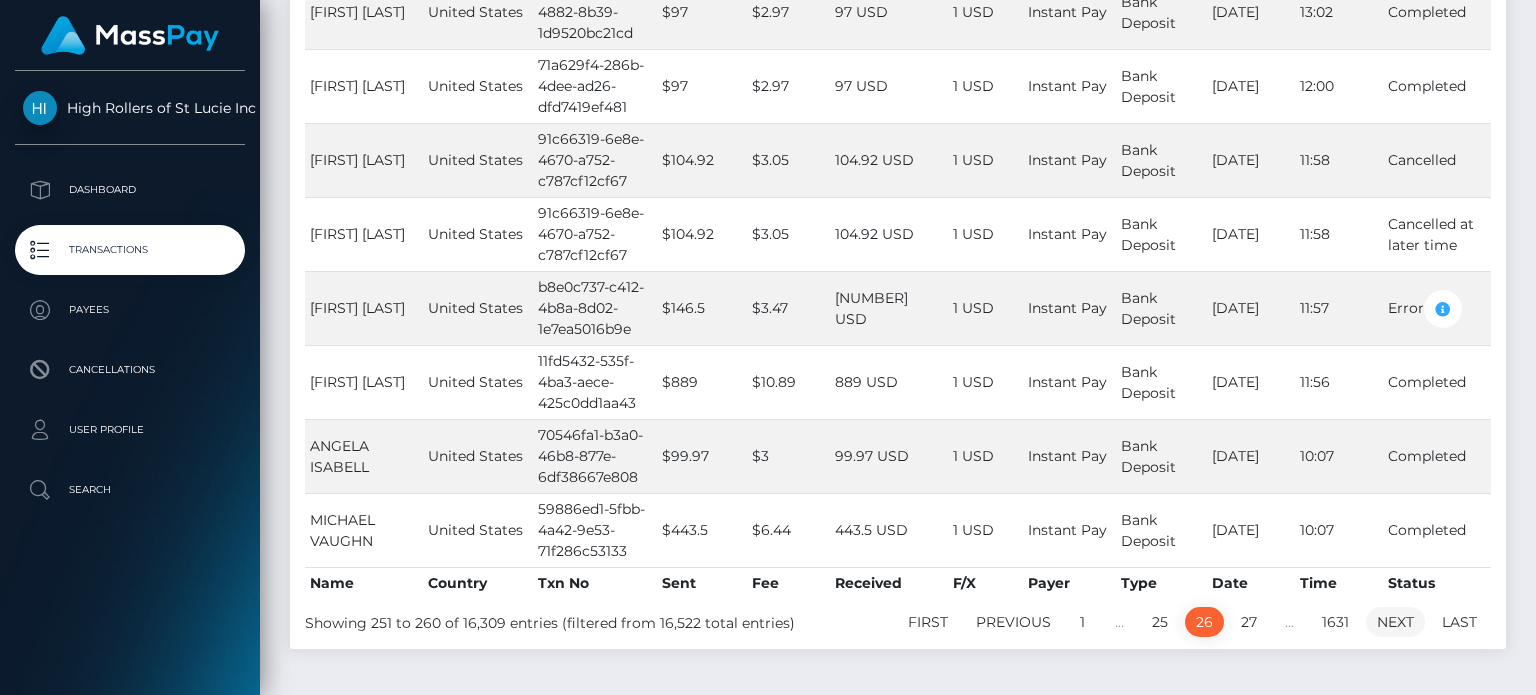 click on "Next" at bounding box center (1395, 622) 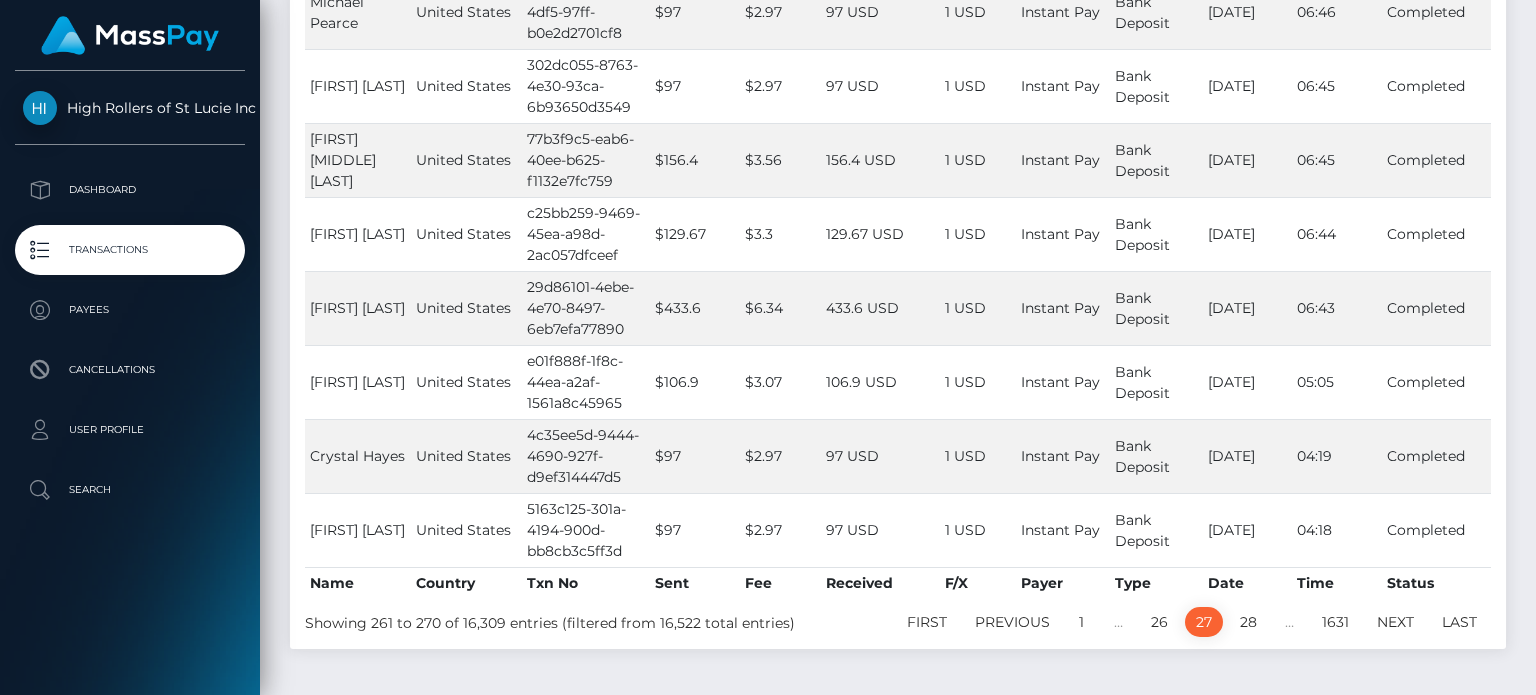 click on "Next" at bounding box center [1395, 622] 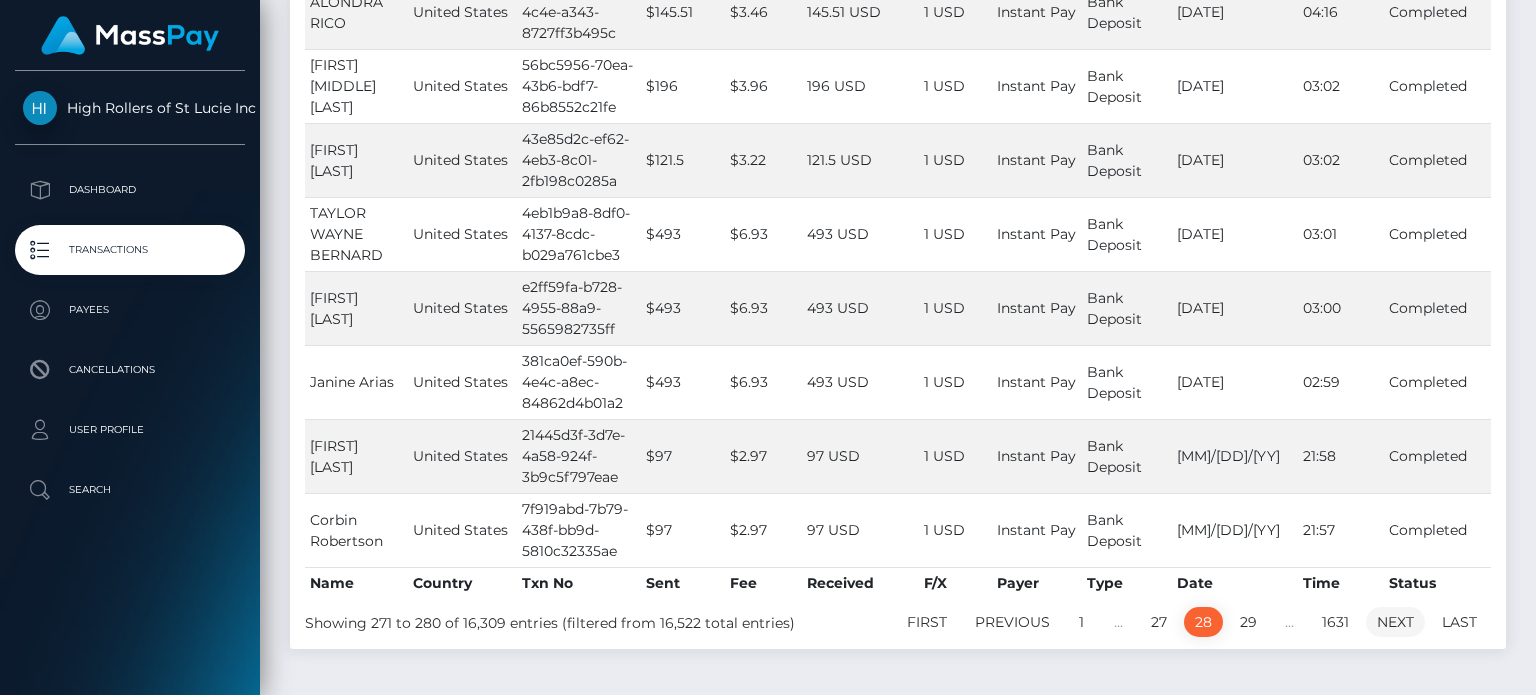 click on "Next" at bounding box center [1395, 622] 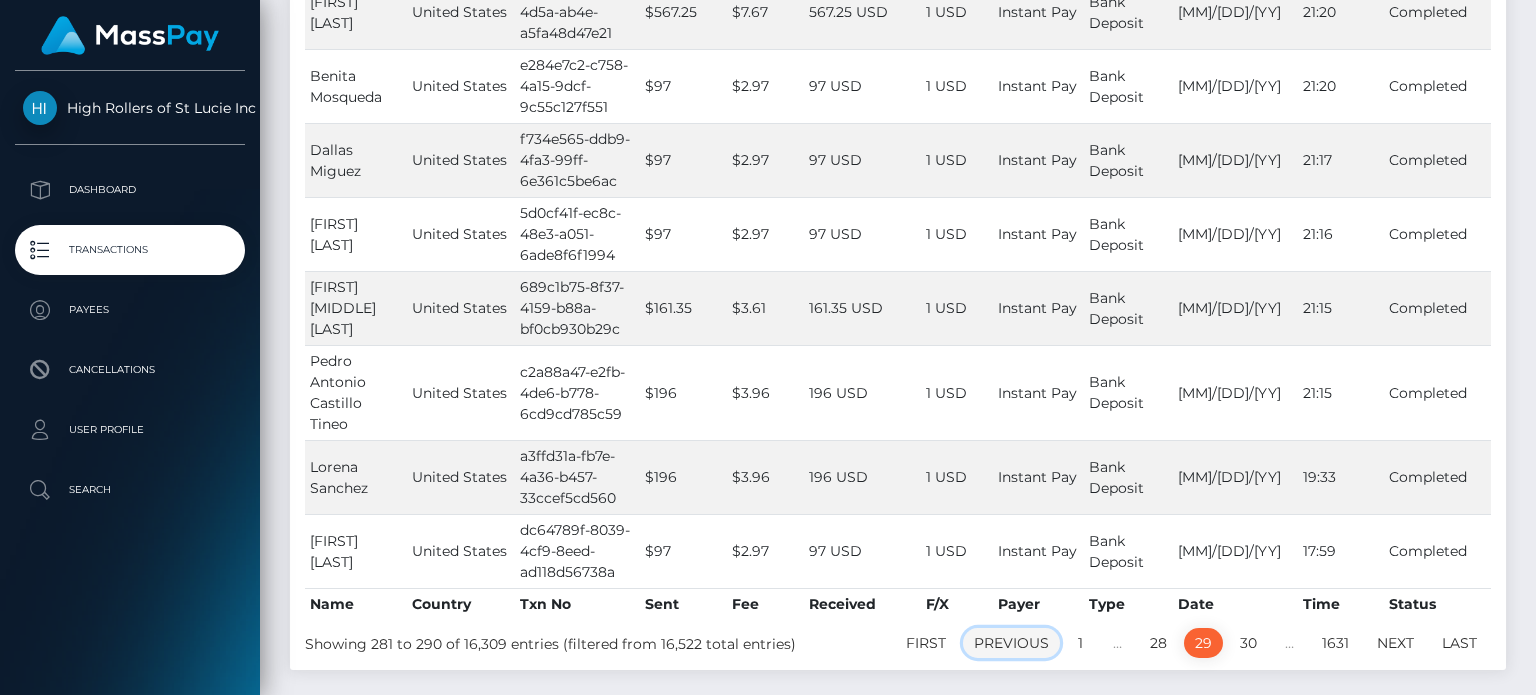 click on "Previous" at bounding box center [1011, 643] 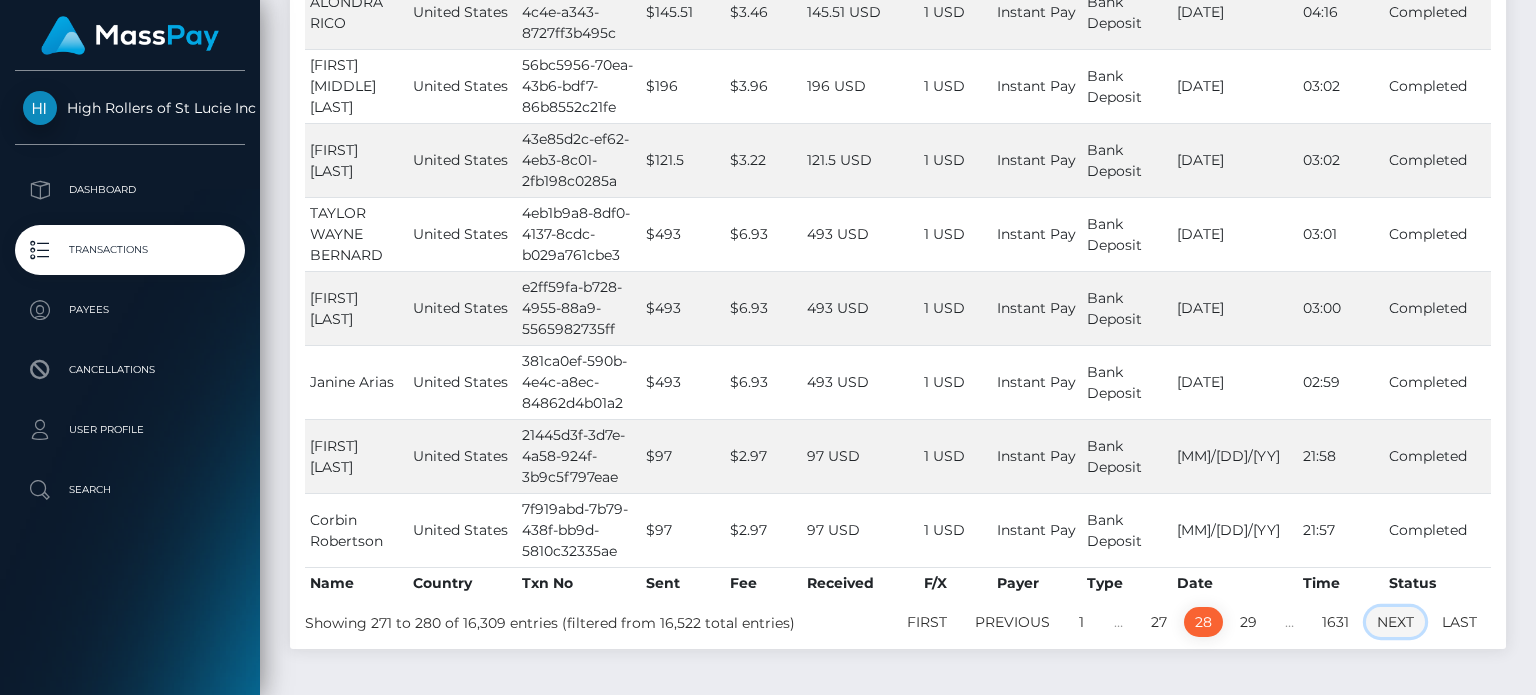 click on "Next" at bounding box center [1395, 622] 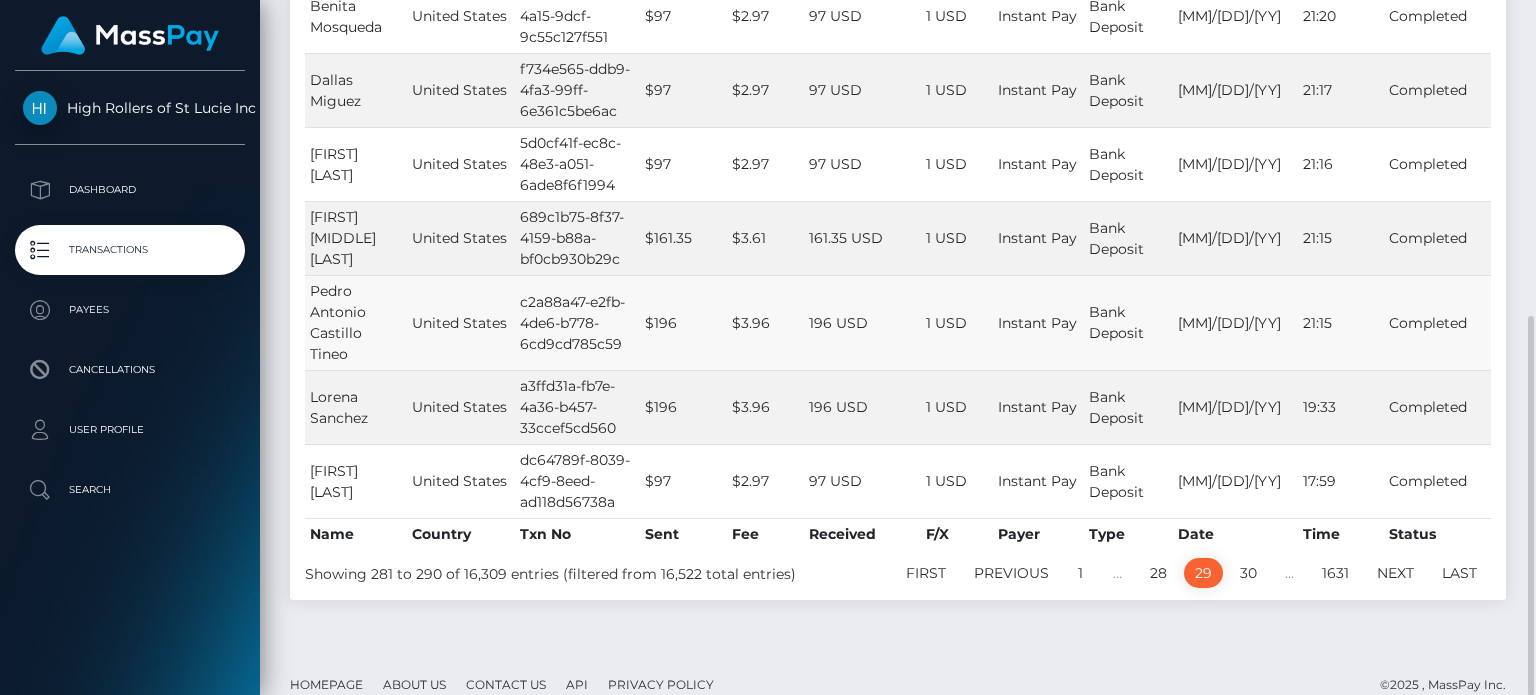 scroll, scrollTop: 576, scrollLeft: 0, axis: vertical 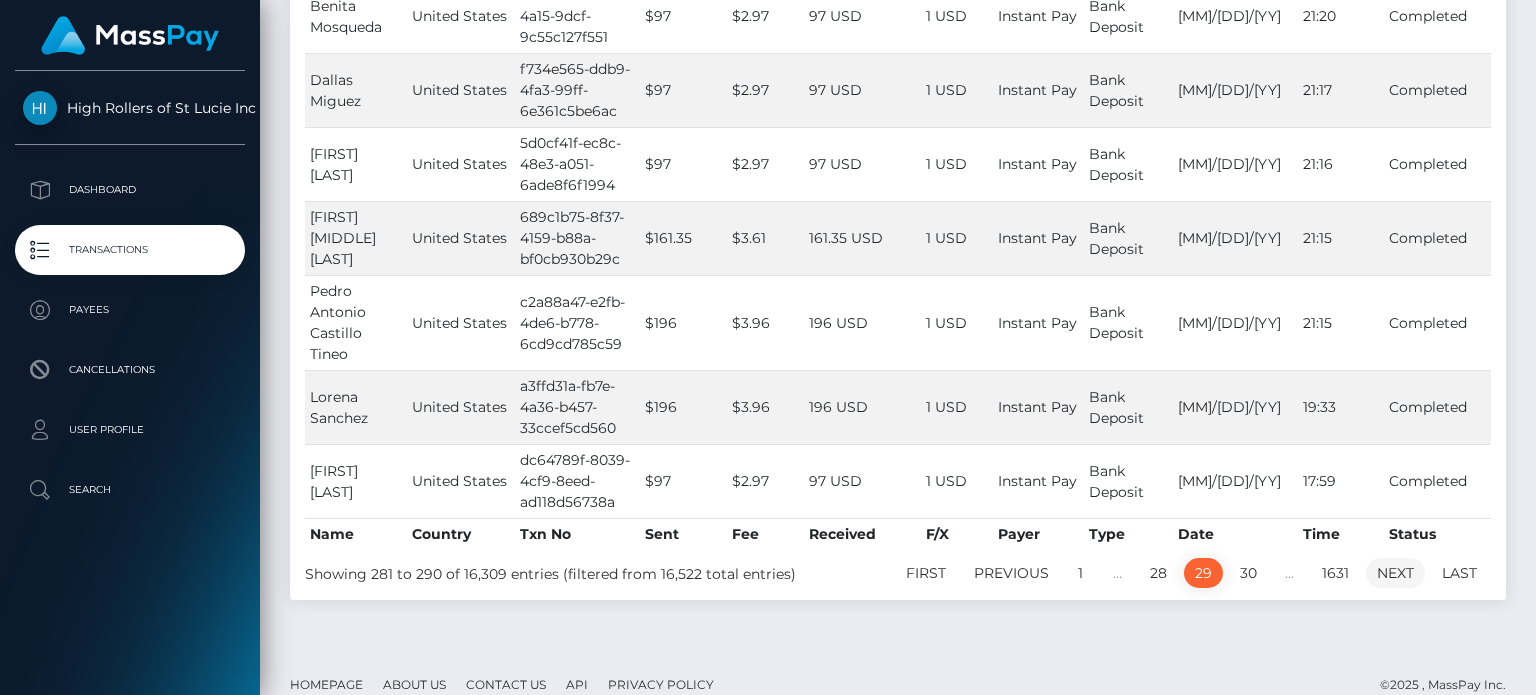 click on "Next" at bounding box center (1395, 573) 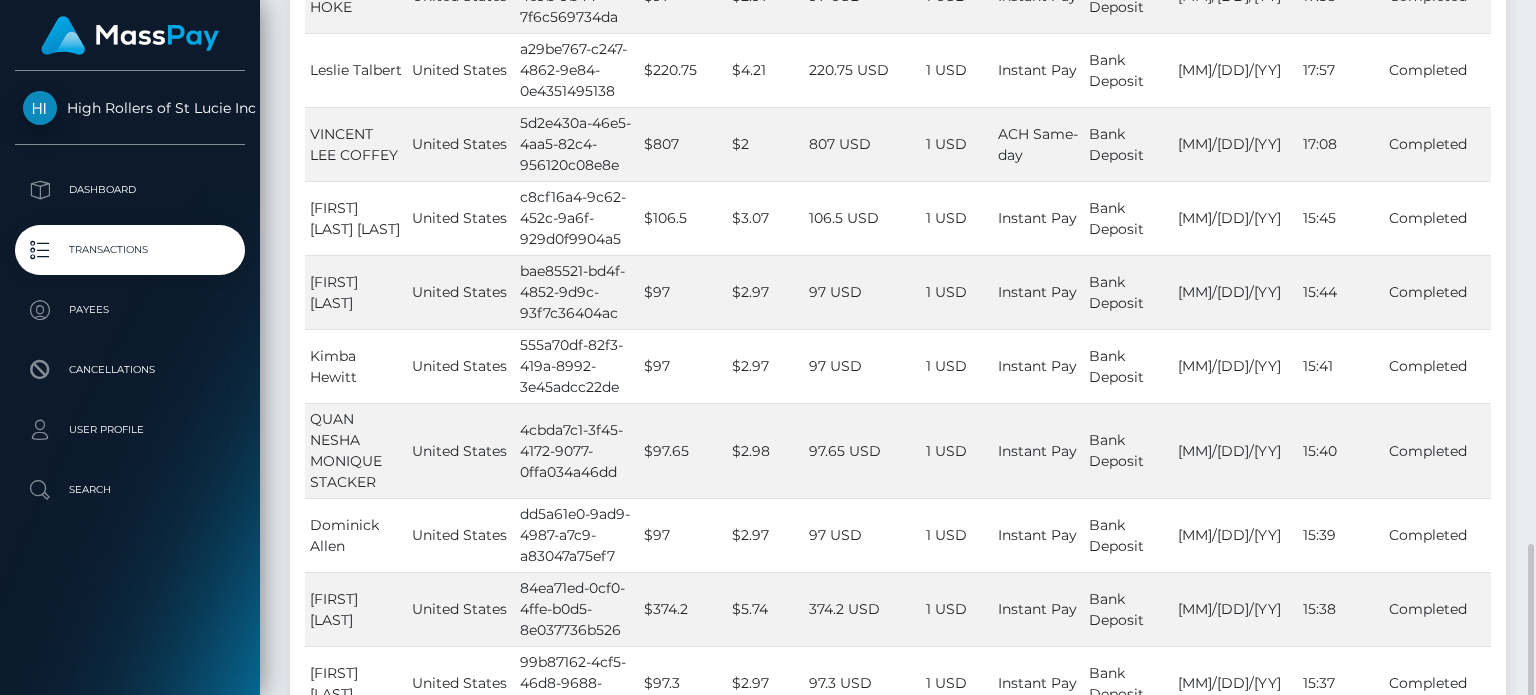 scroll, scrollTop: 596, scrollLeft: 0, axis: vertical 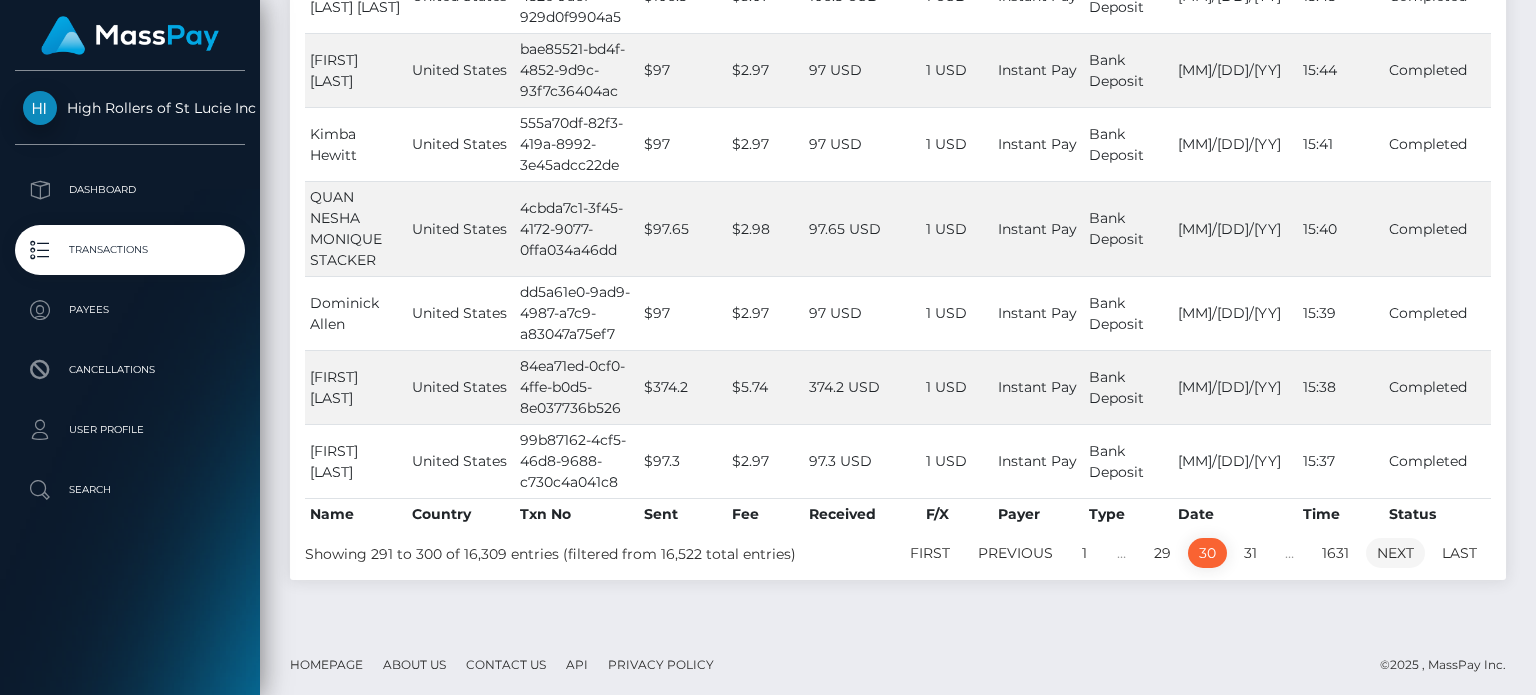 click on "Next" at bounding box center (1395, 553) 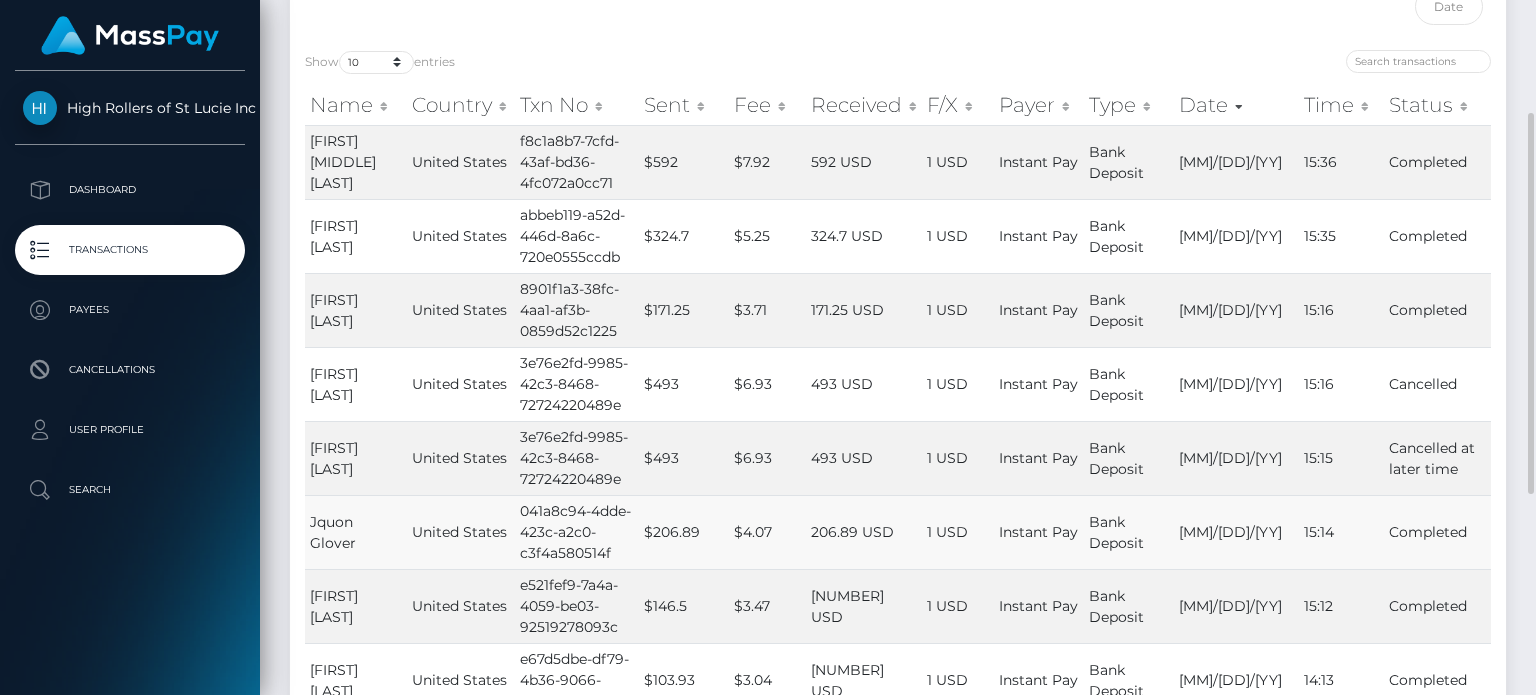 scroll, scrollTop: 576, scrollLeft: 0, axis: vertical 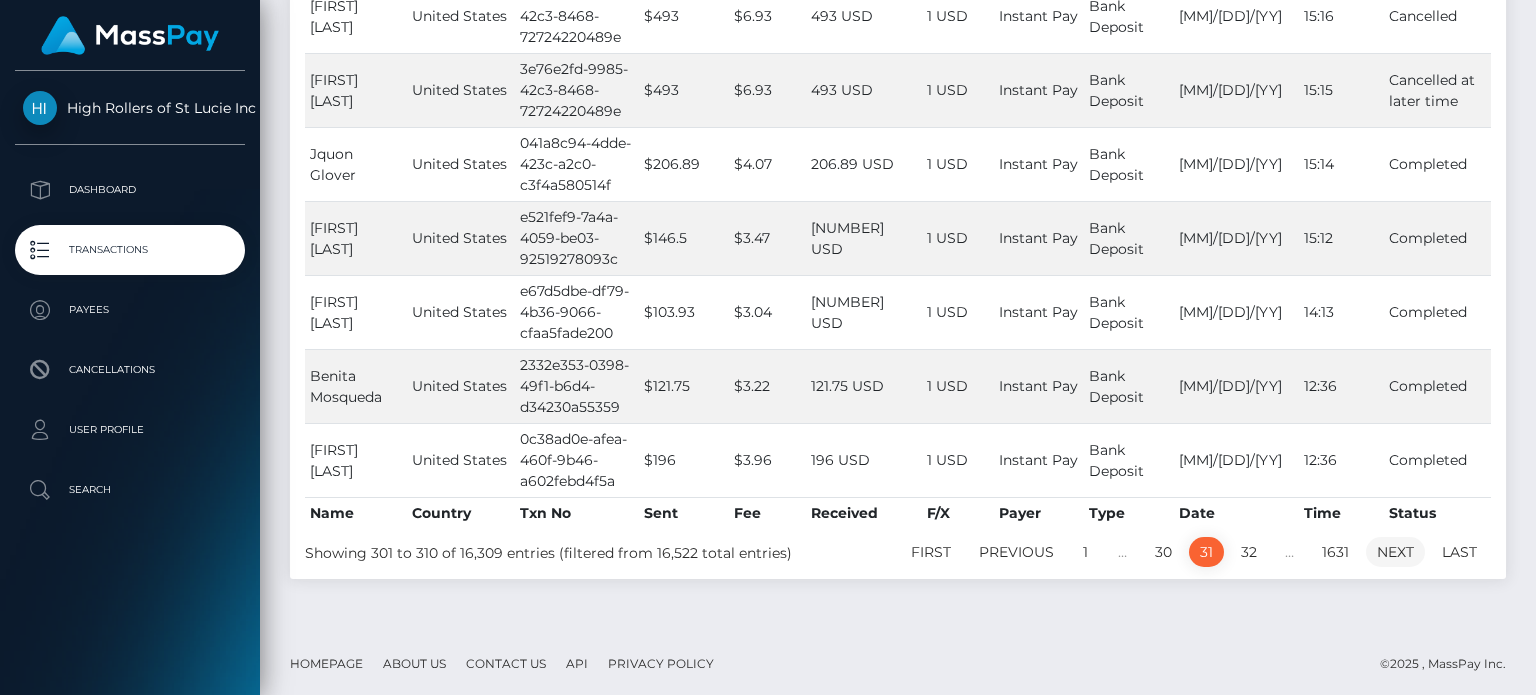 click on "Next" at bounding box center [1395, 552] 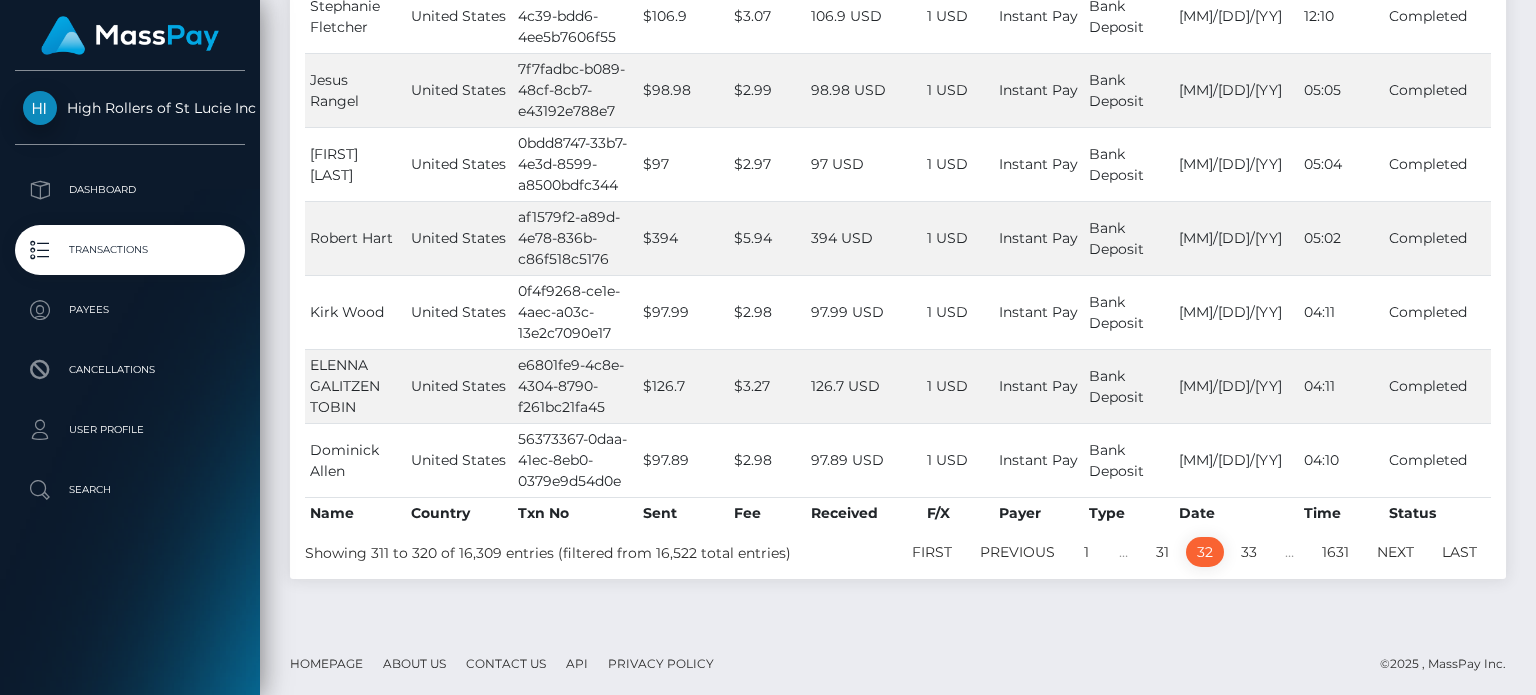 click on "Next" at bounding box center [1395, 552] 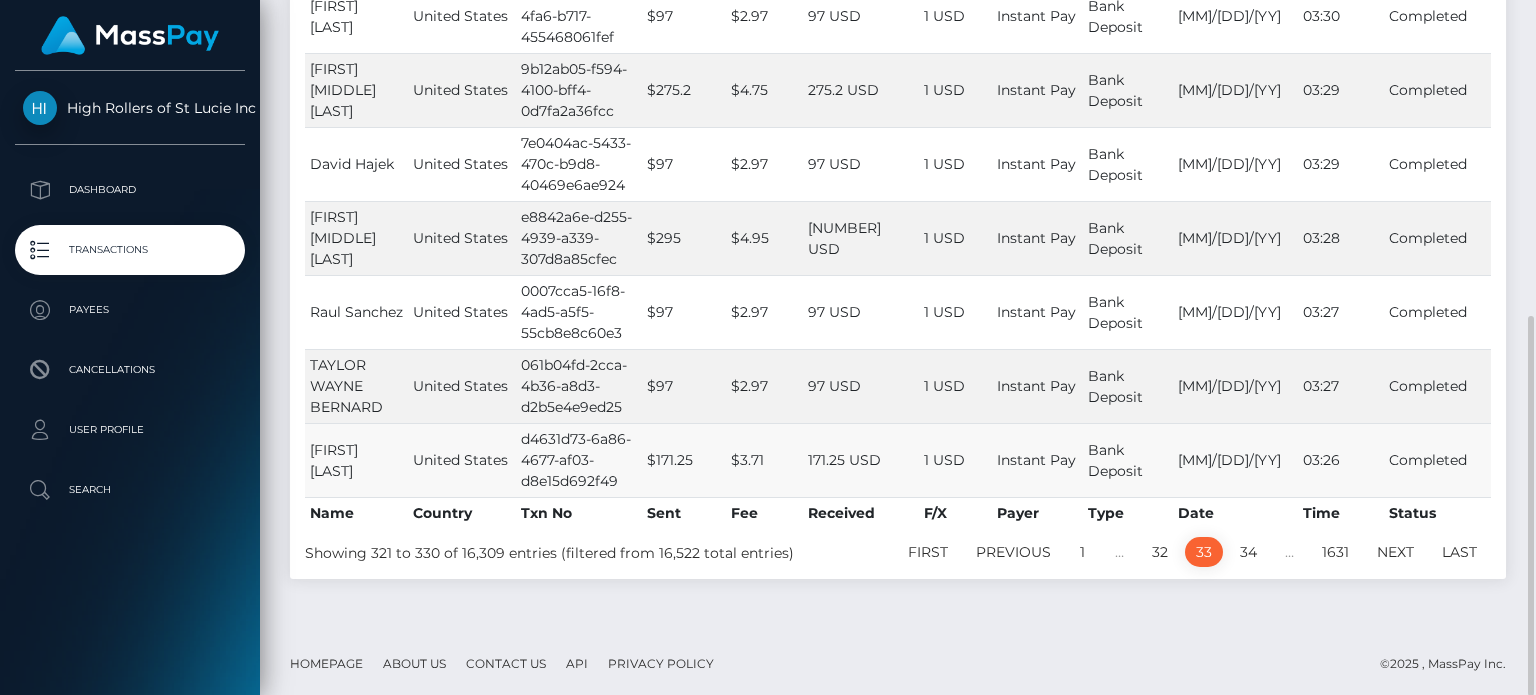 scroll, scrollTop: 576, scrollLeft: 0, axis: vertical 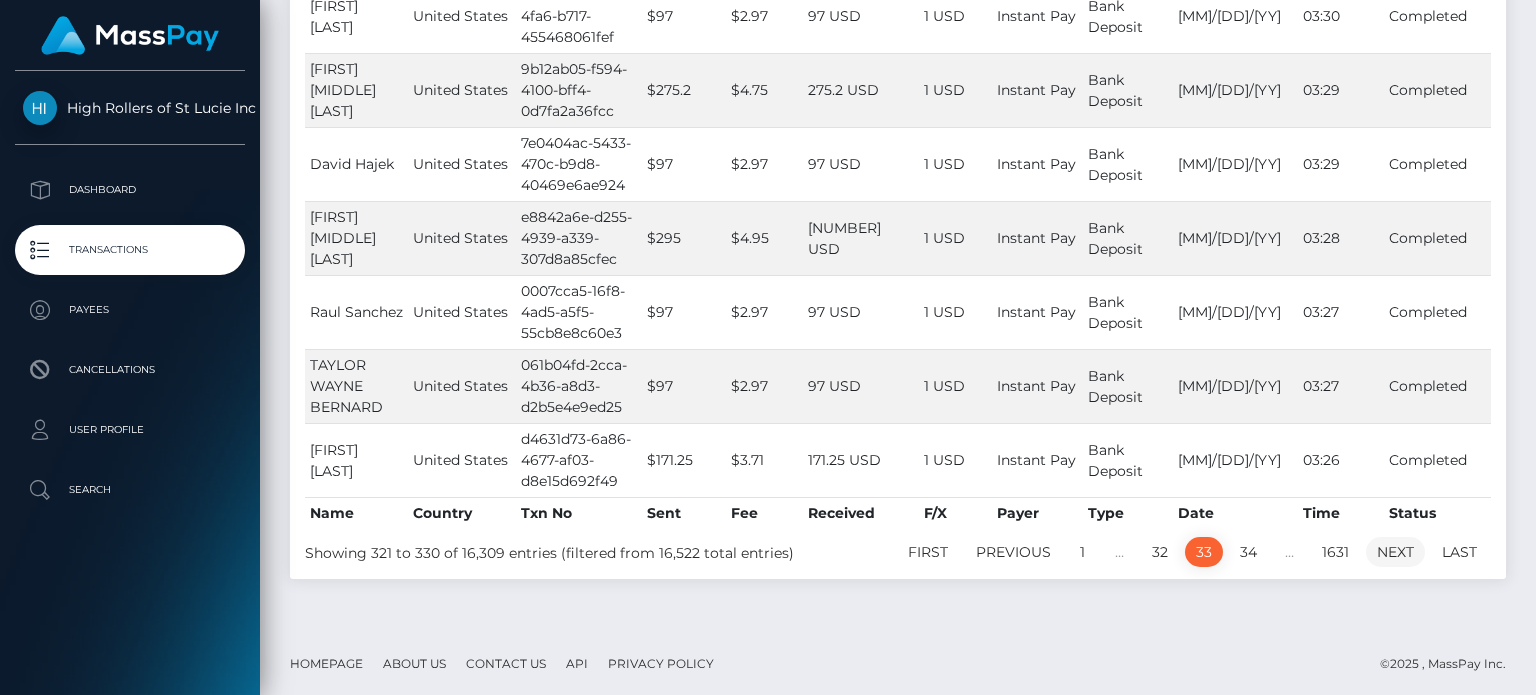 click on "Next" at bounding box center [1395, 552] 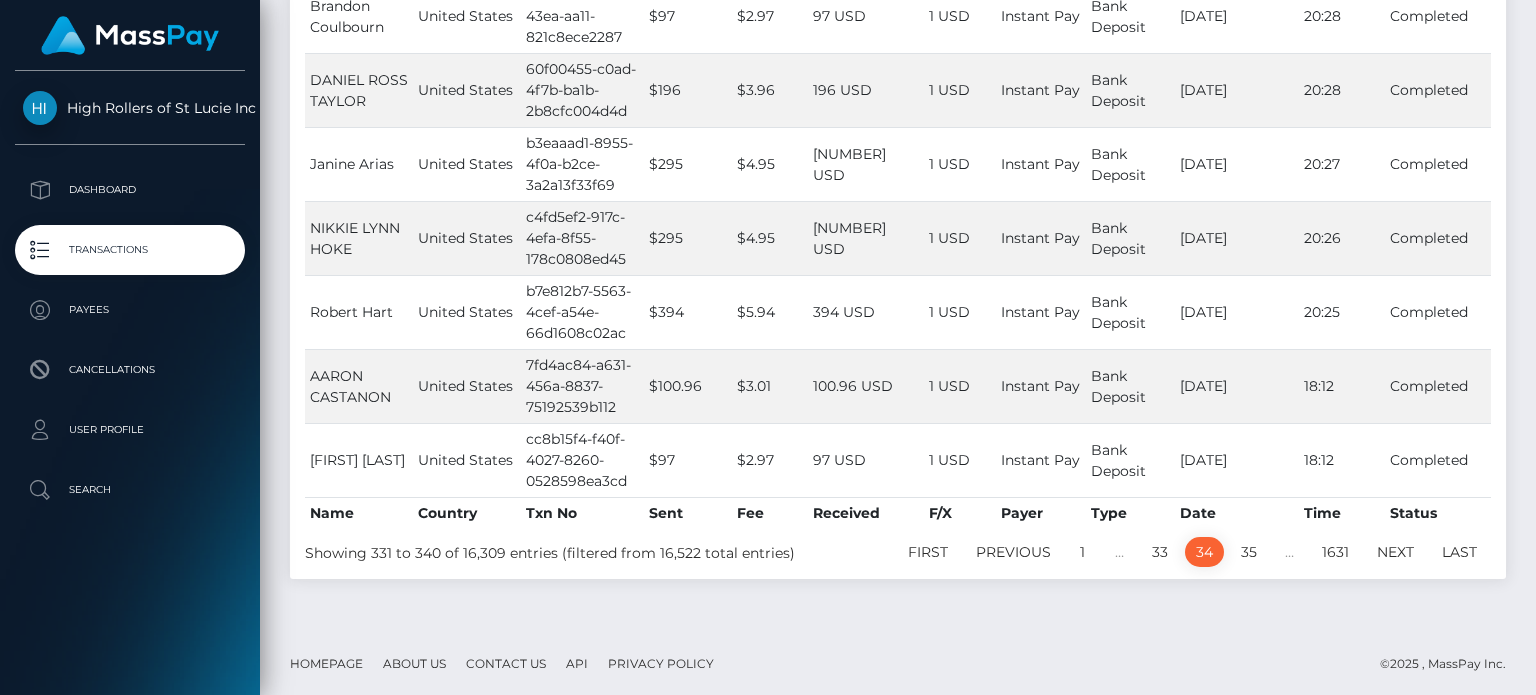 click on "Next" at bounding box center (1395, 552) 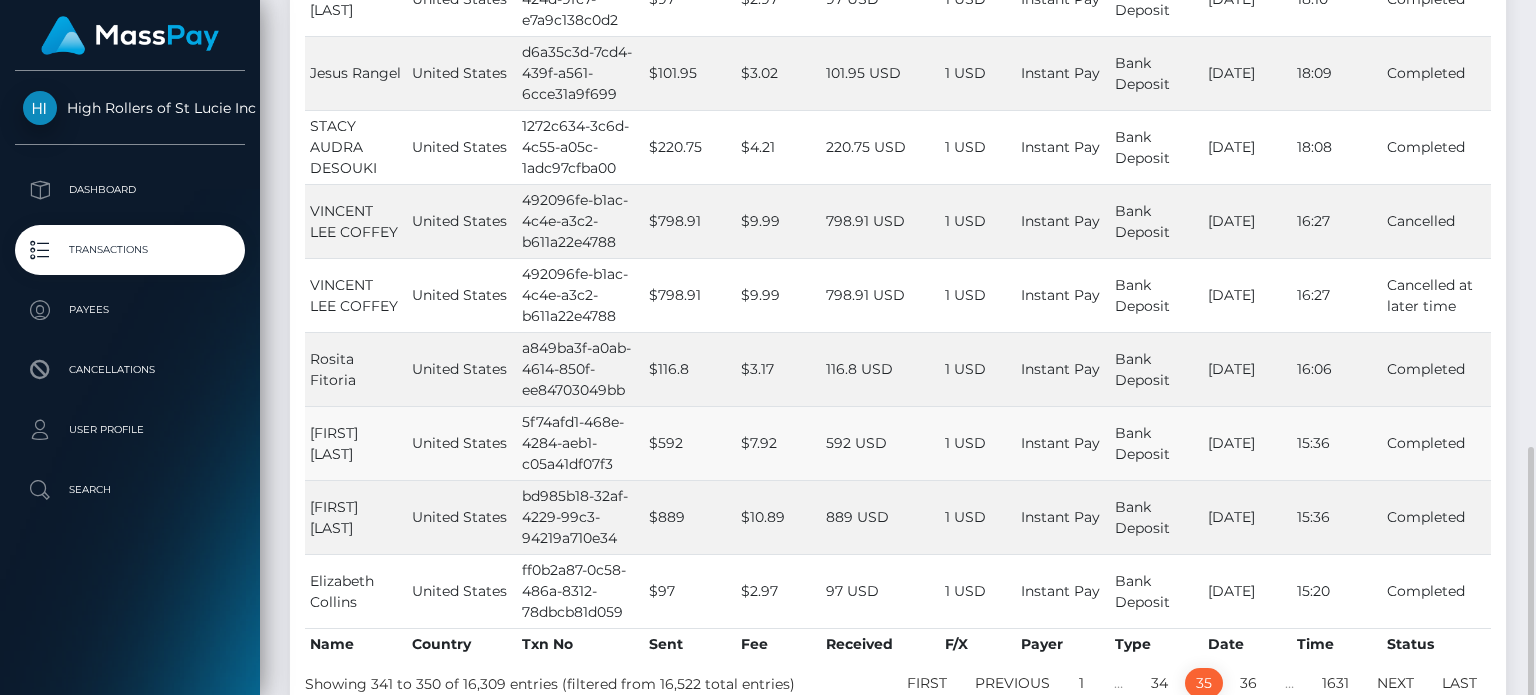 scroll, scrollTop: 576, scrollLeft: 0, axis: vertical 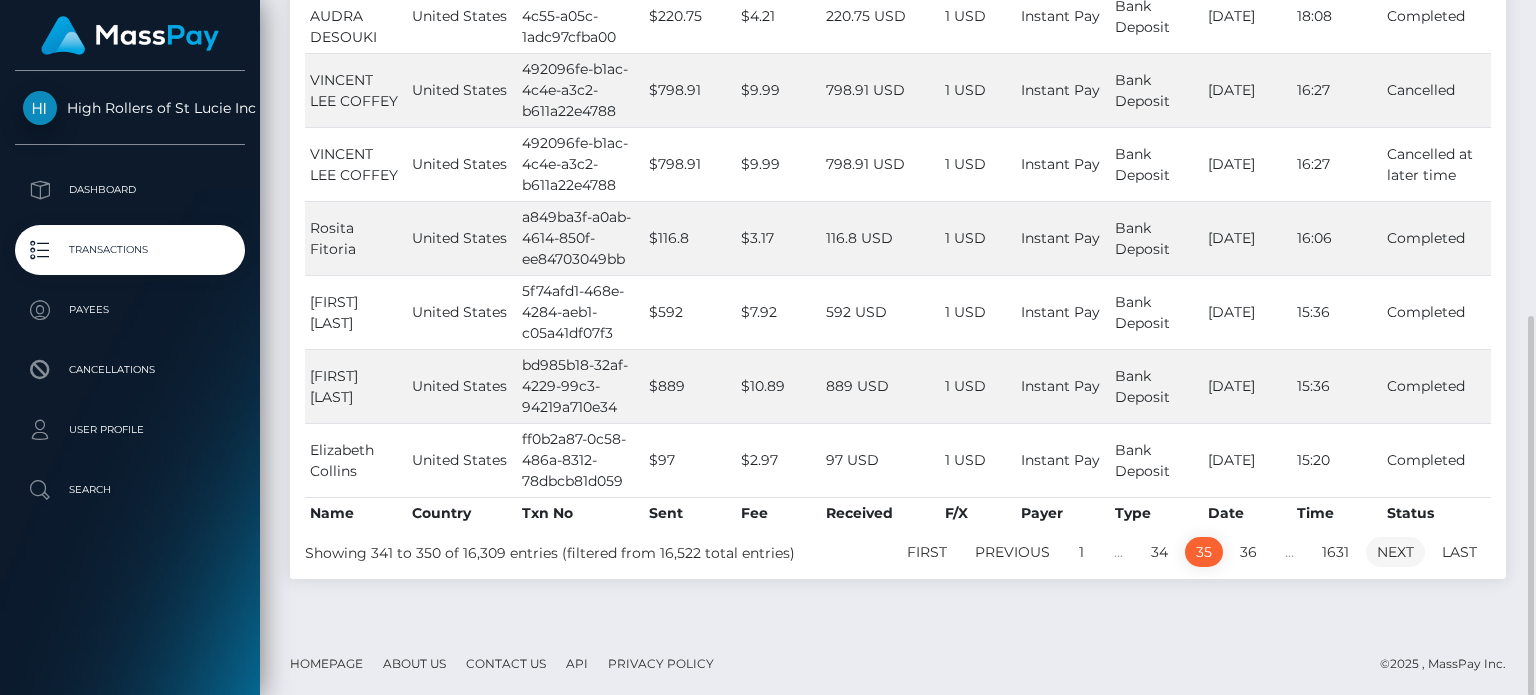 click on "Next" at bounding box center (1395, 552) 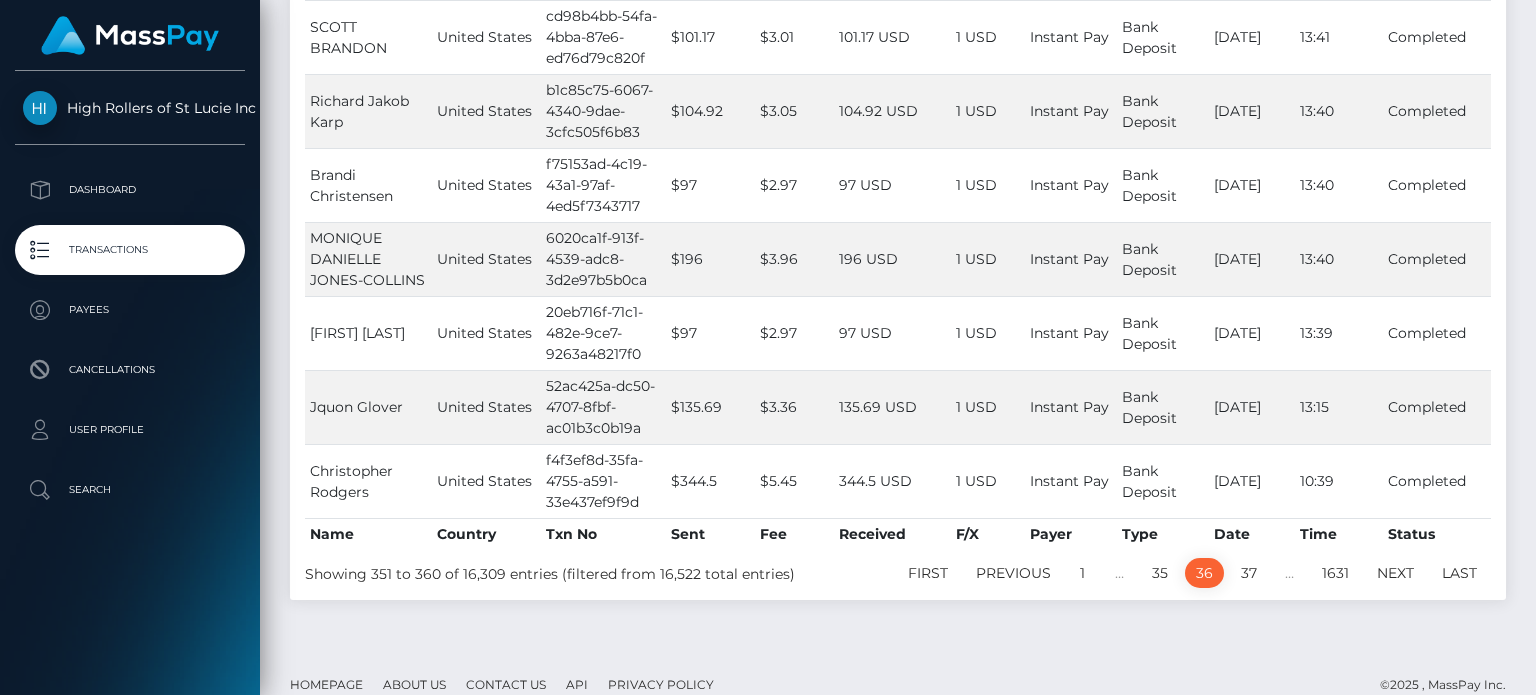 click on "Next" at bounding box center (1395, 573) 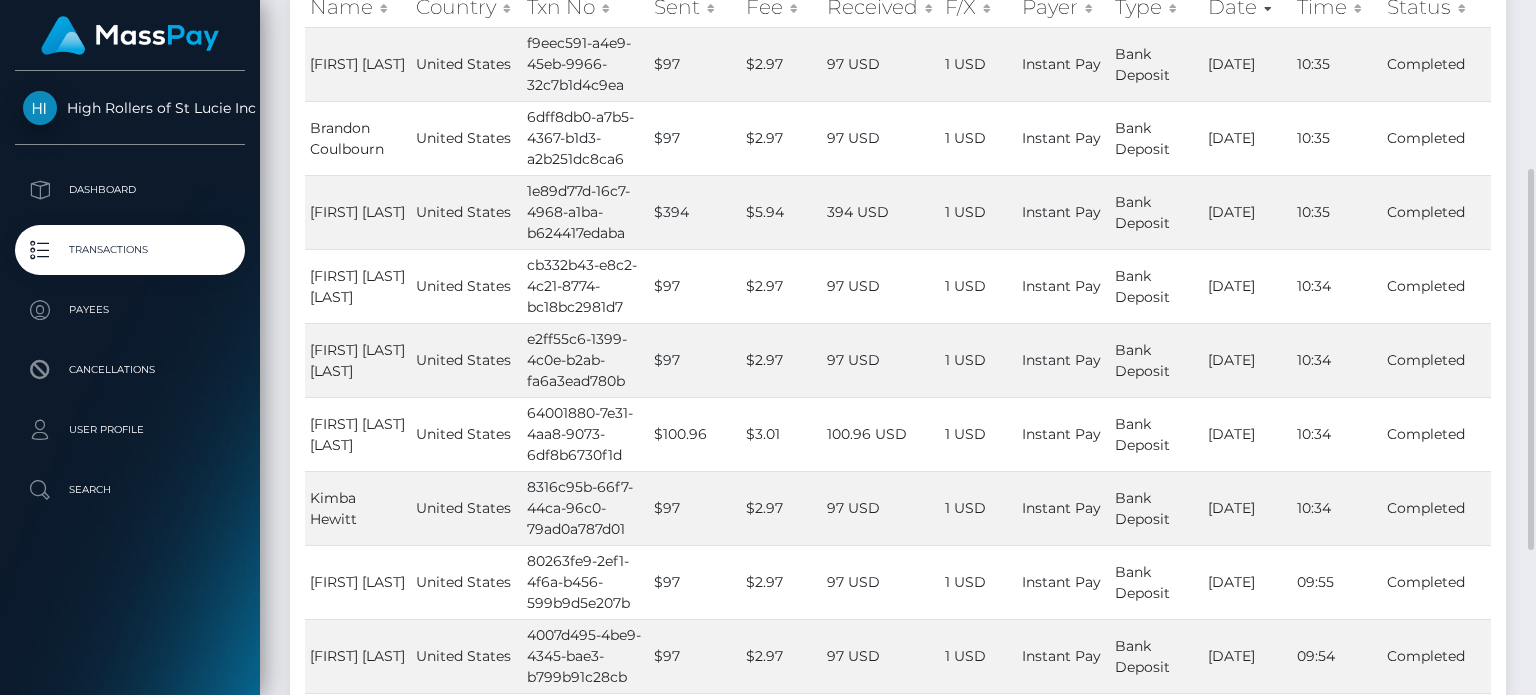 scroll, scrollTop: 307, scrollLeft: 0, axis: vertical 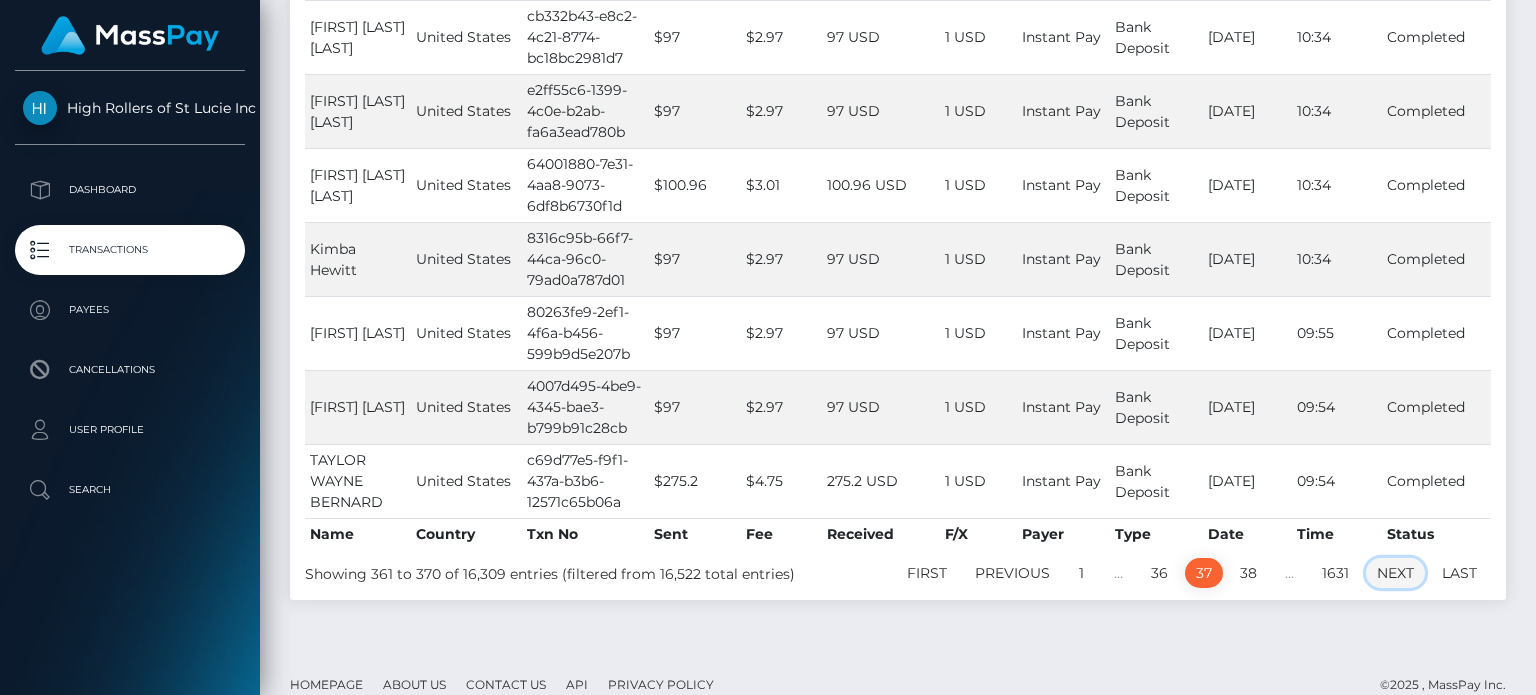 click on "Next" at bounding box center (1395, 573) 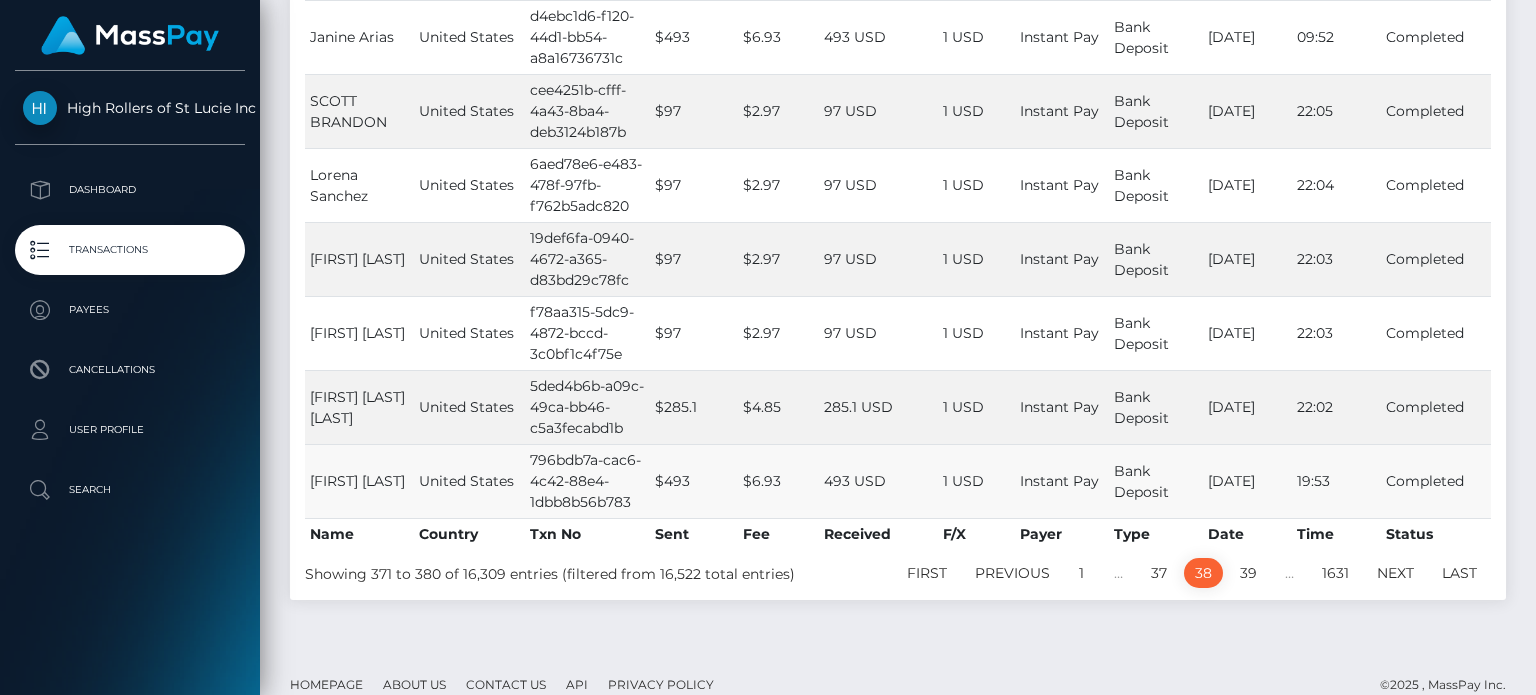 click on "19:53" at bounding box center (1337, 481) 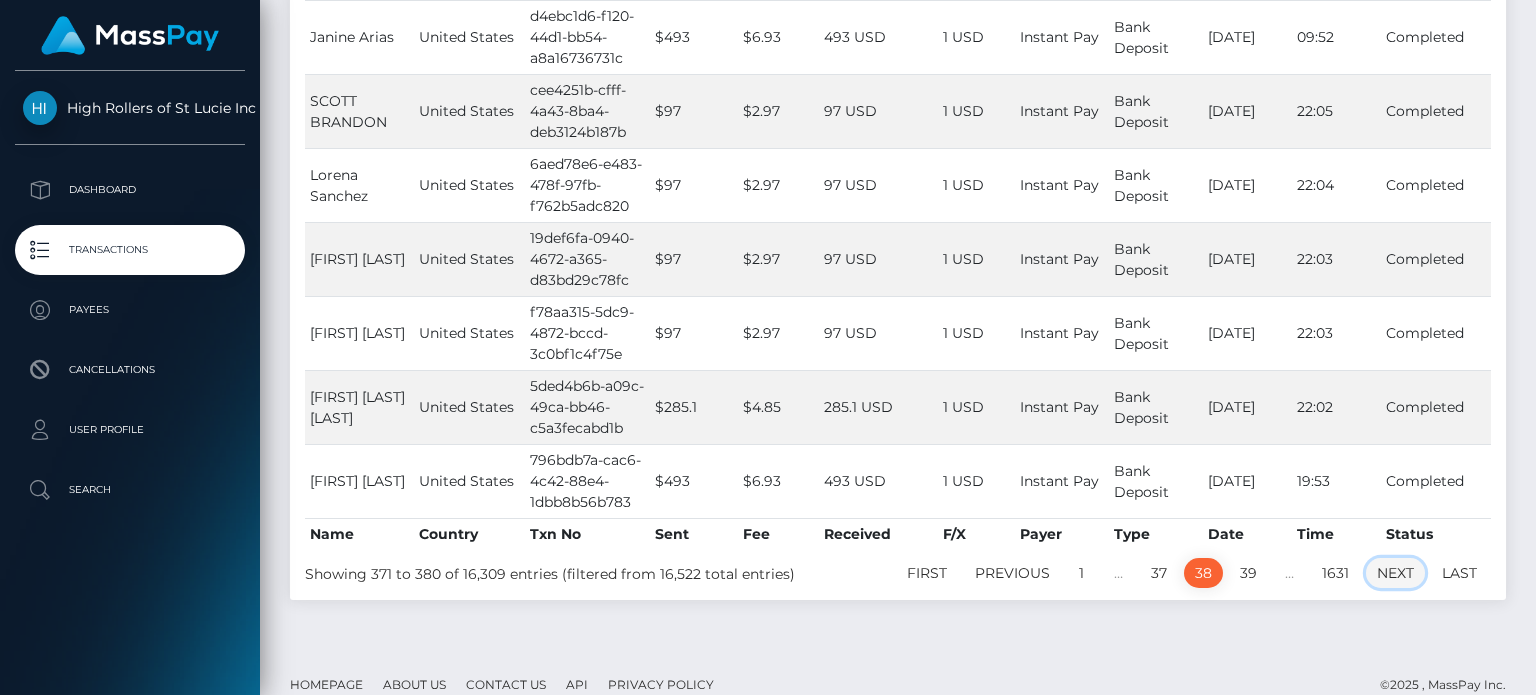 click on "Next" at bounding box center (1395, 573) 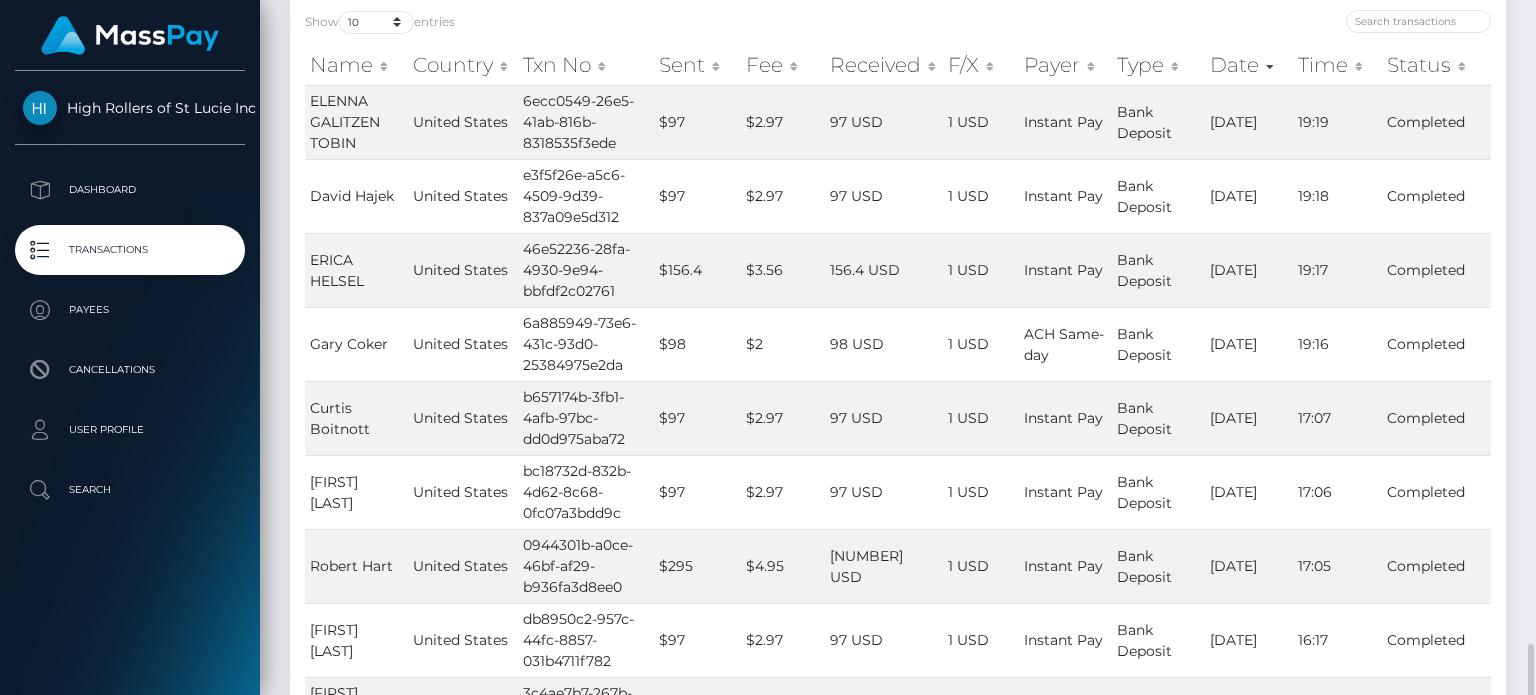 scroll, scrollTop: 576, scrollLeft: 0, axis: vertical 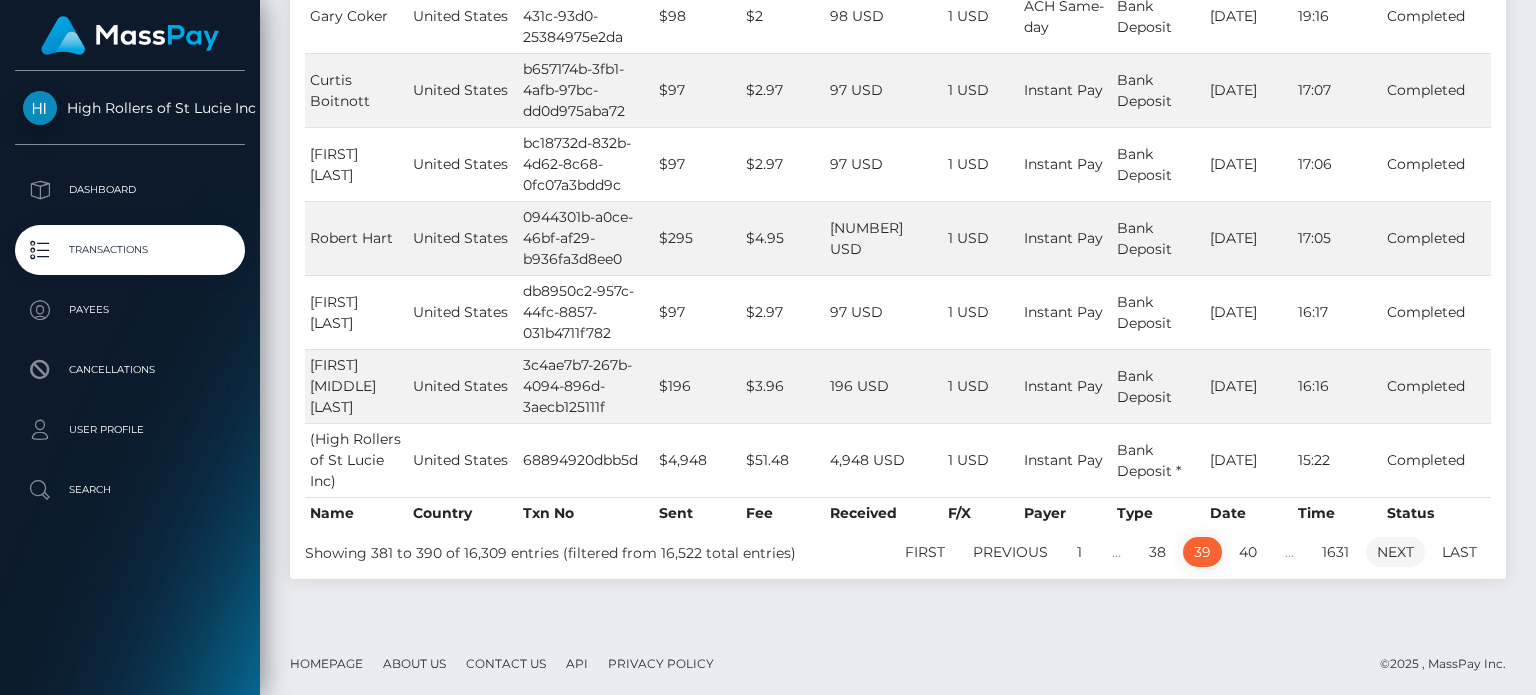 click on "Next" at bounding box center [1395, 552] 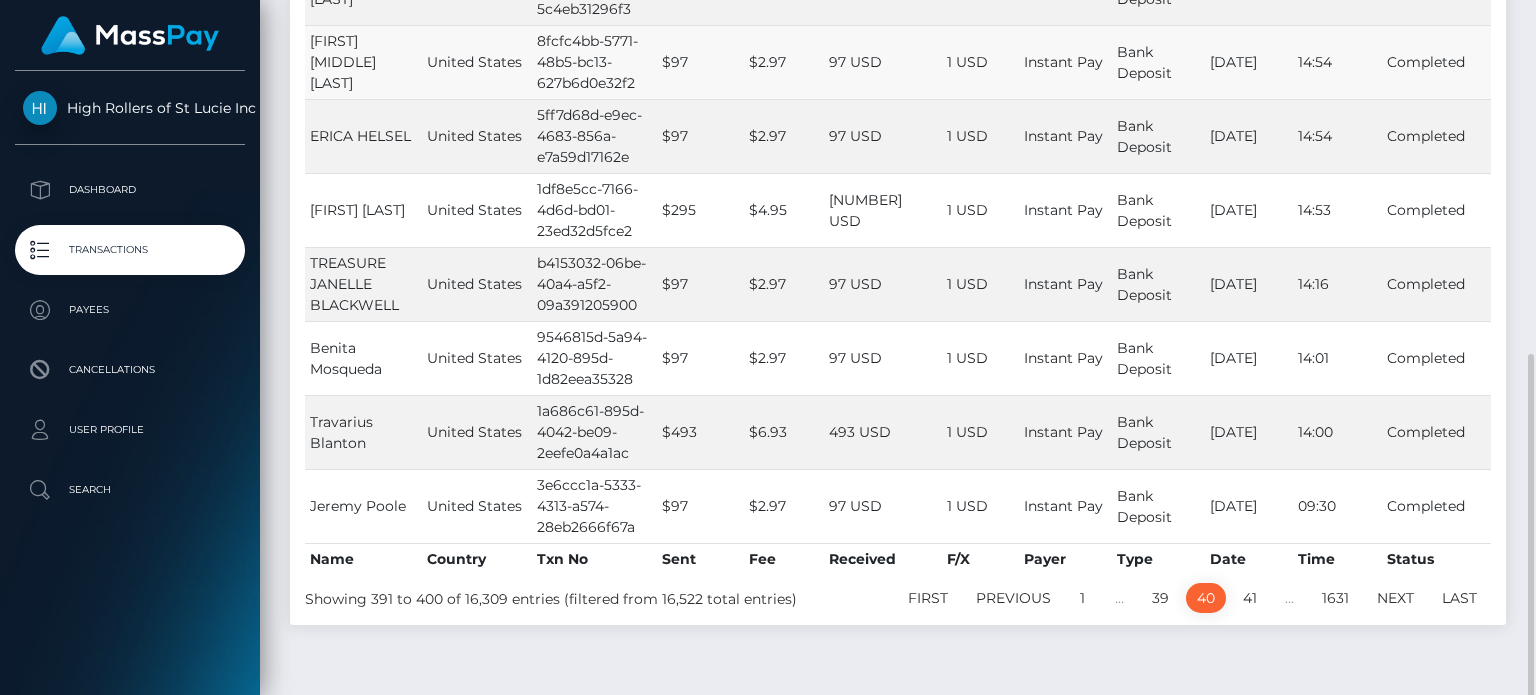 scroll, scrollTop: 556, scrollLeft: 0, axis: vertical 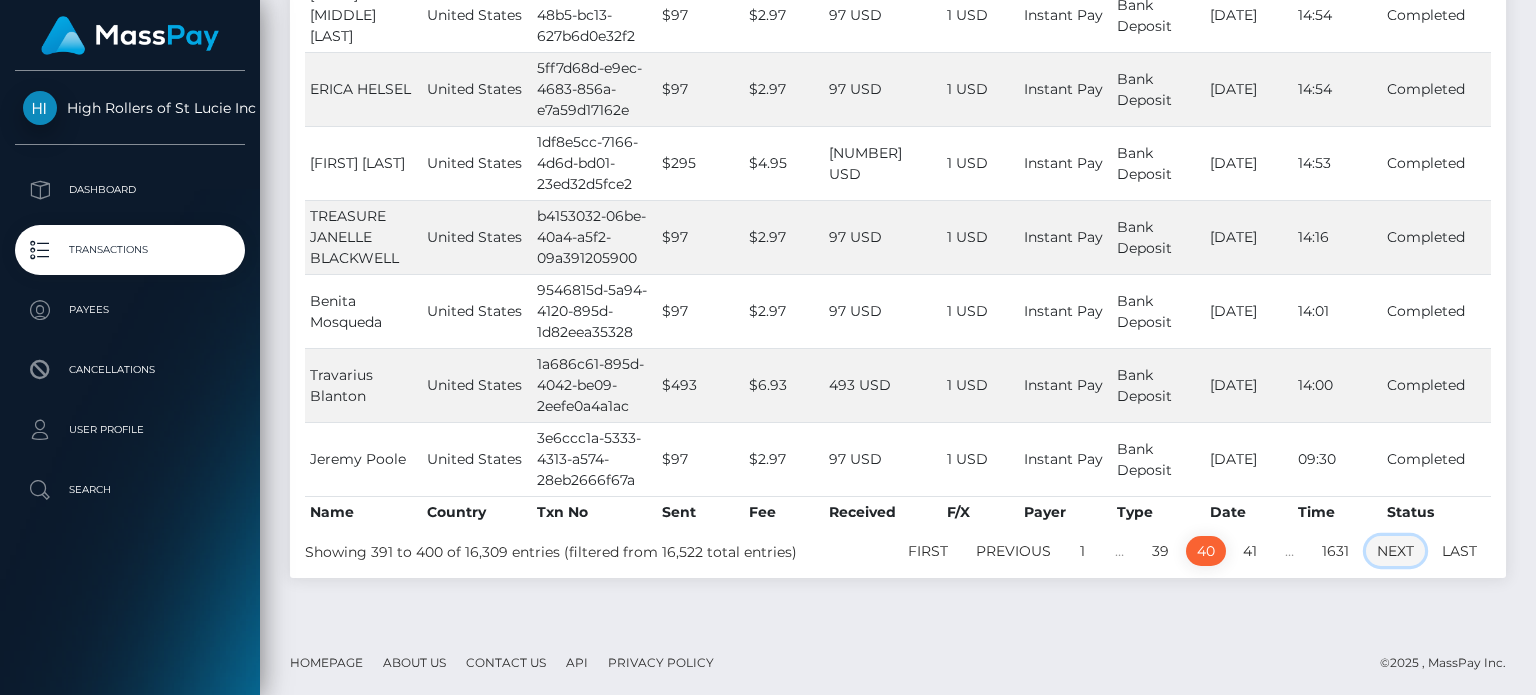 click on "Next" at bounding box center [1395, 551] 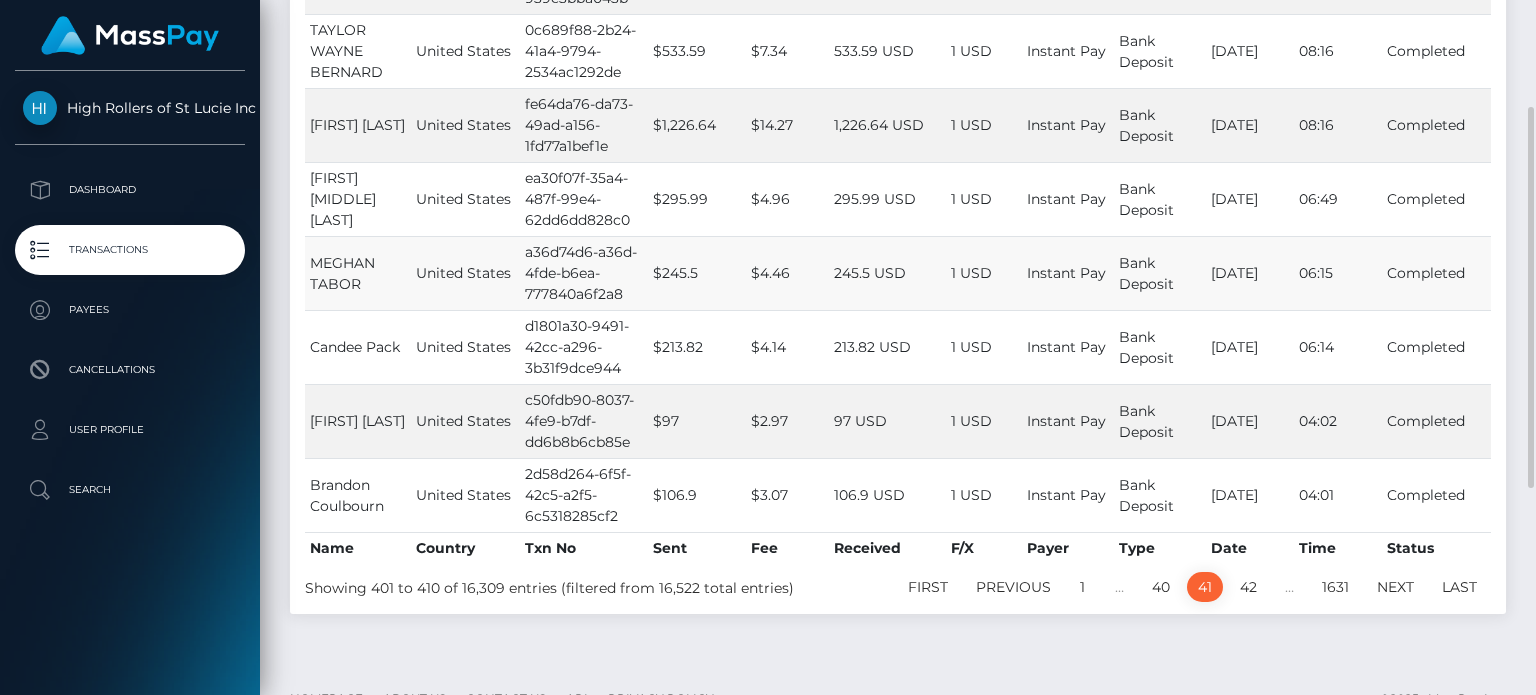 scroll, scrollTop: 543, scrollLeft: 0, axis: vertical 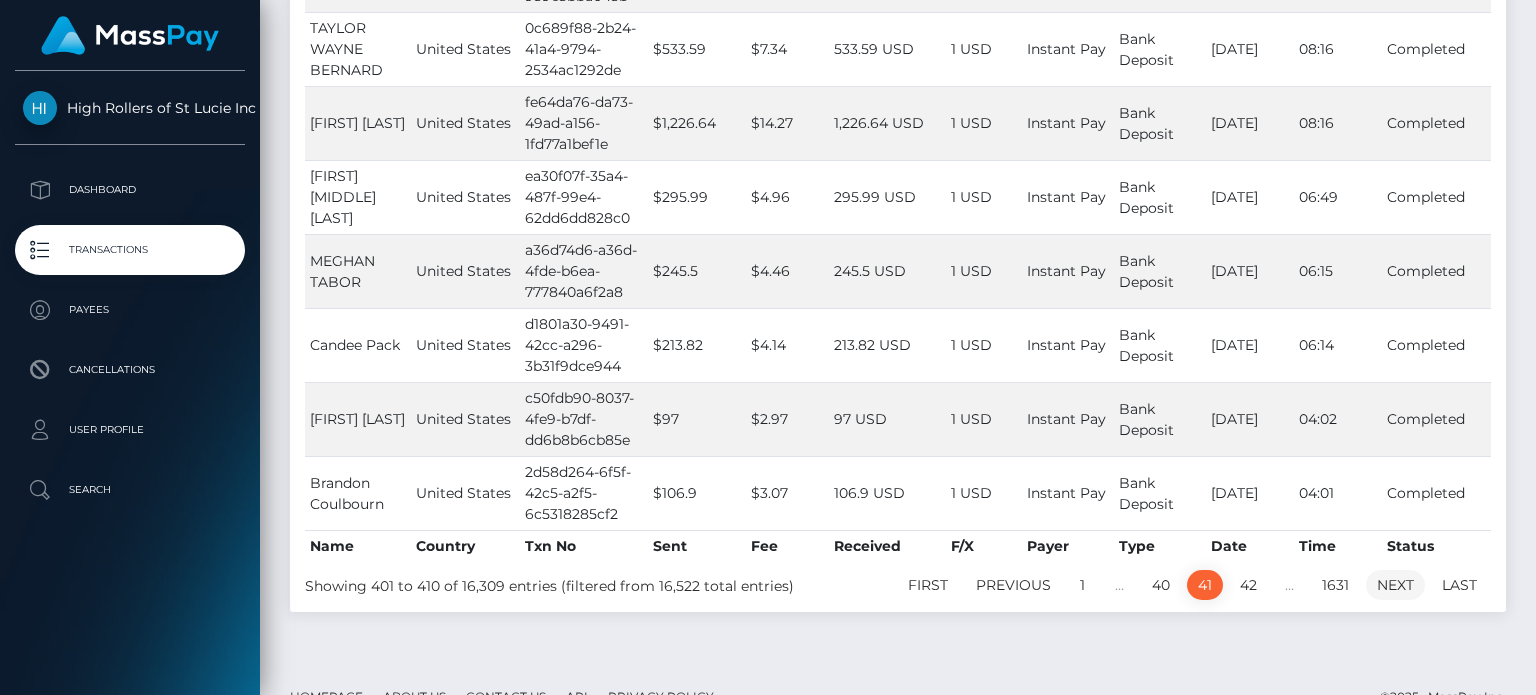 click on "Next" at bounding box center (1395, 585) 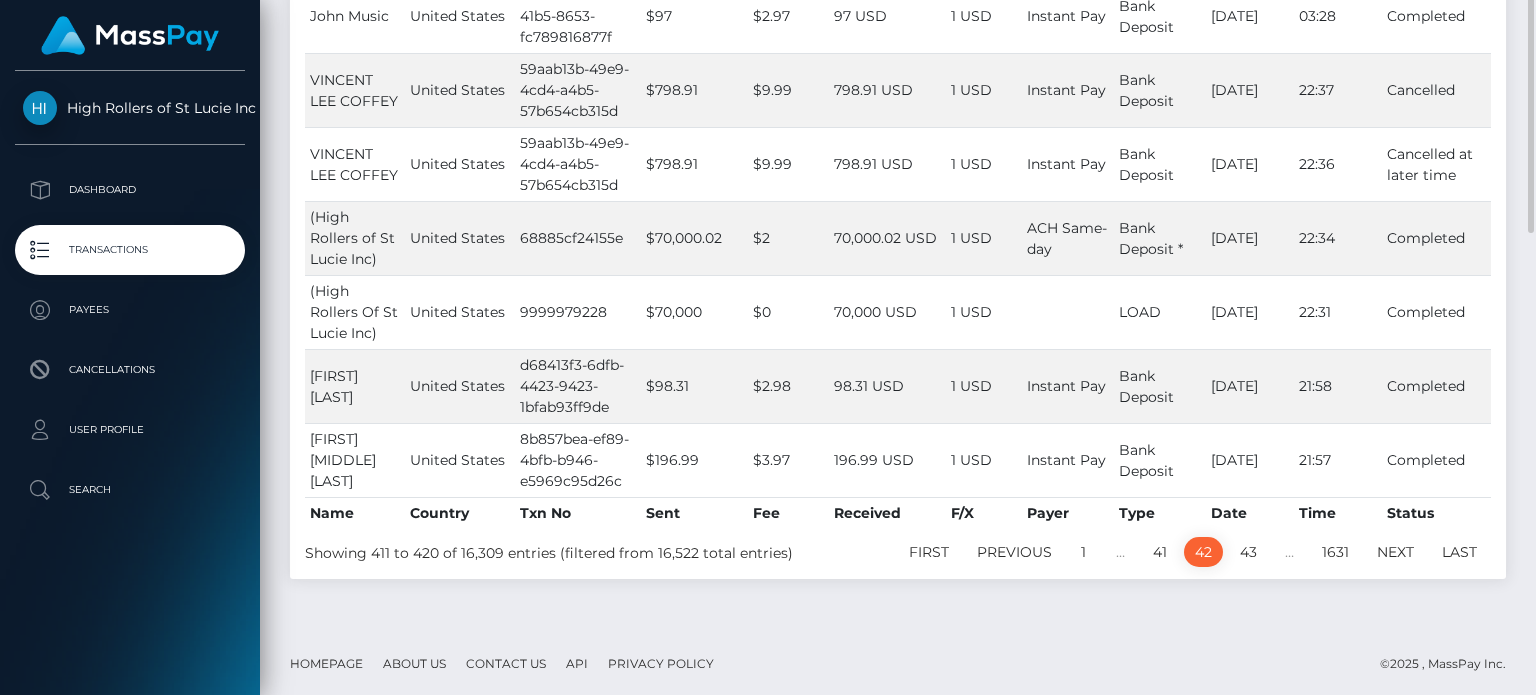 scroll, scrollTop: 576, scrollLeft: 0, axis: vertical 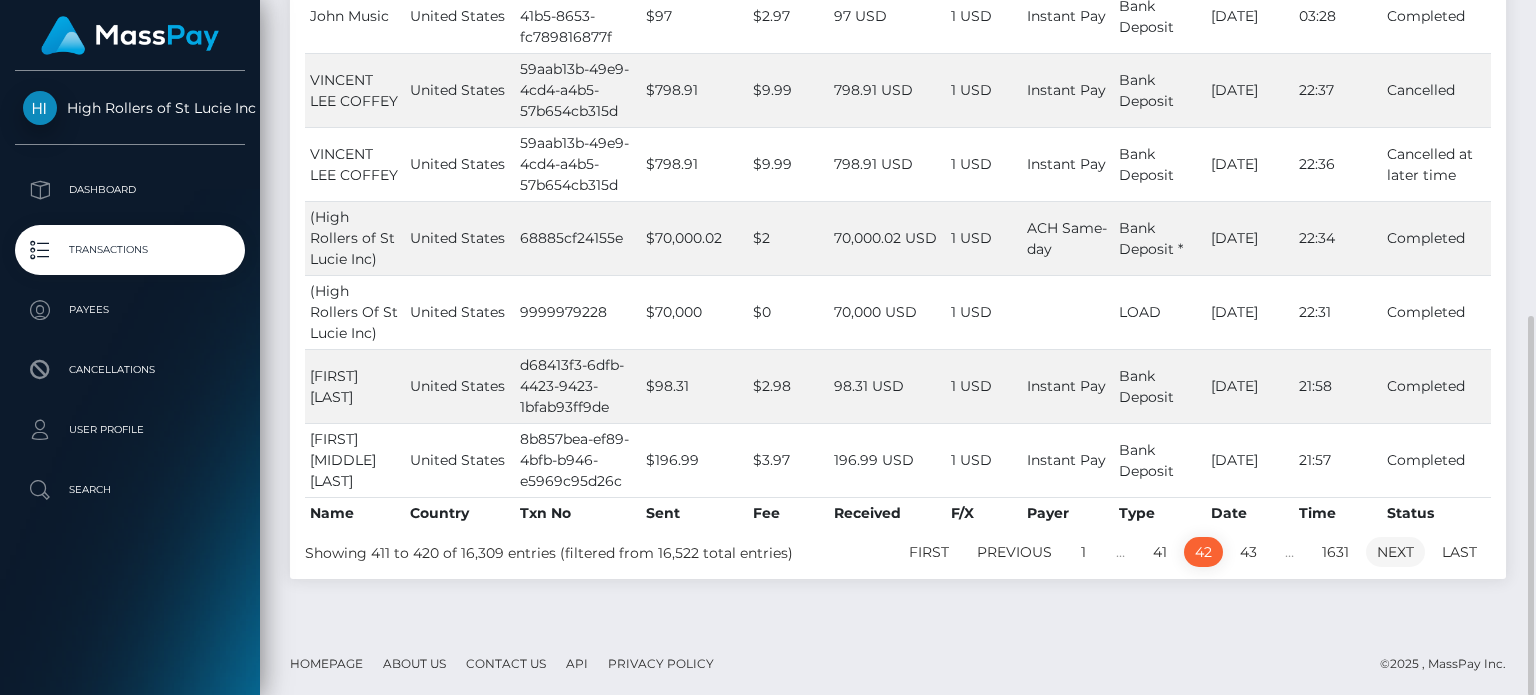 click on "Next" at bounding box center (1395, 552) 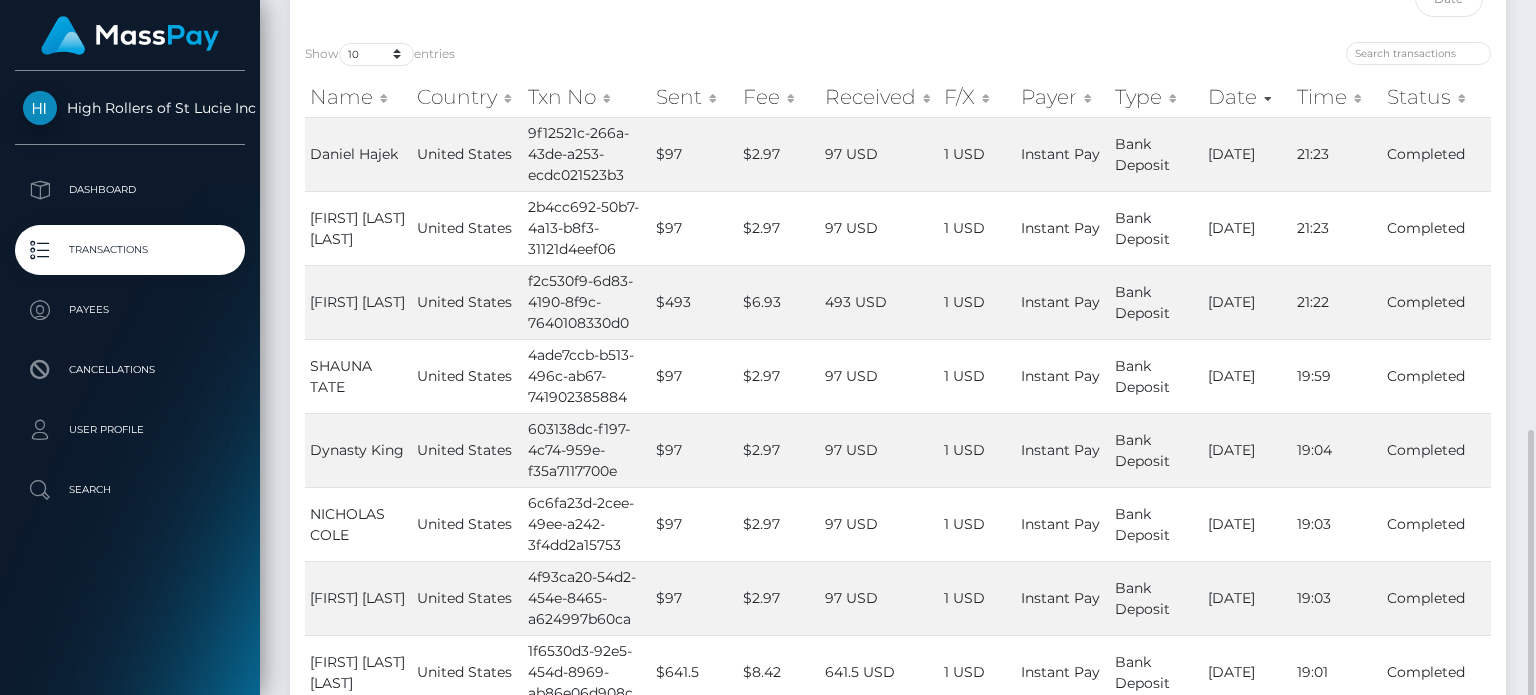 scroll, scrollTop: 596, scrollLeft: 0, axis: vertical 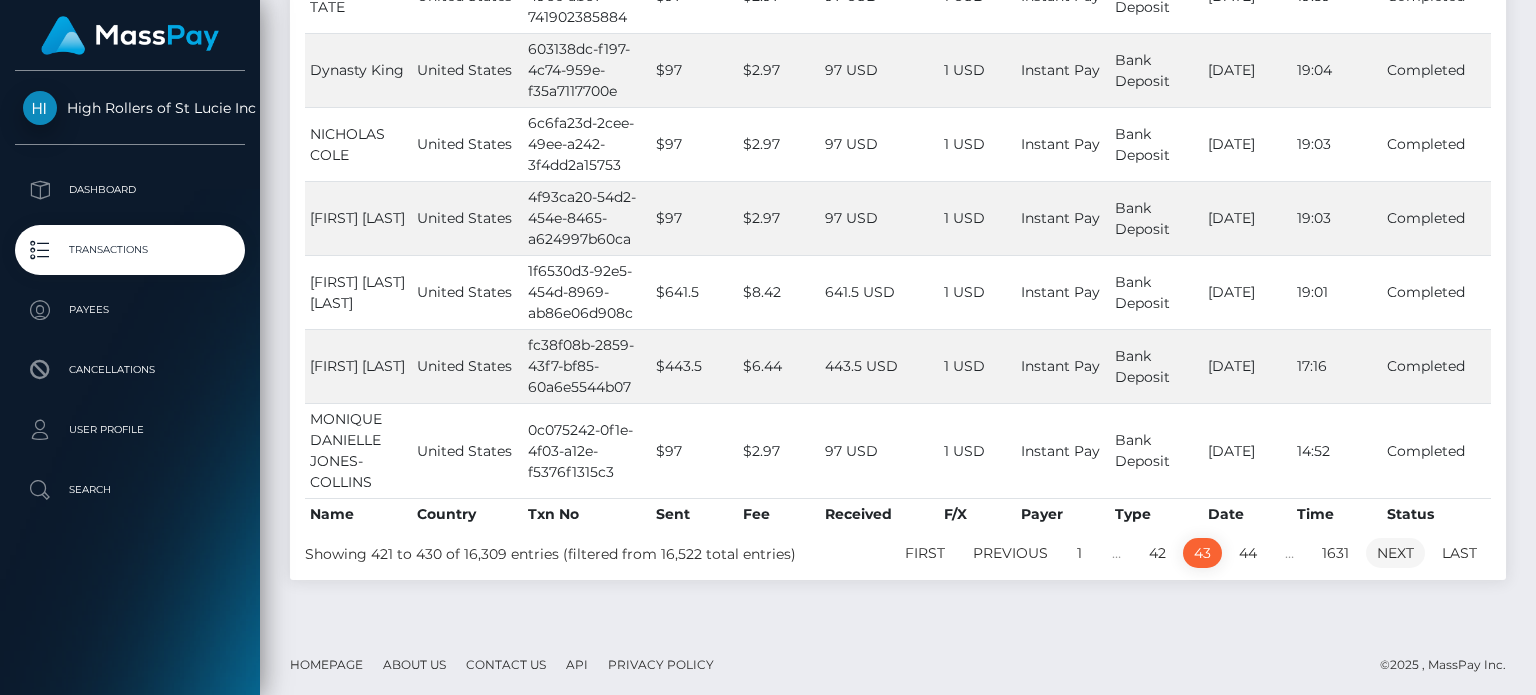 click on "Next" at bounding box center [1395, 553] 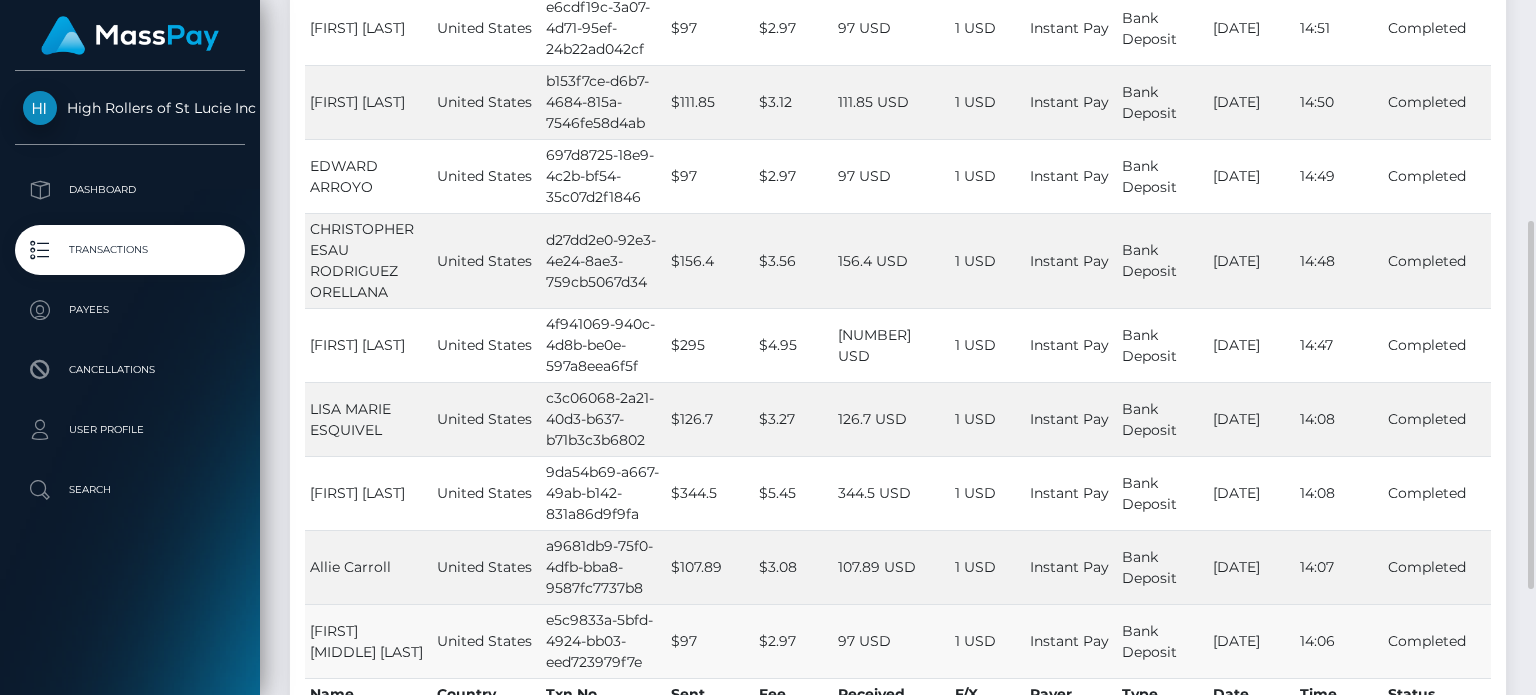 scroll, scrollTop: 416, scrollLeft: 0, axis: vertical 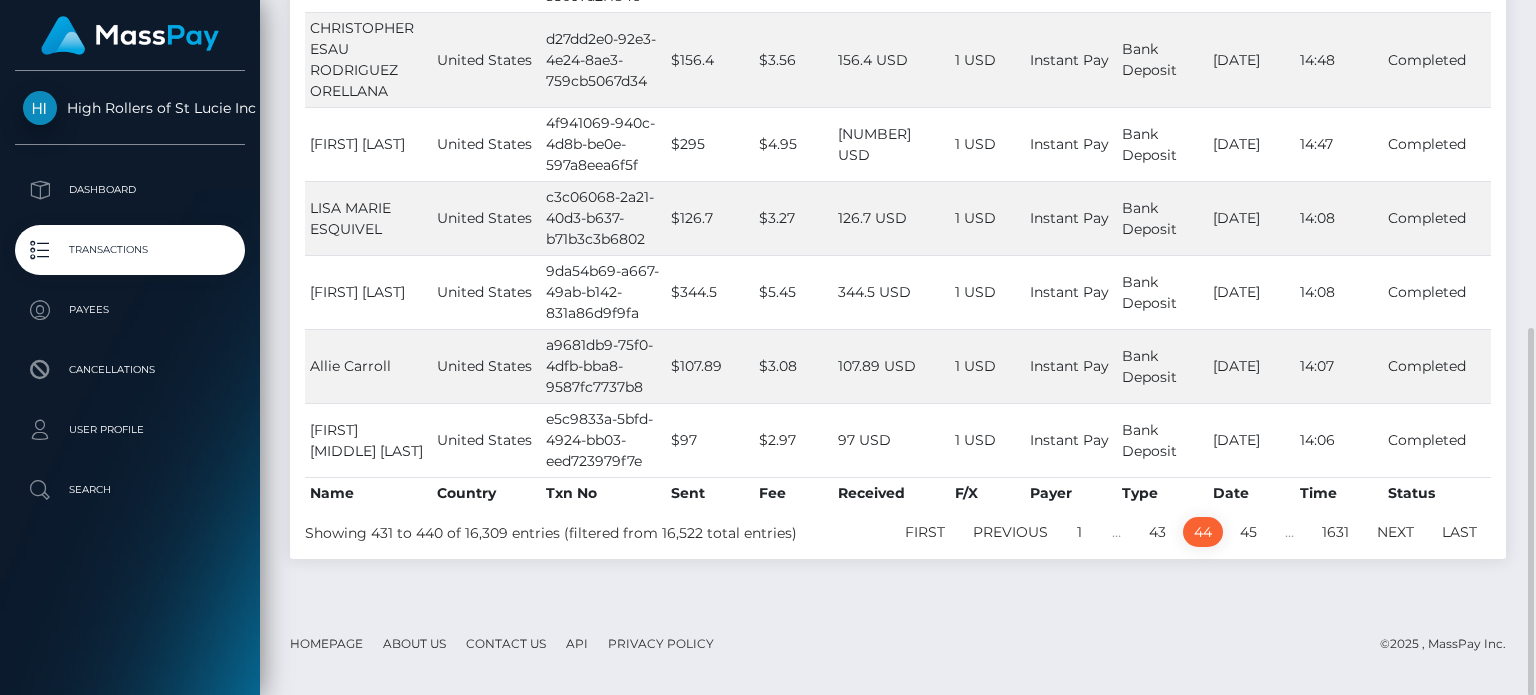 click on "Transactions
View Pending Transactions
ON   OFF
CSV   Excel   PDF   Print     All
Show  10 25 50 100 250 500 1,000 3,500  entries Name Country Fee" at bounding box center [898, 48] 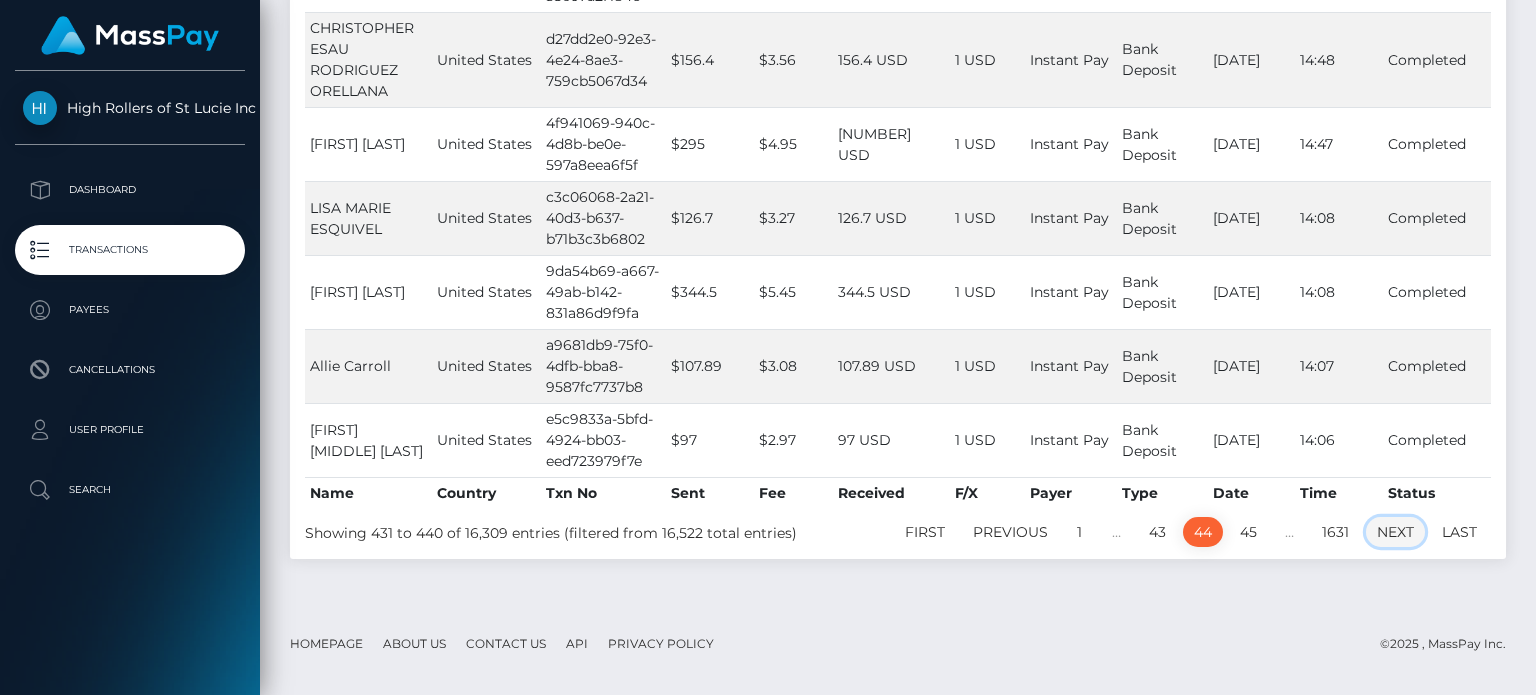 click on "Next" at bounding box center [1395, 532] 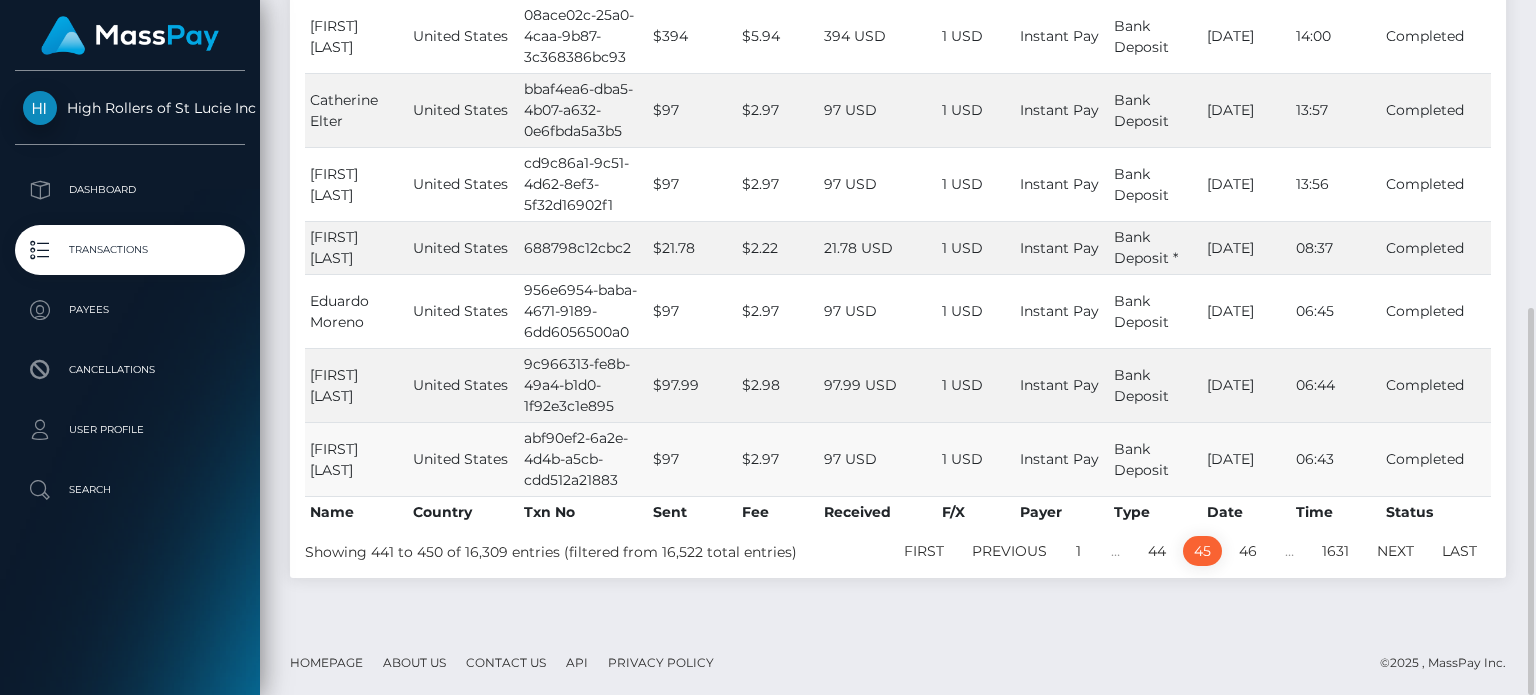 scroll, scrollTop: 556, scrollLeft: 0, axis: vertical 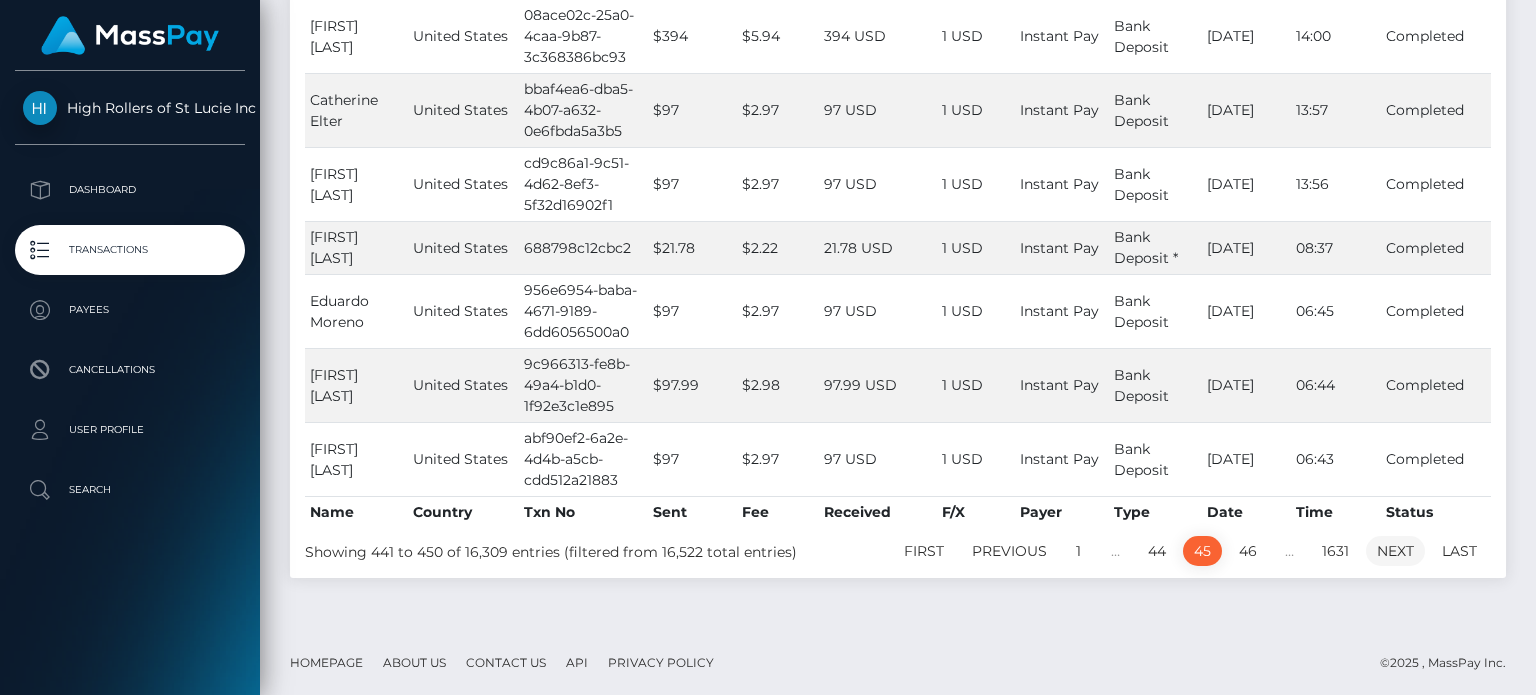 click on "Next" at bounding box center (1395, 551) 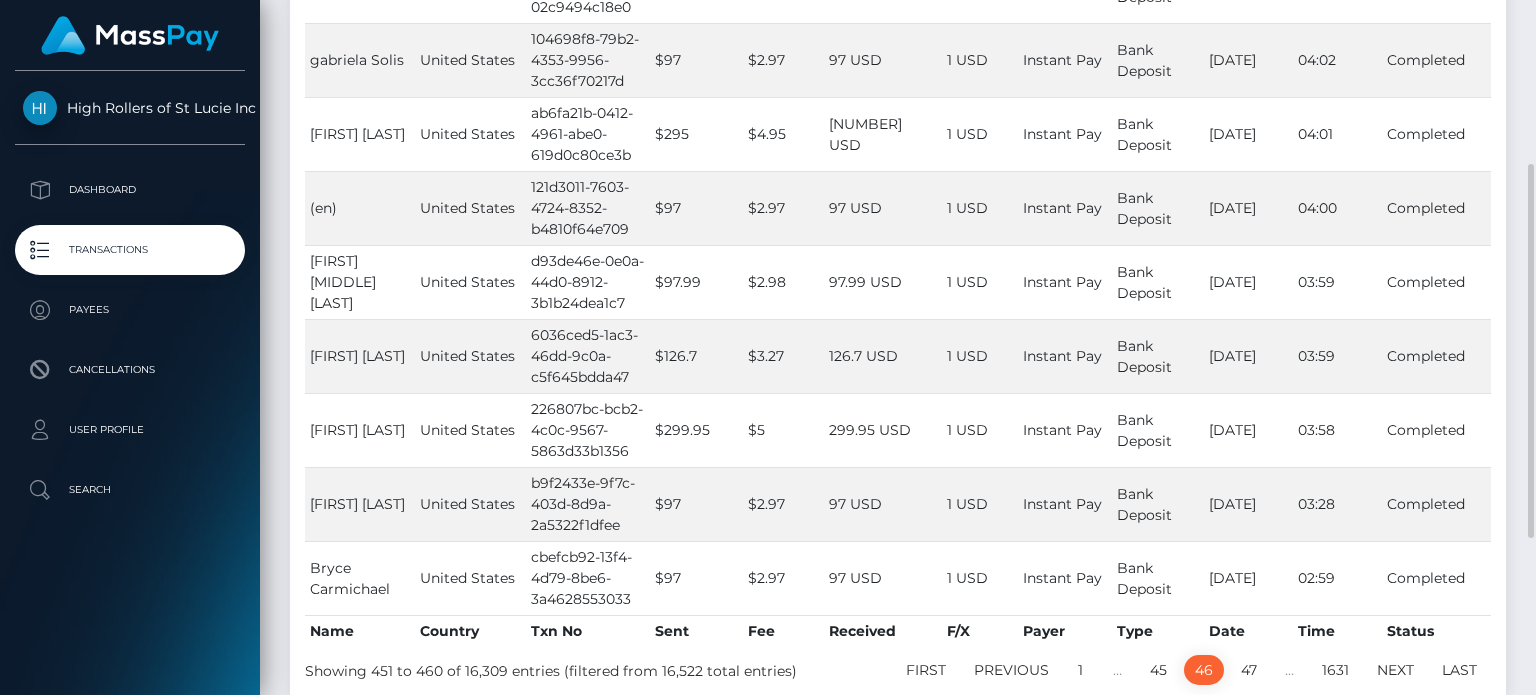 scroll, scrollTop: 468, scrollLeft: 0, axis: vertical 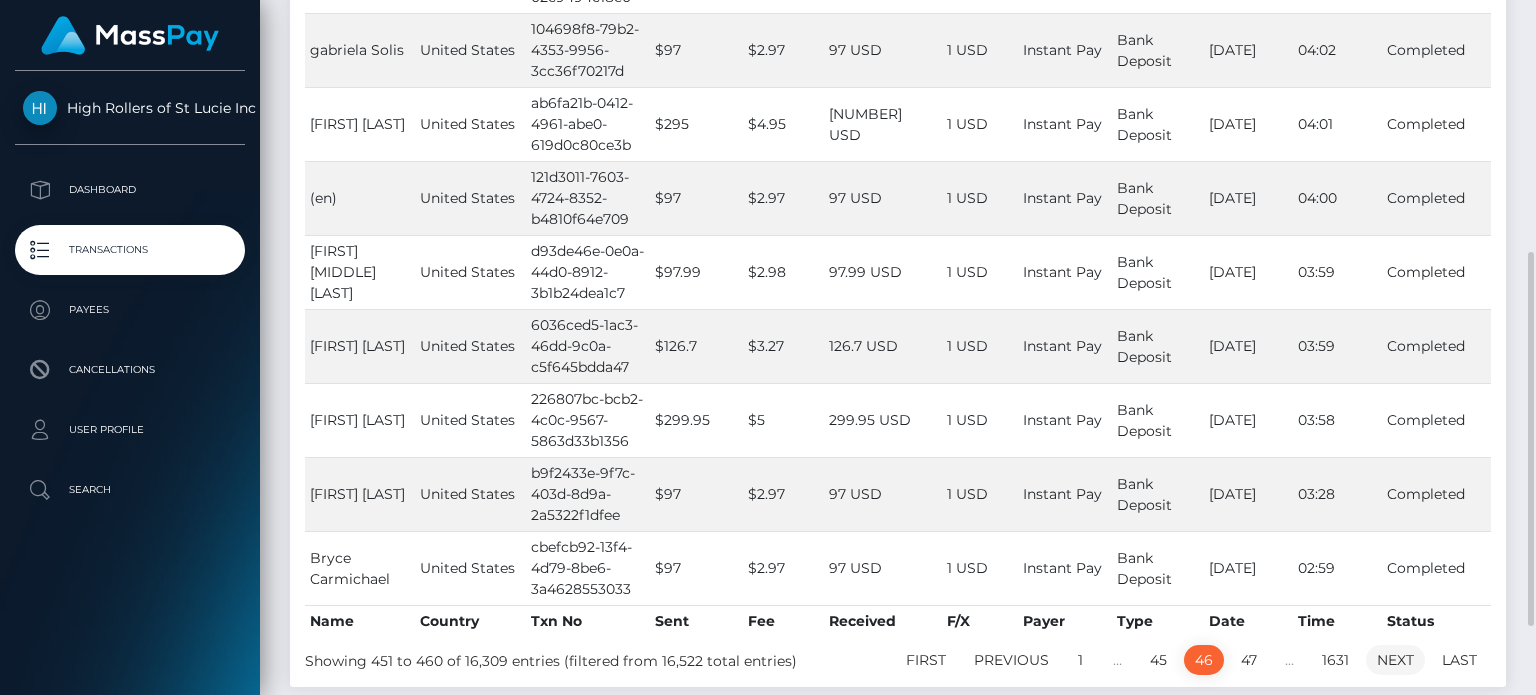 click on "Next" at bounding box center (1395, 660) 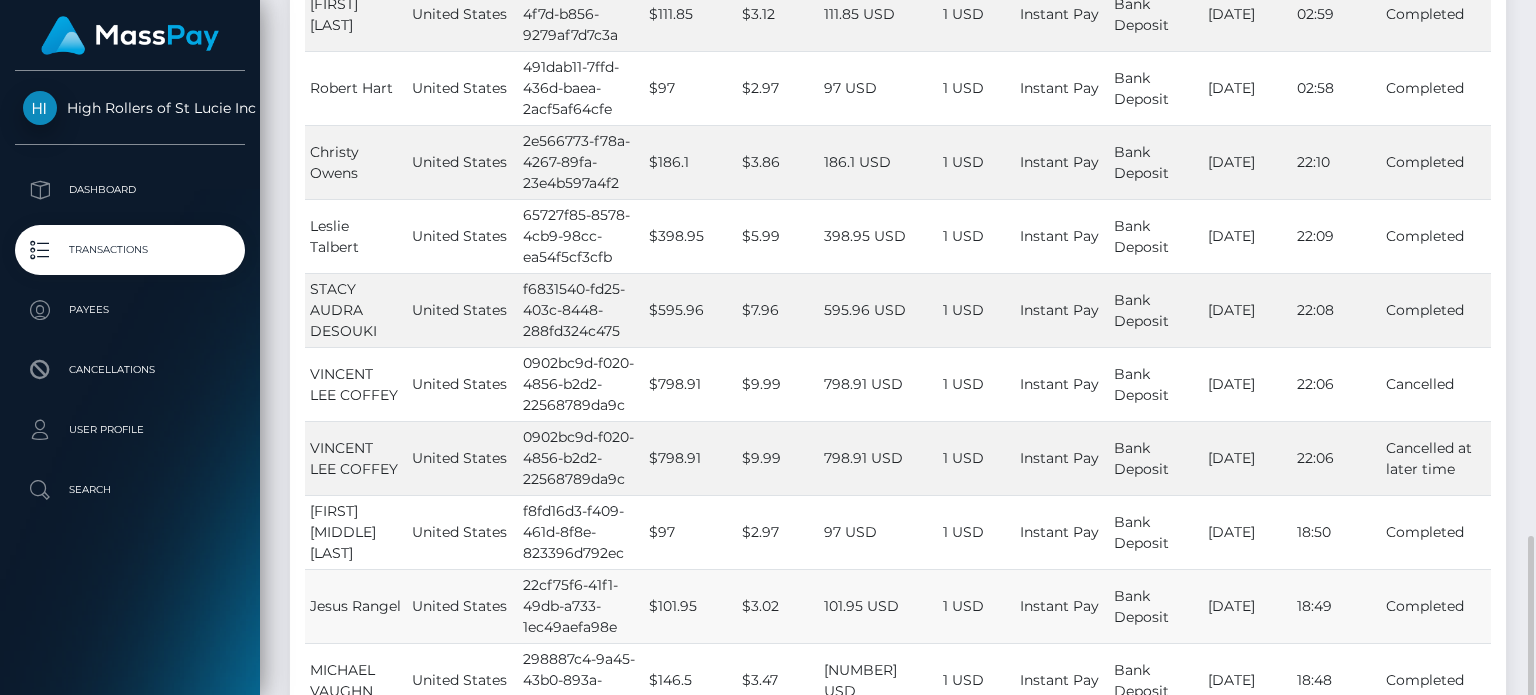 scroll, scrollTop: 576, scrollLeft: 0, axis: vertical 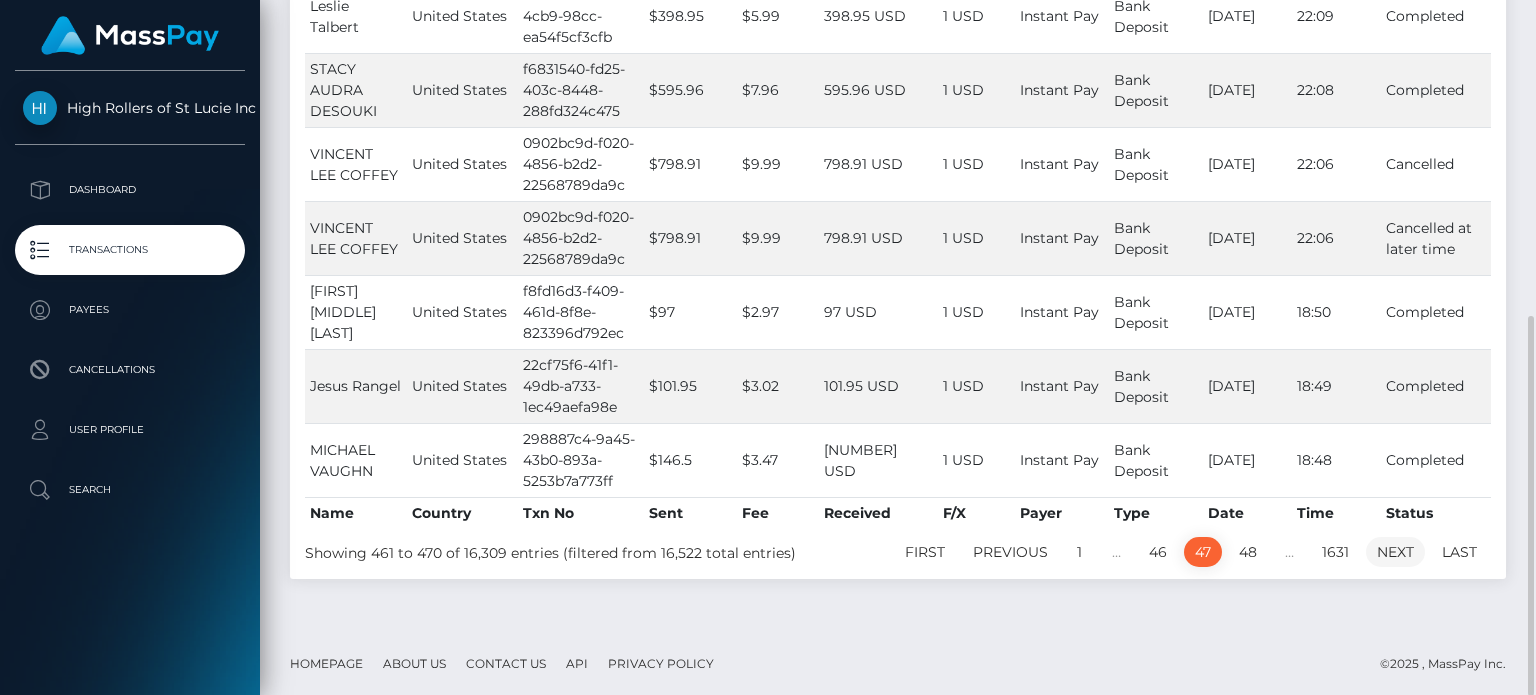 click on "Next" at bounding box center [1395, 552] 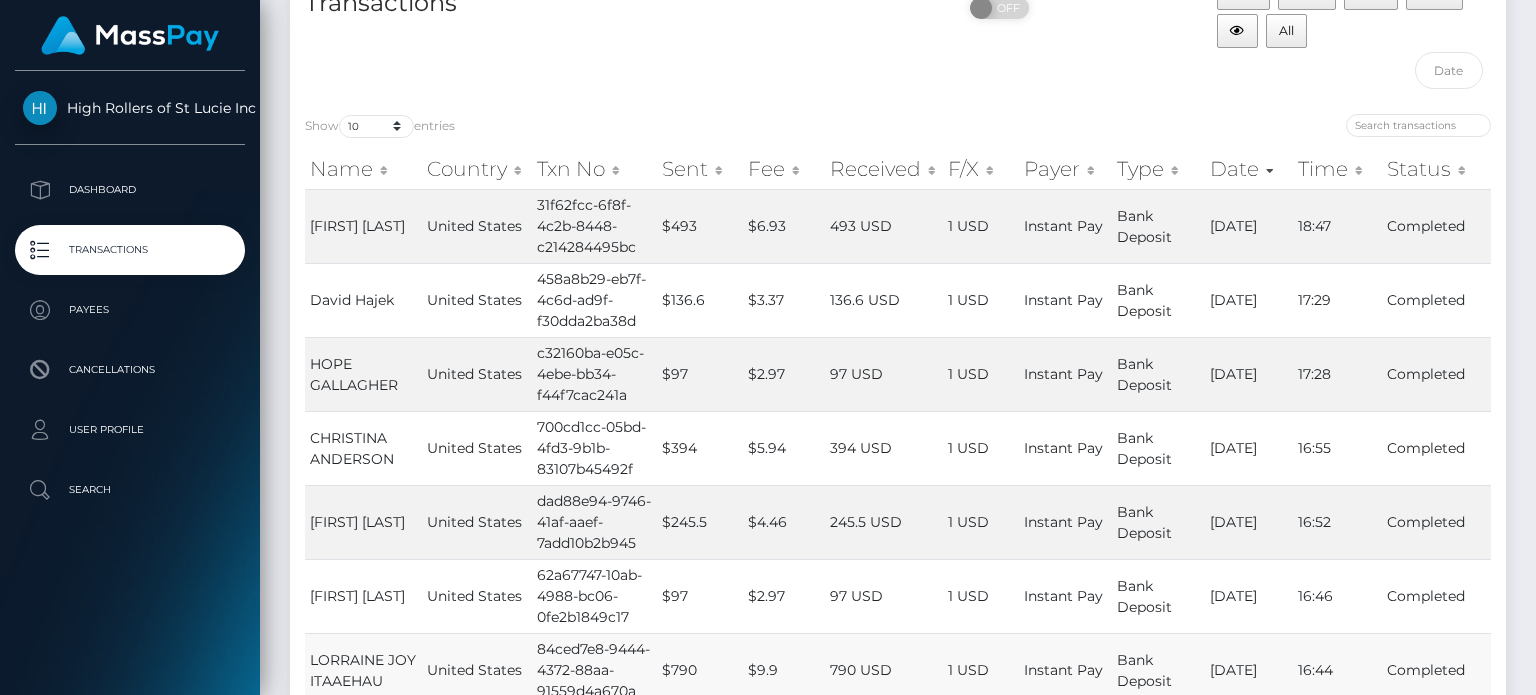 scroll, scrollTop: 596, scrollLeft: 0, axis: vertical 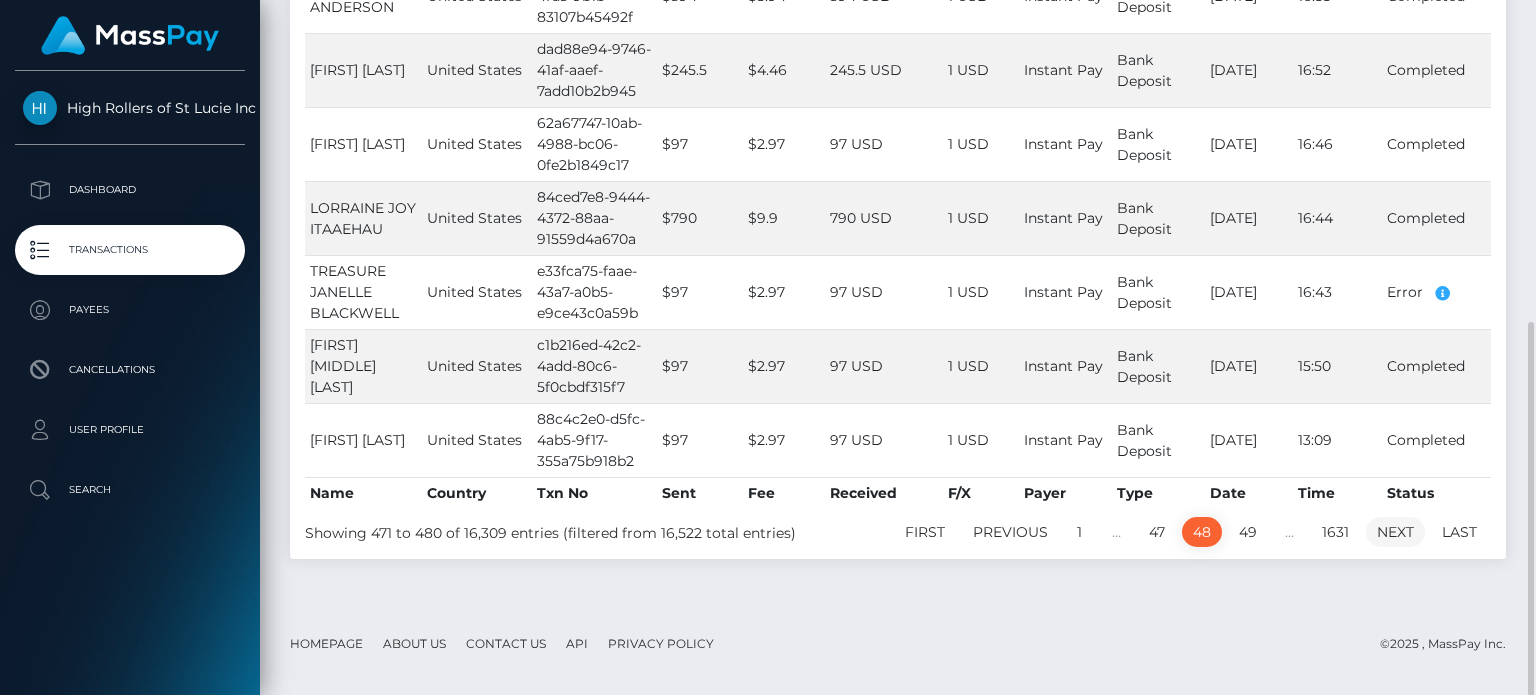 click on "Next" at bounding box center (1395, 532) 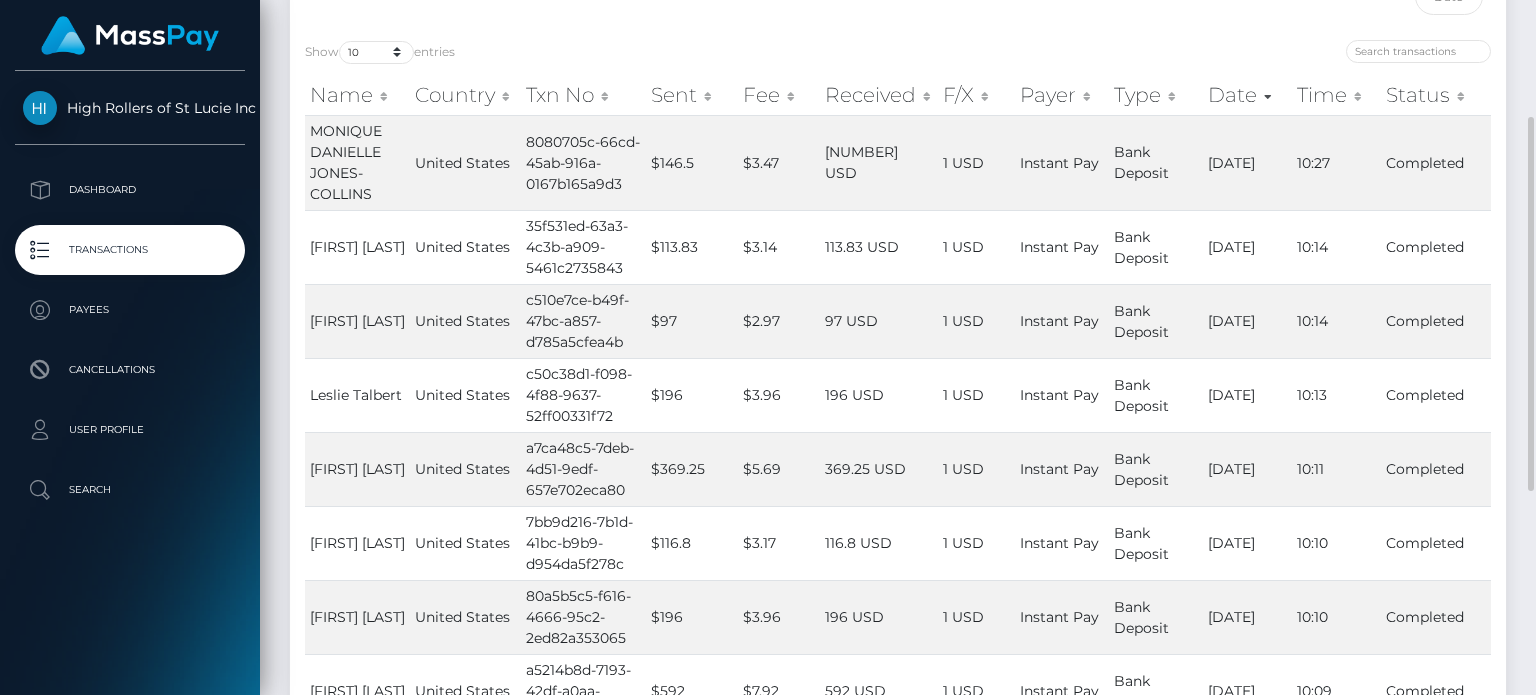 scroll, scrollTop: 596, scrollLeft: 0, axis: vertical 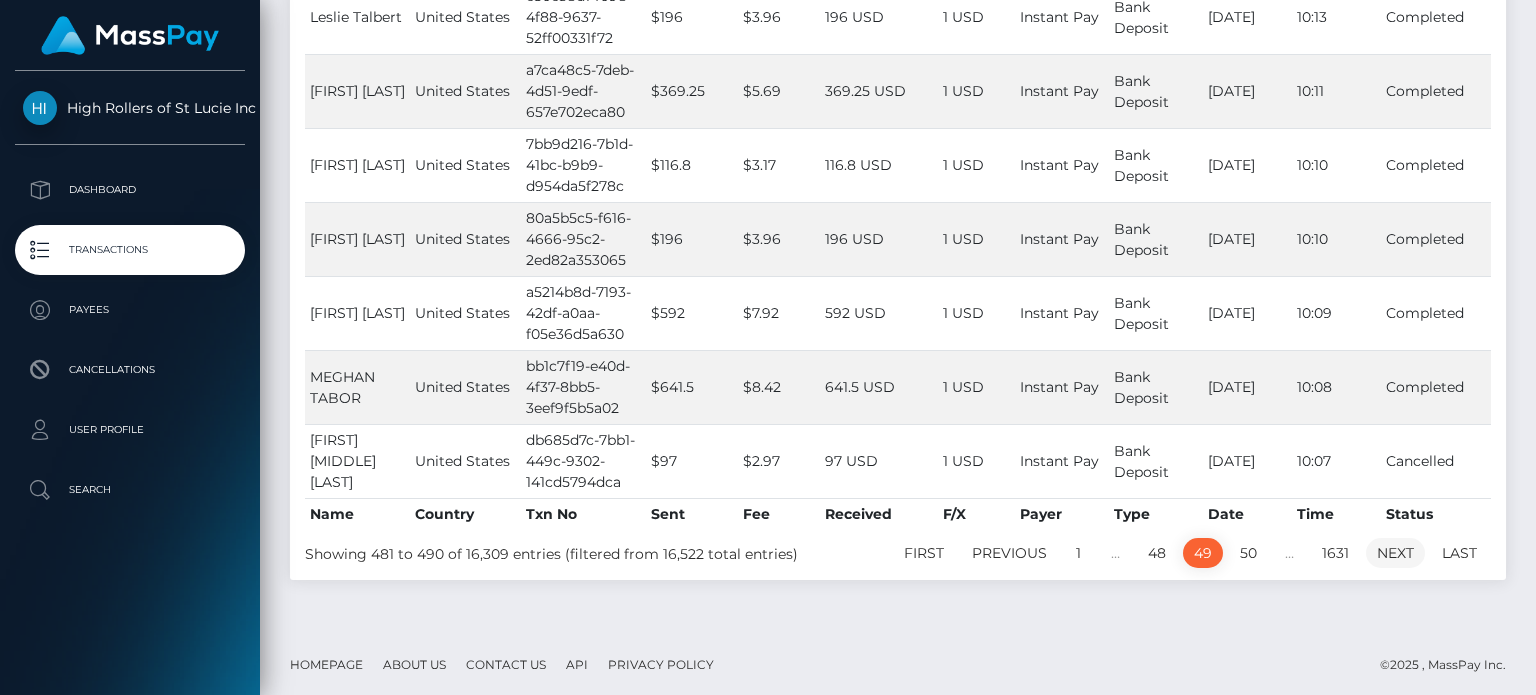 click on "Next" at bounding box center [1395, 553] 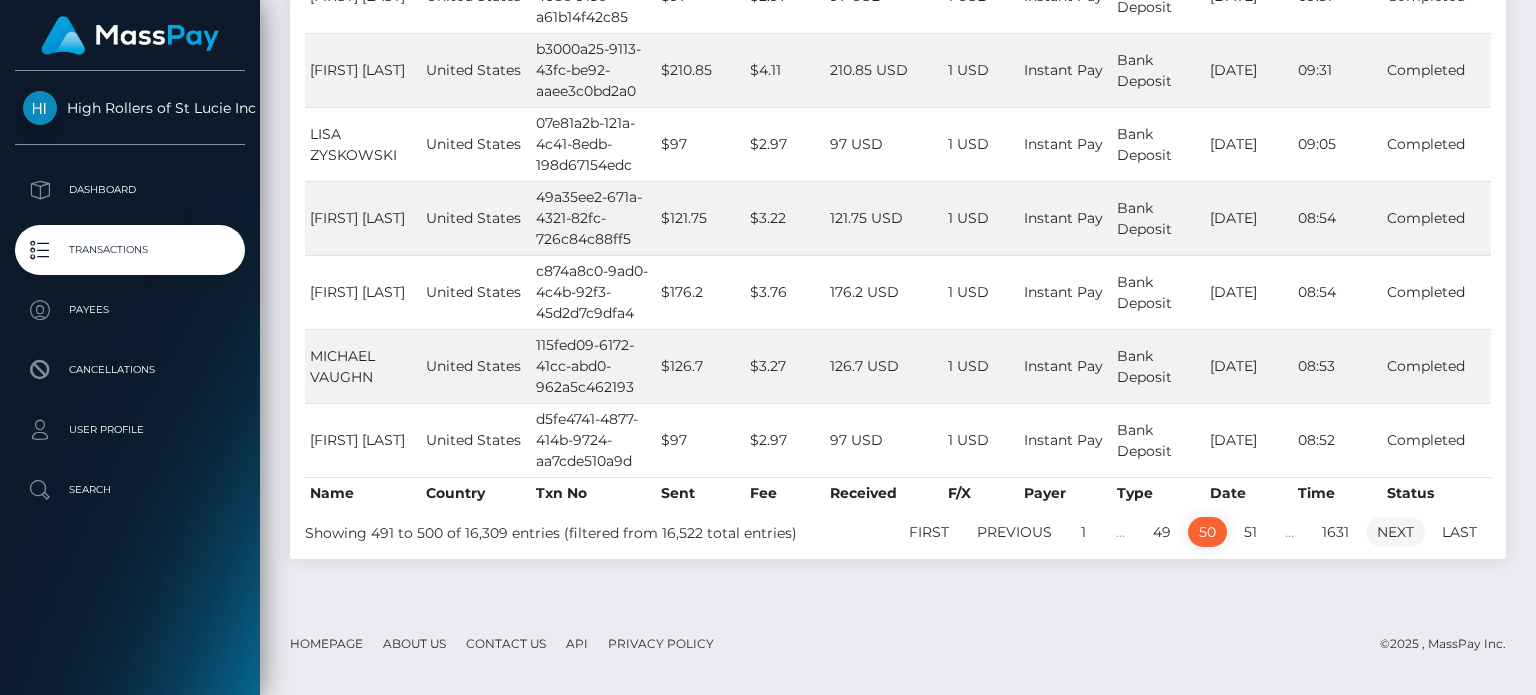 click on "Next" at bounding box center [1395, 532] 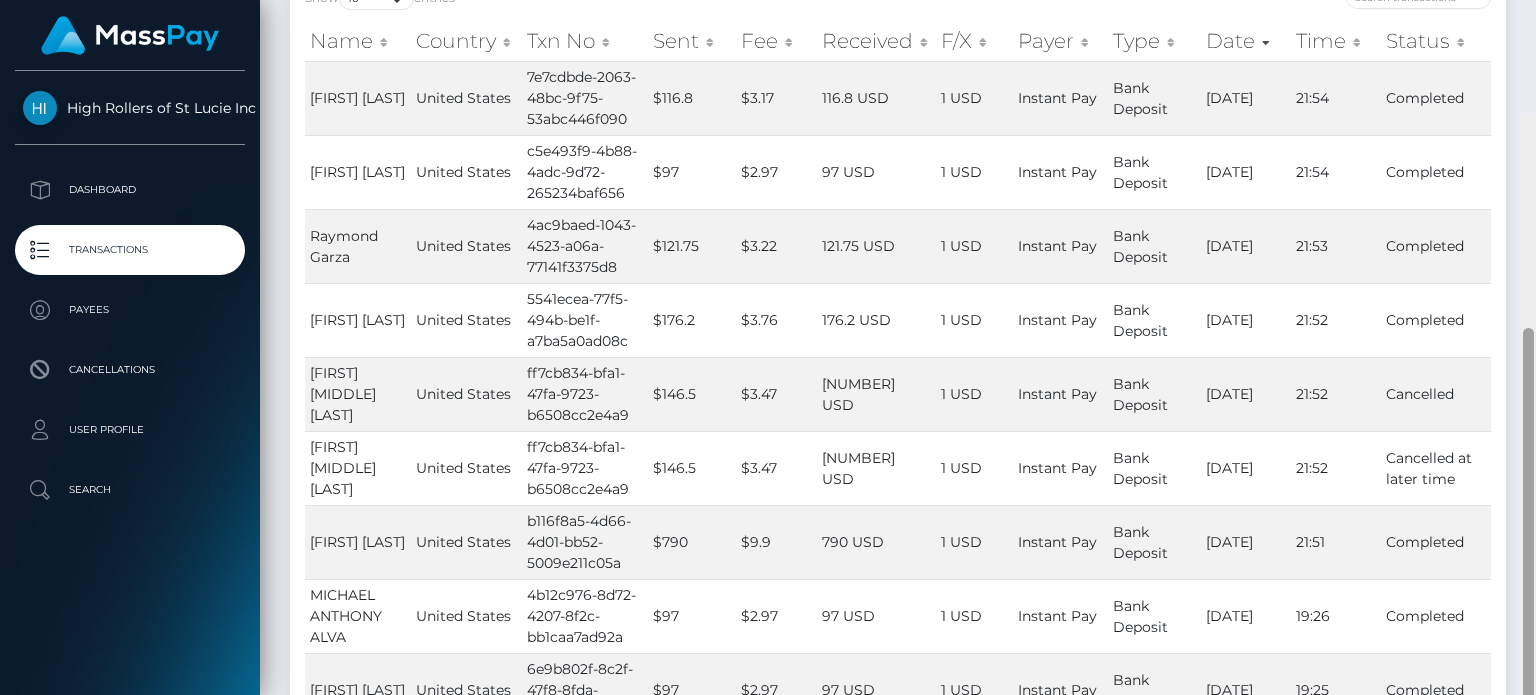 scroll, scrollTop: 576, scrollLeft: 0, axis: vertical 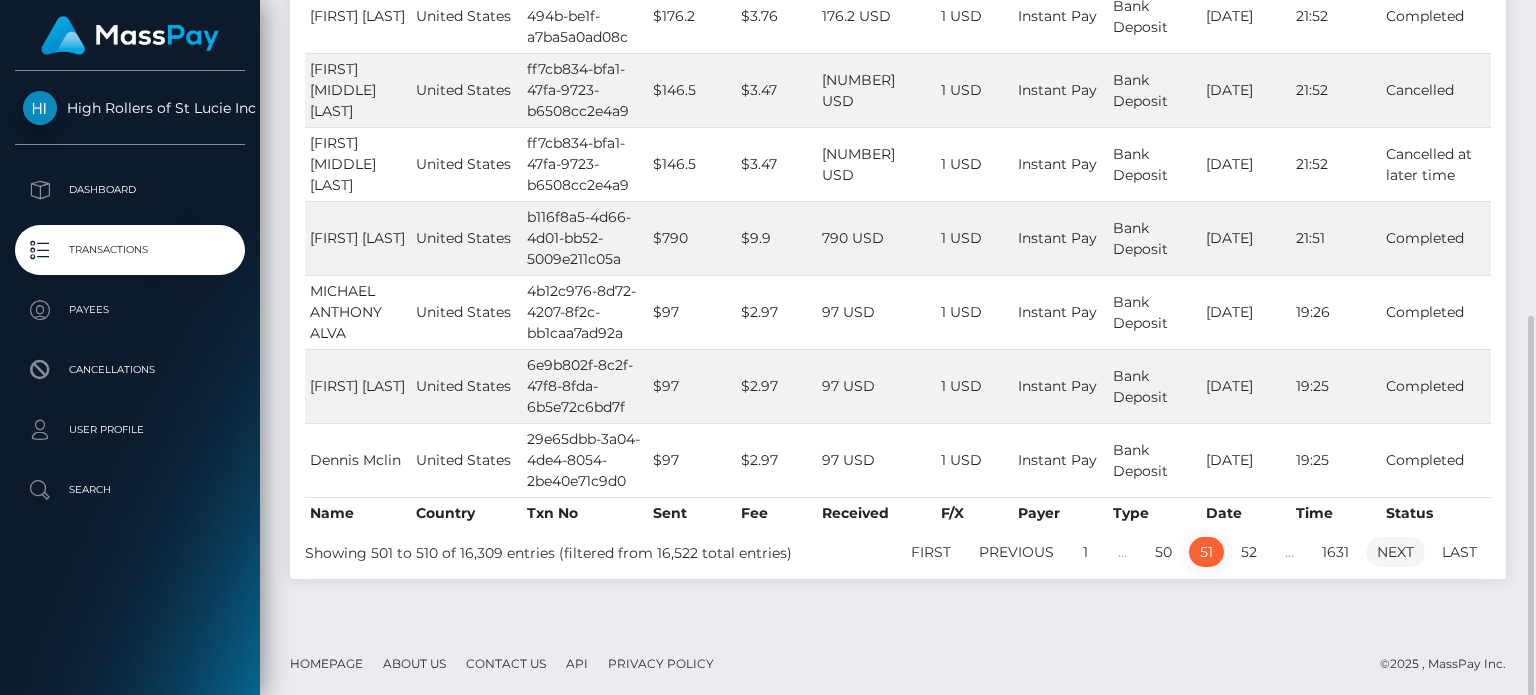 click on "Next" at bounding box center (1395, 552) 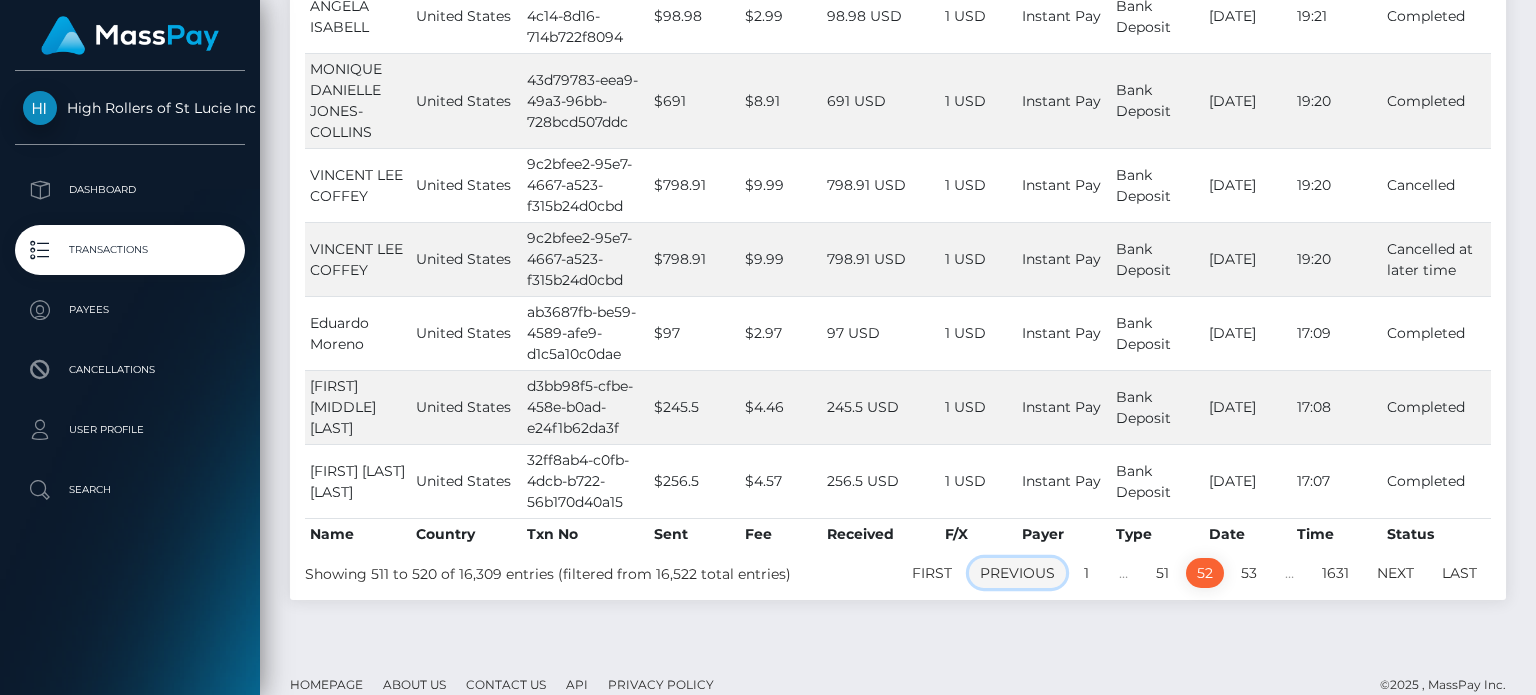 click on "Previous" at bounding box center (1017, 573) 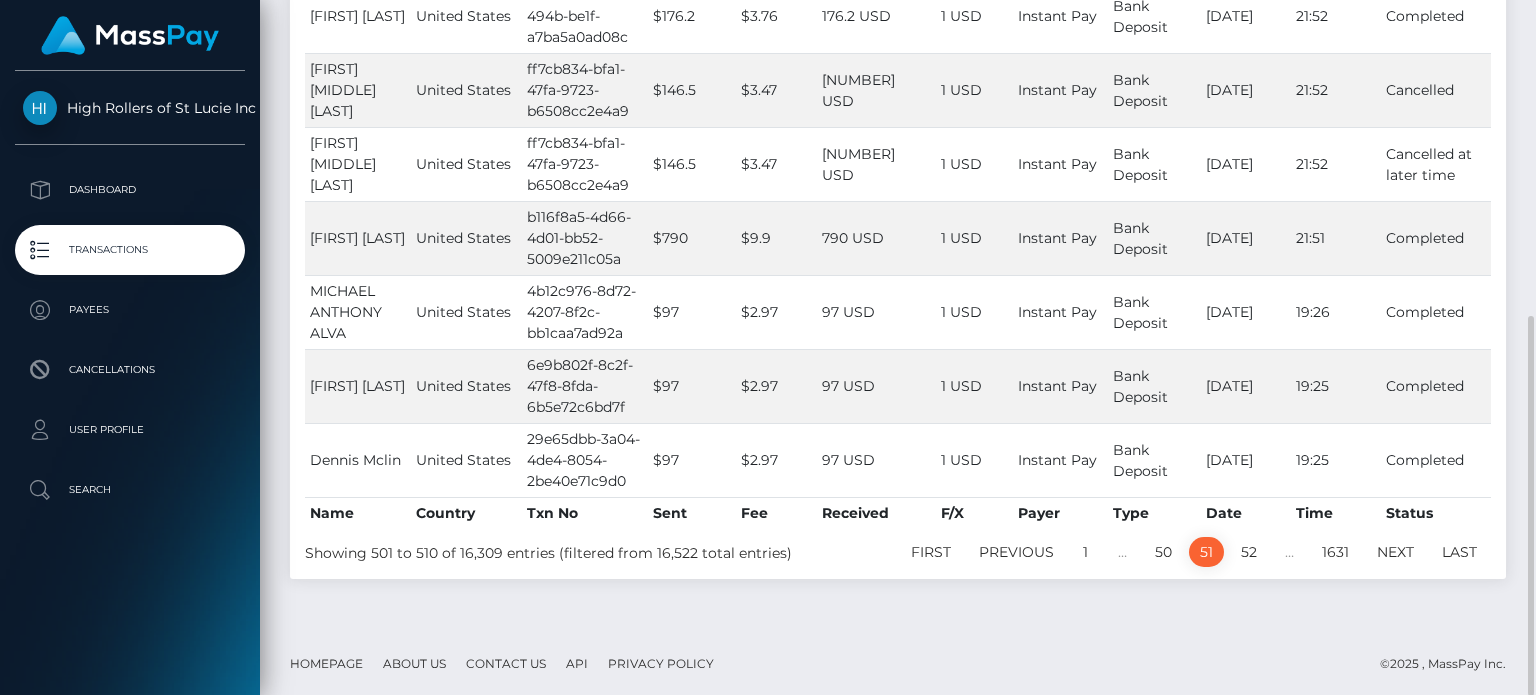 click on "Homepage
About Us
Contact Us
API
Privacy Policy
©
2025
, MassPay Inc." at bounding box center (898, 664) 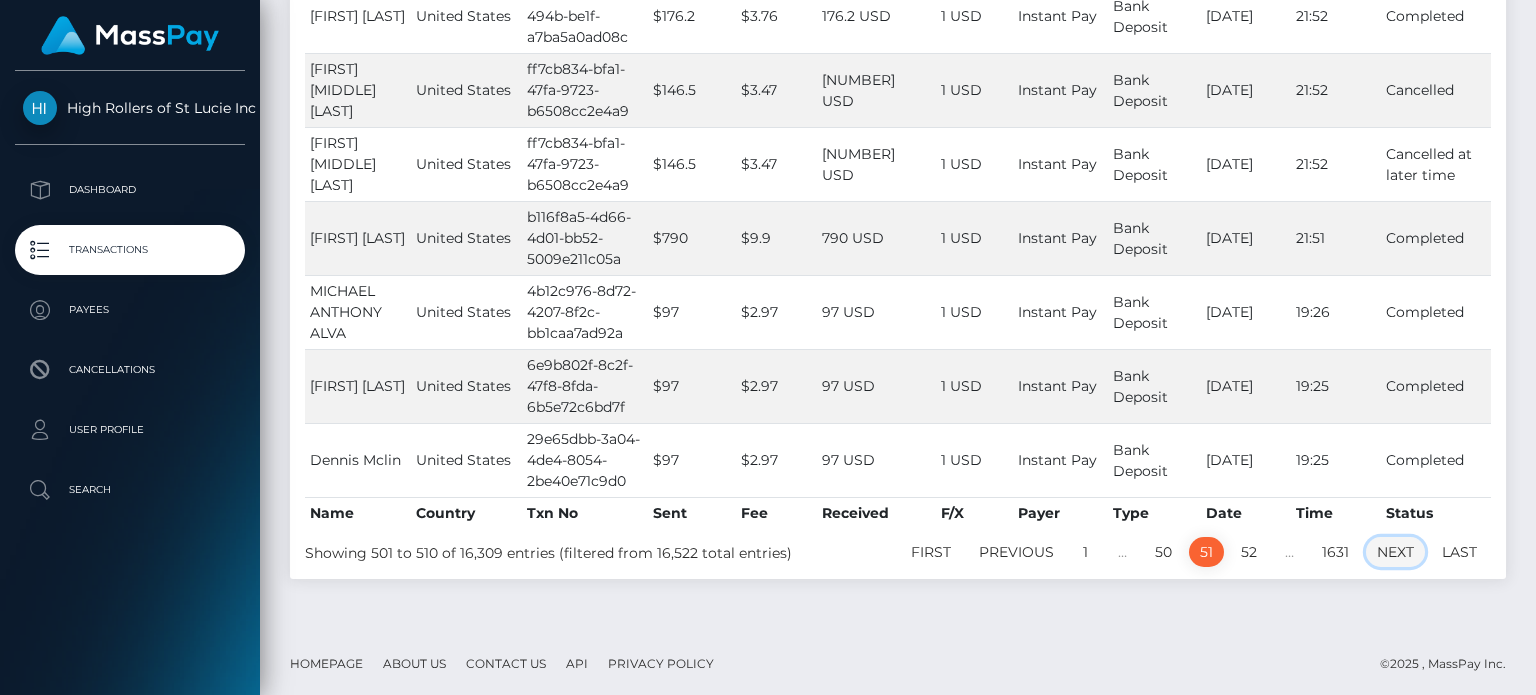 click on "Next" at bounding box center (1395, 552) 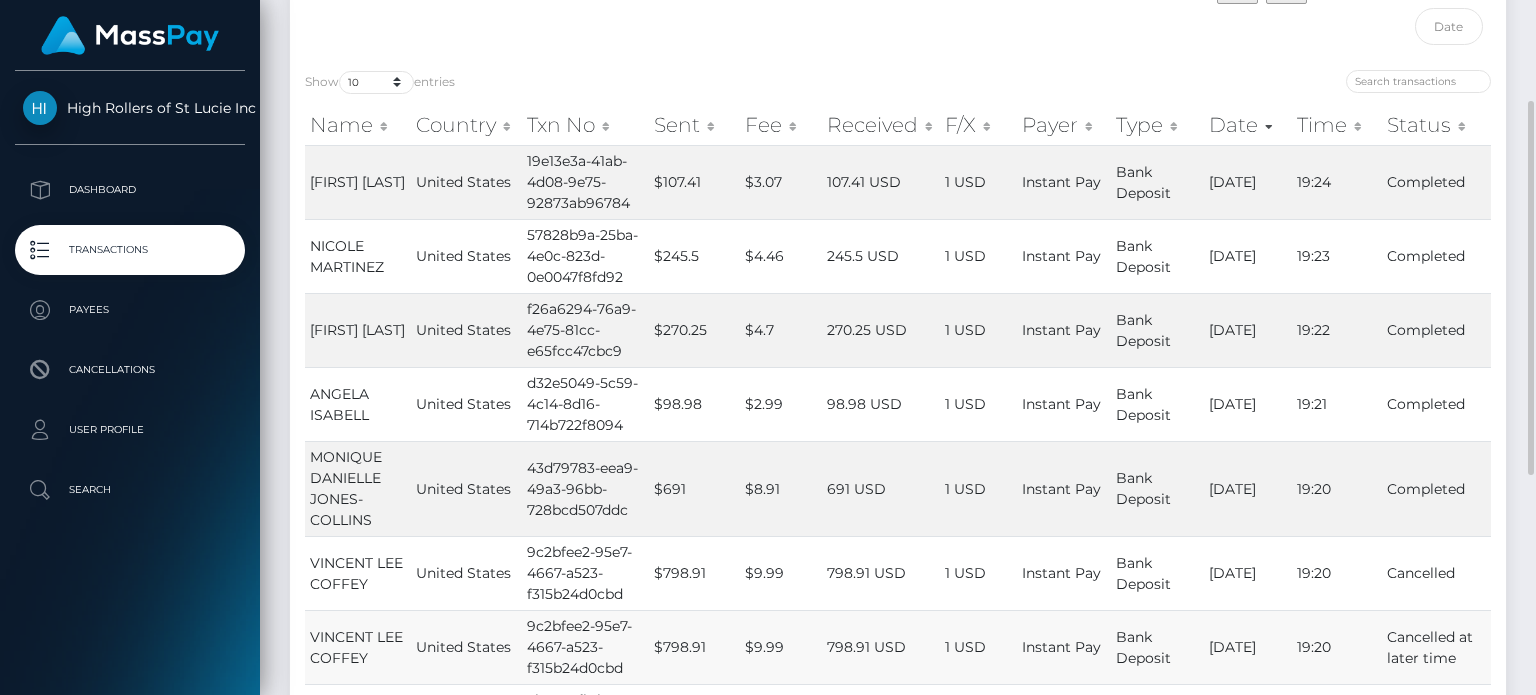 scroll, scrollTop: 596, scrollLeft: 0, axis: vertical 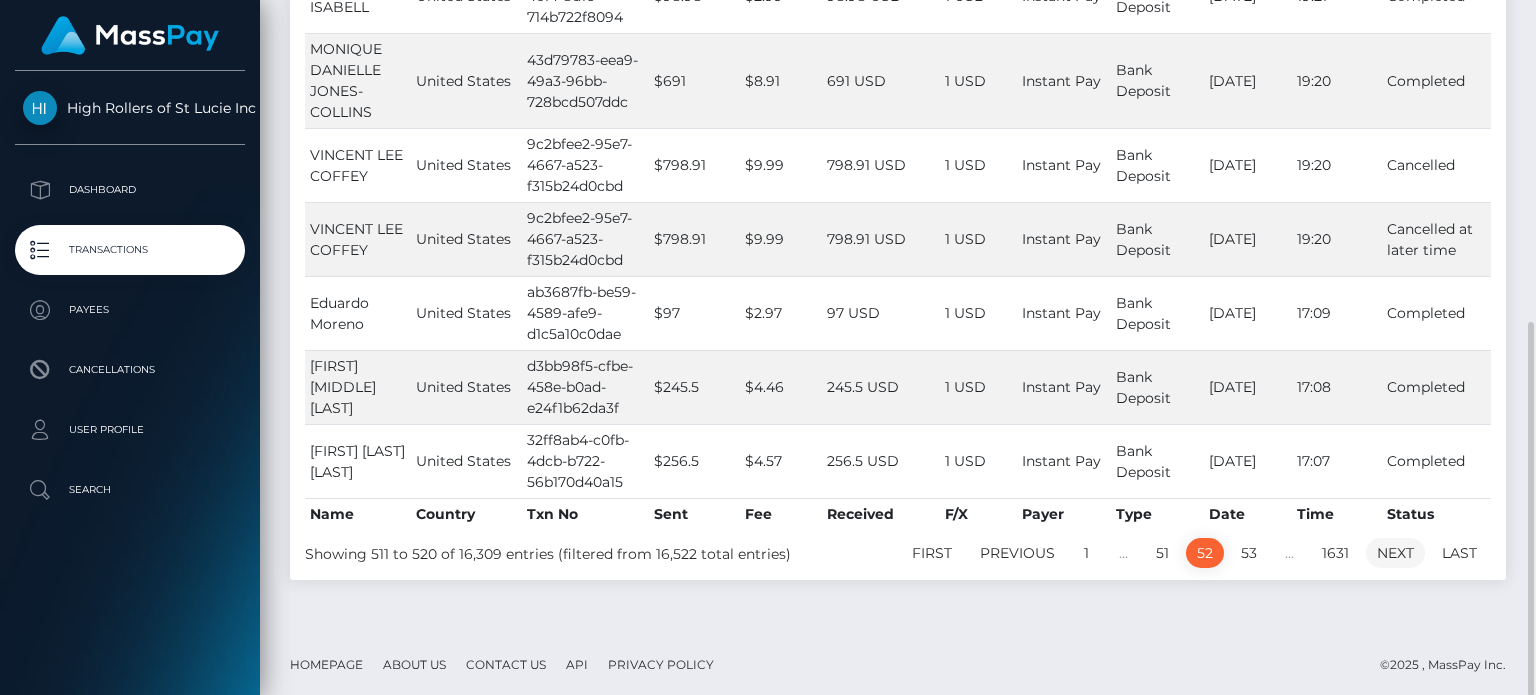 click on "Next" at bounding box center (1395, 553) 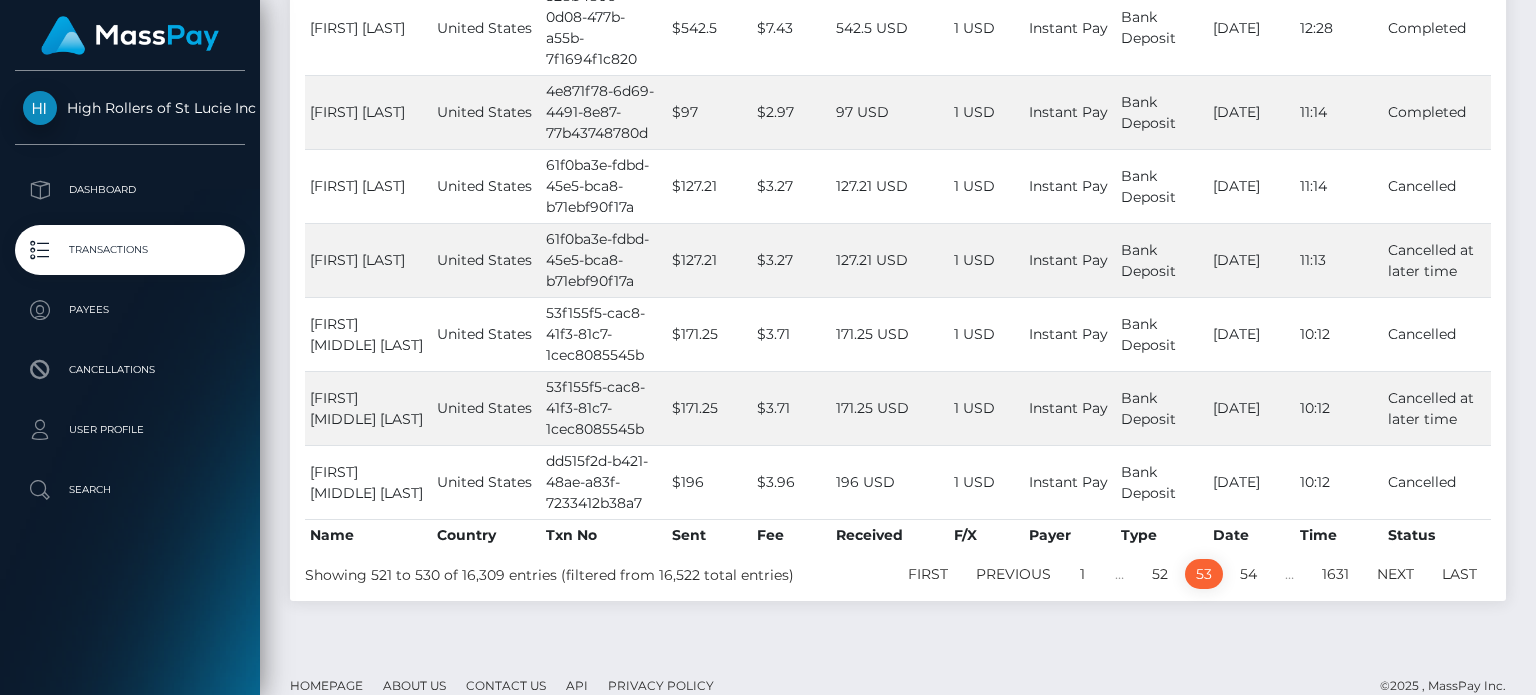 click on "First Previous 1 … 52 53 54 … 1631 Next Last" at bounding box center (1151, 574) 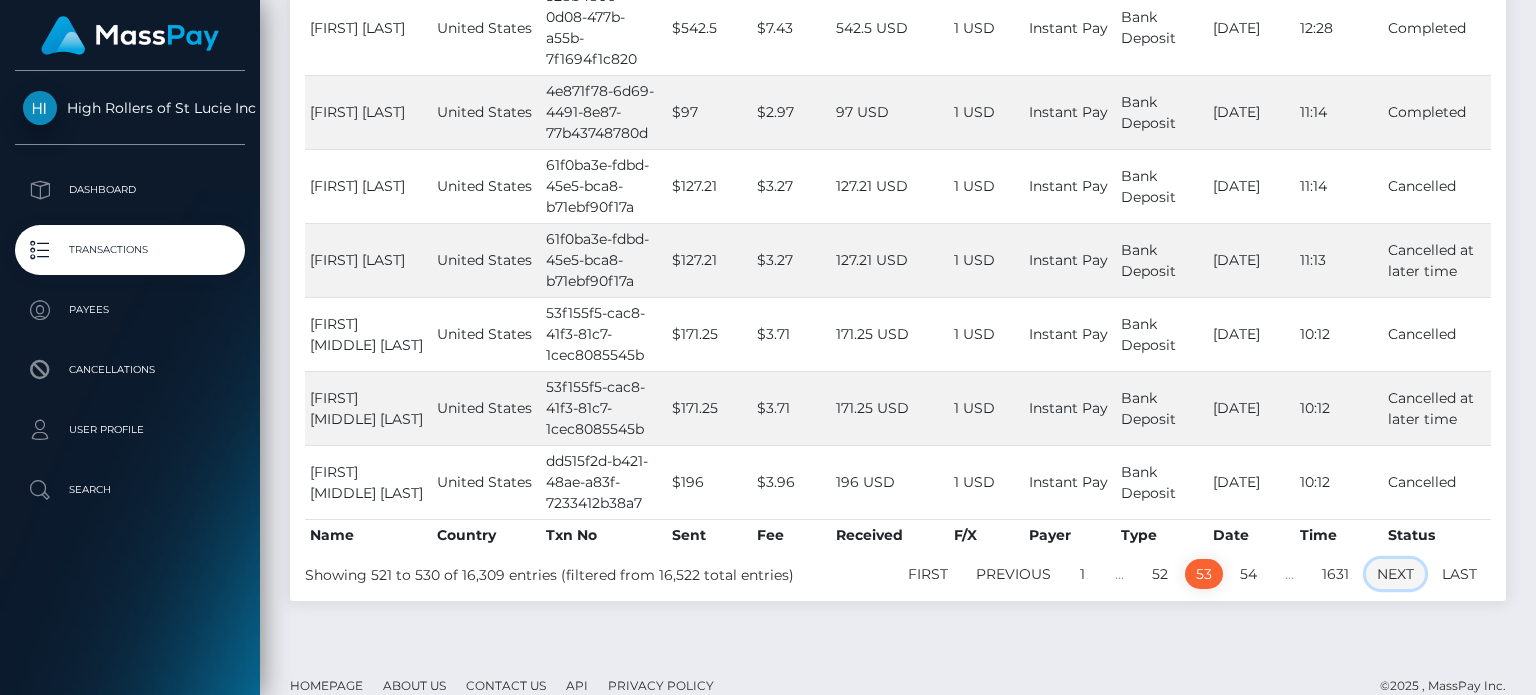 click on "Next" at bounding box center [1395, 574] 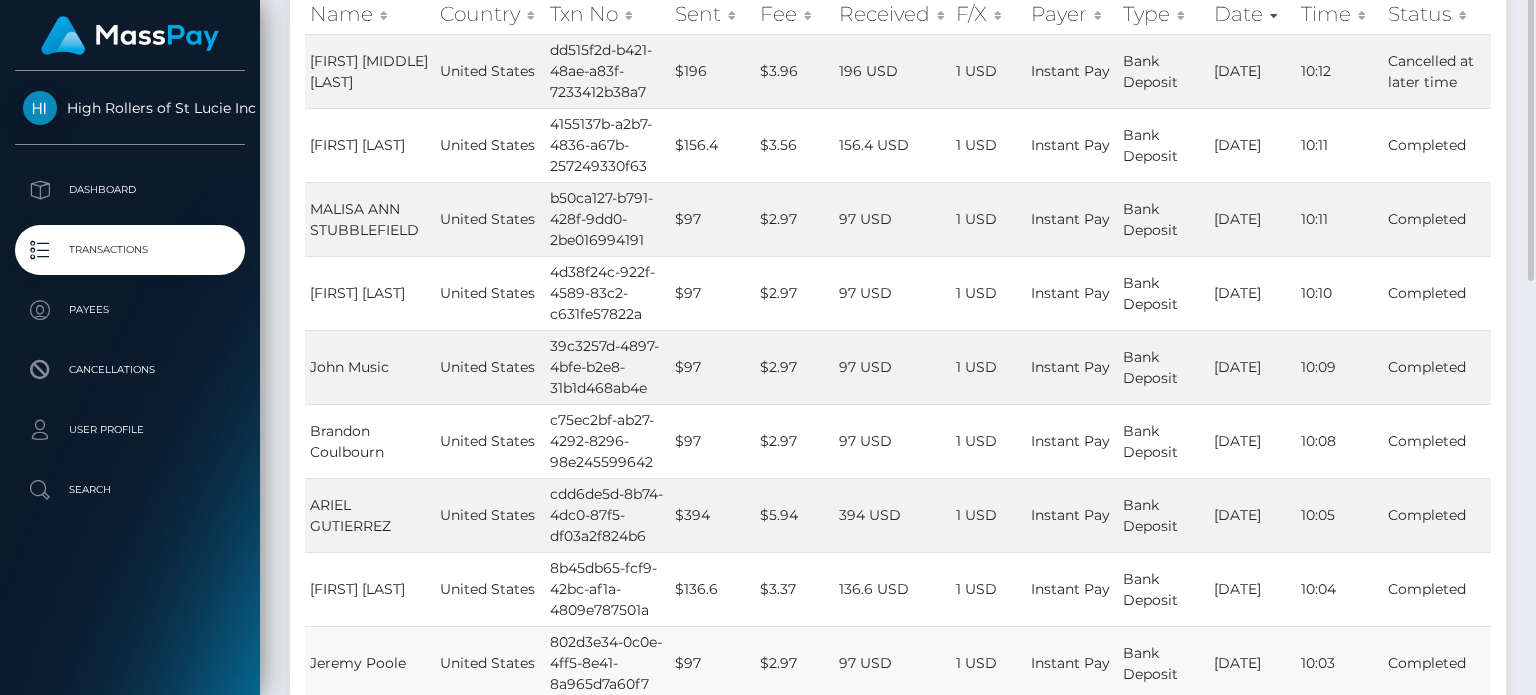 scroll, scrollTop: 479, scrollLeft: 0, axis: vertical 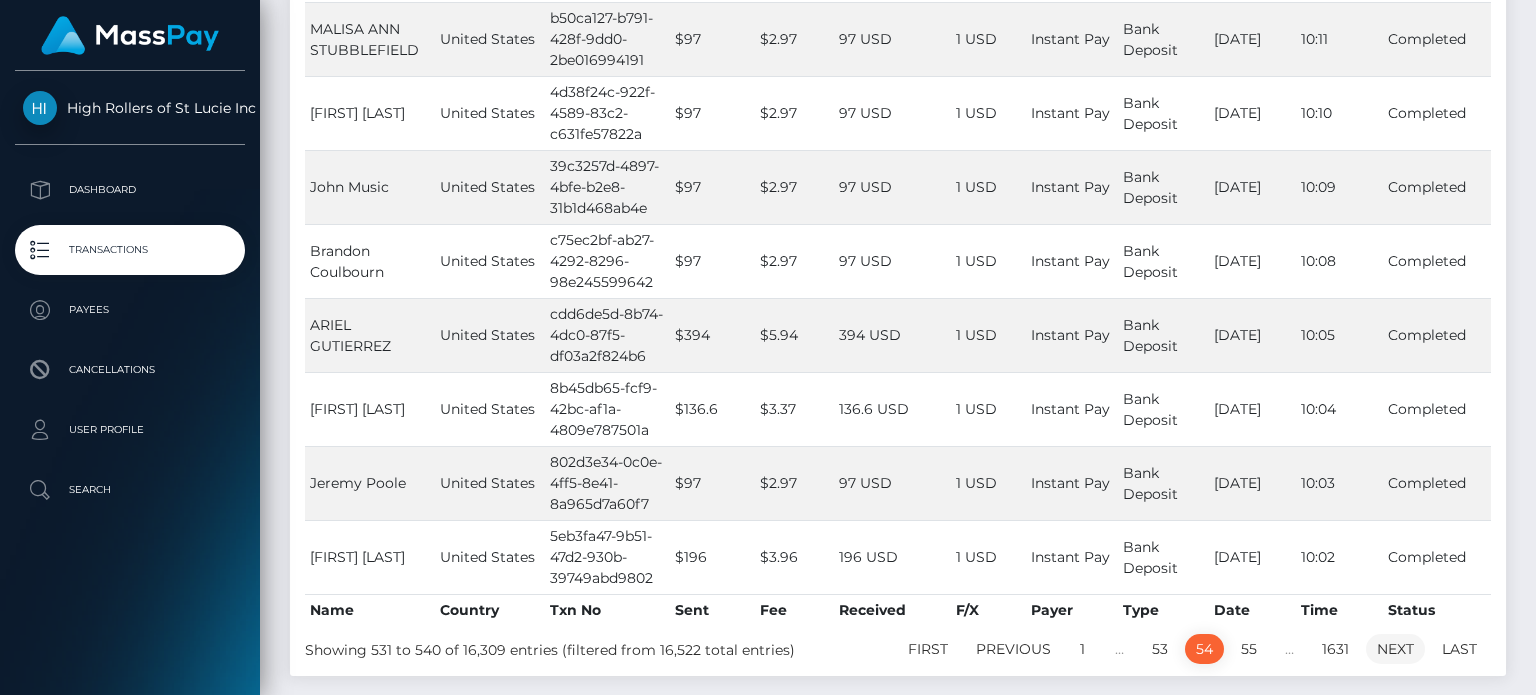 click on "Next" at bounding box center (1395, 649) 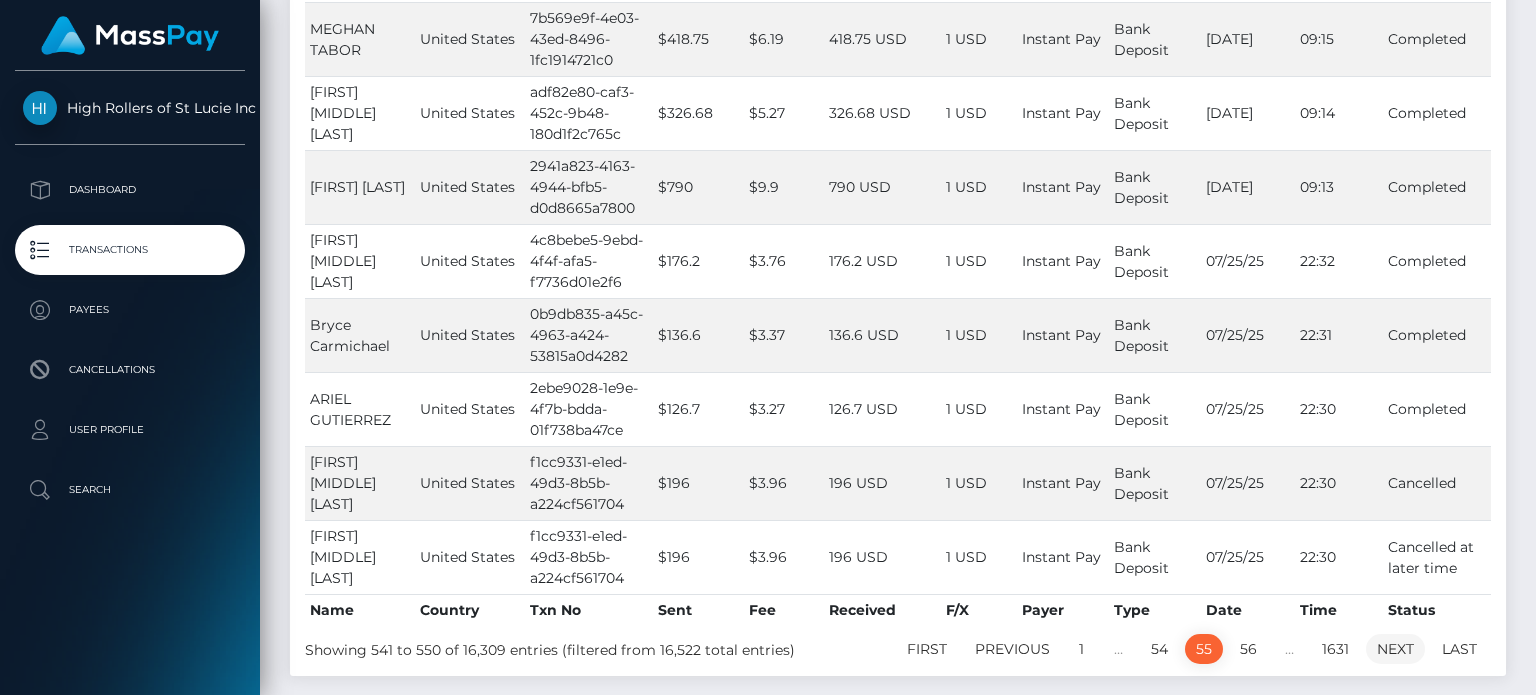 click on "Next" at bounding box center (1395, 649) 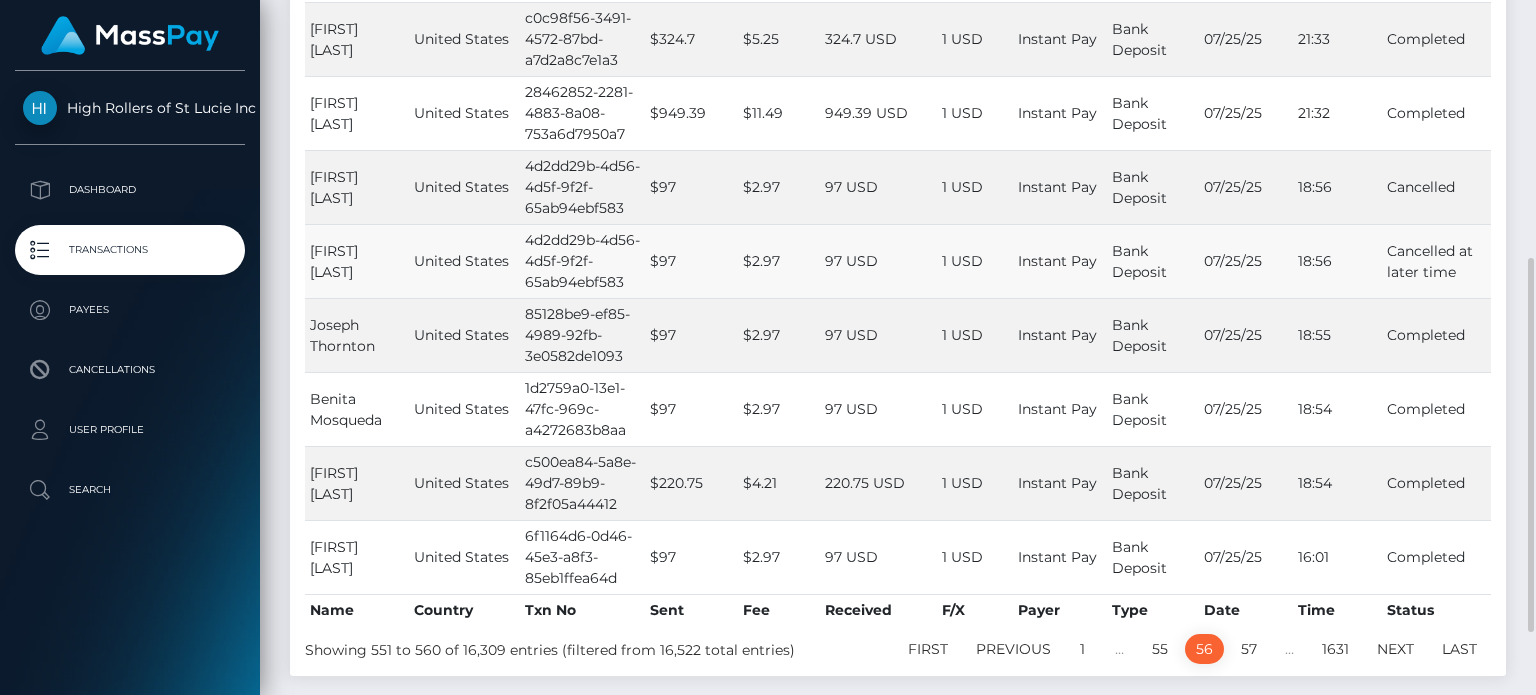 click on "Cancelled at later time" at bounding box center (1436, 261) 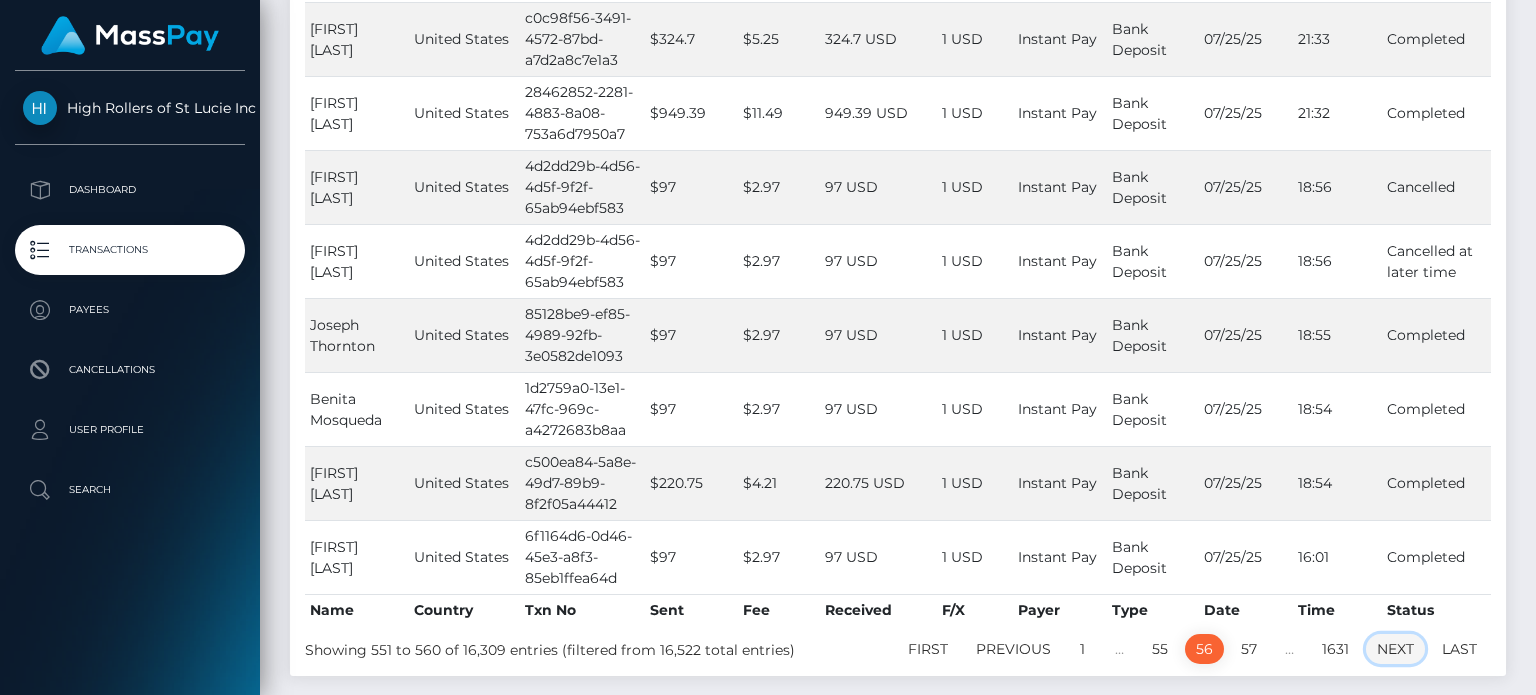 click on "Next" at bounding box center [1395, 649] 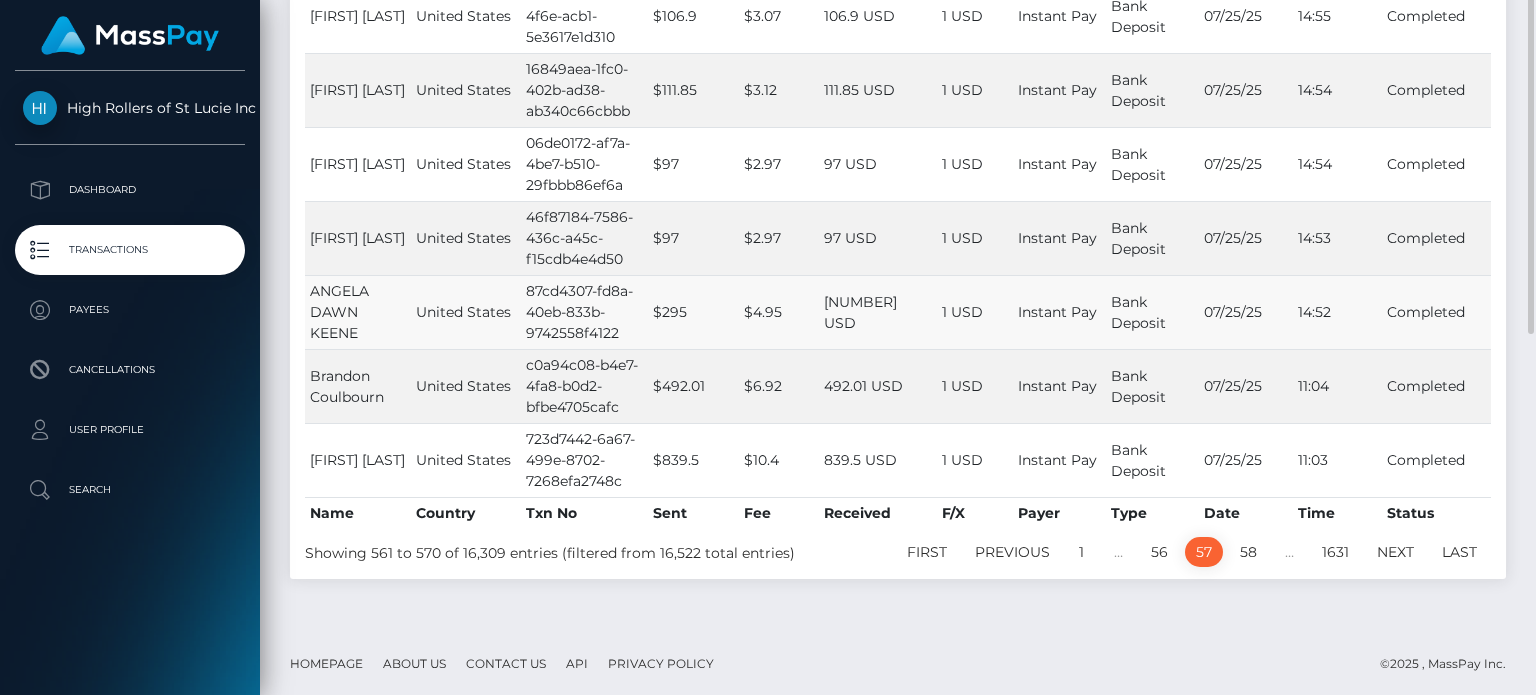 scroll, scrollTop: 576, scrollLeft: 0, axis: vertical 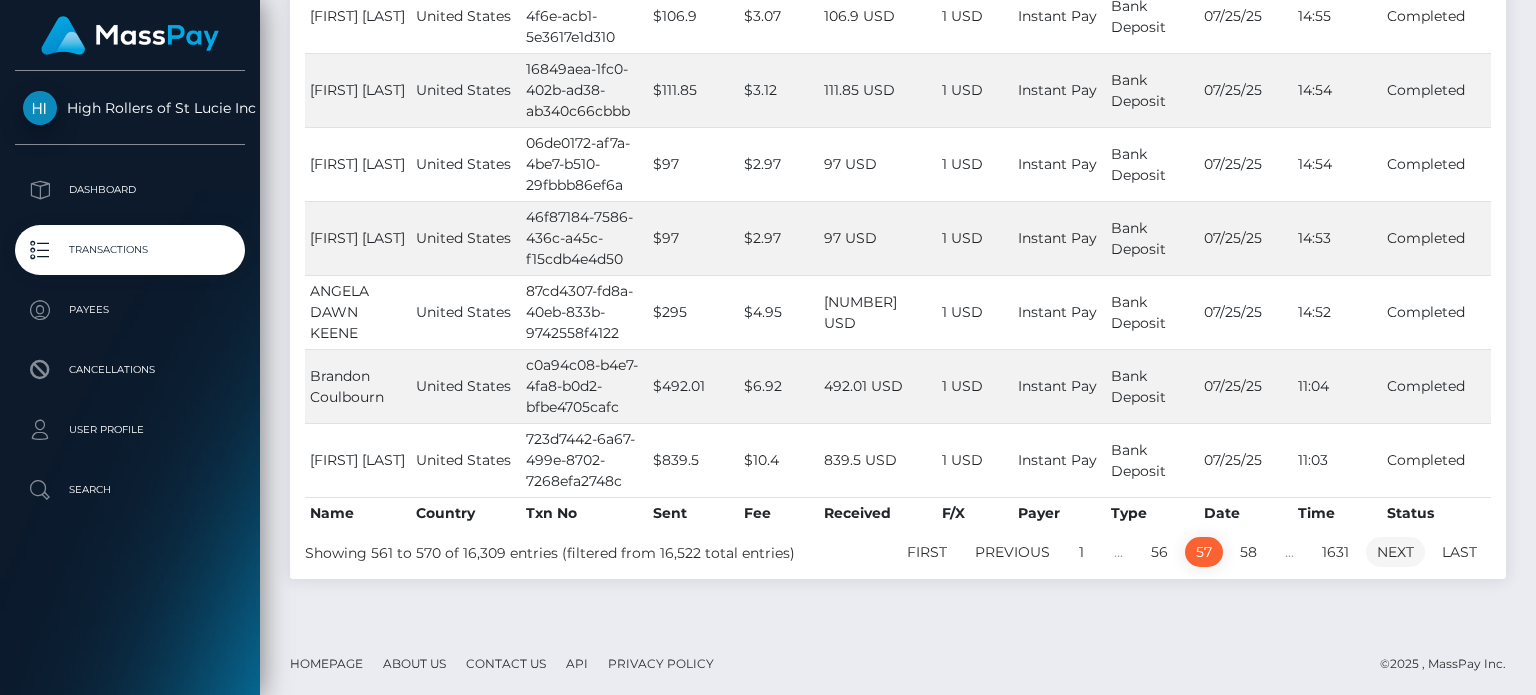 click on "Next" at bounding box center [1395, 552] 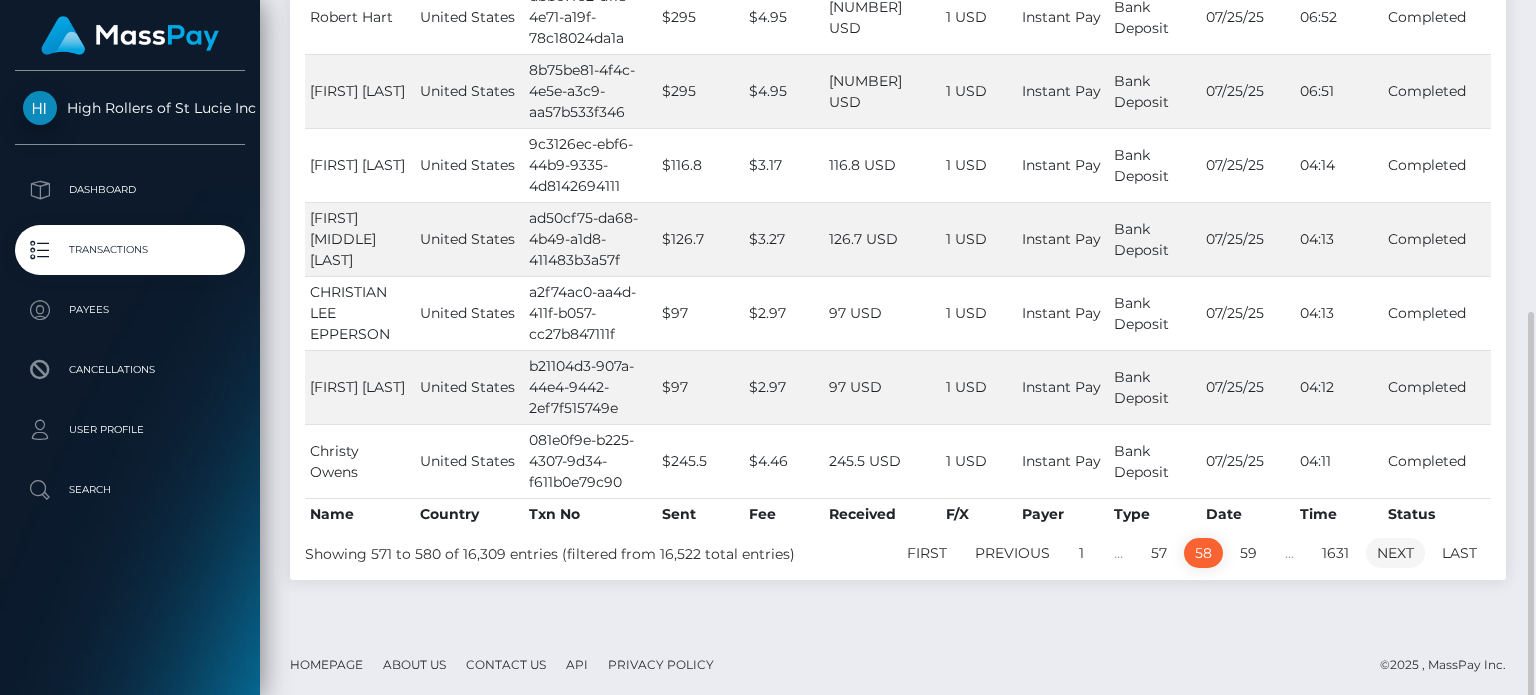 scroll, scrollTop: 556, scrollLeft: 0, axis: vertical 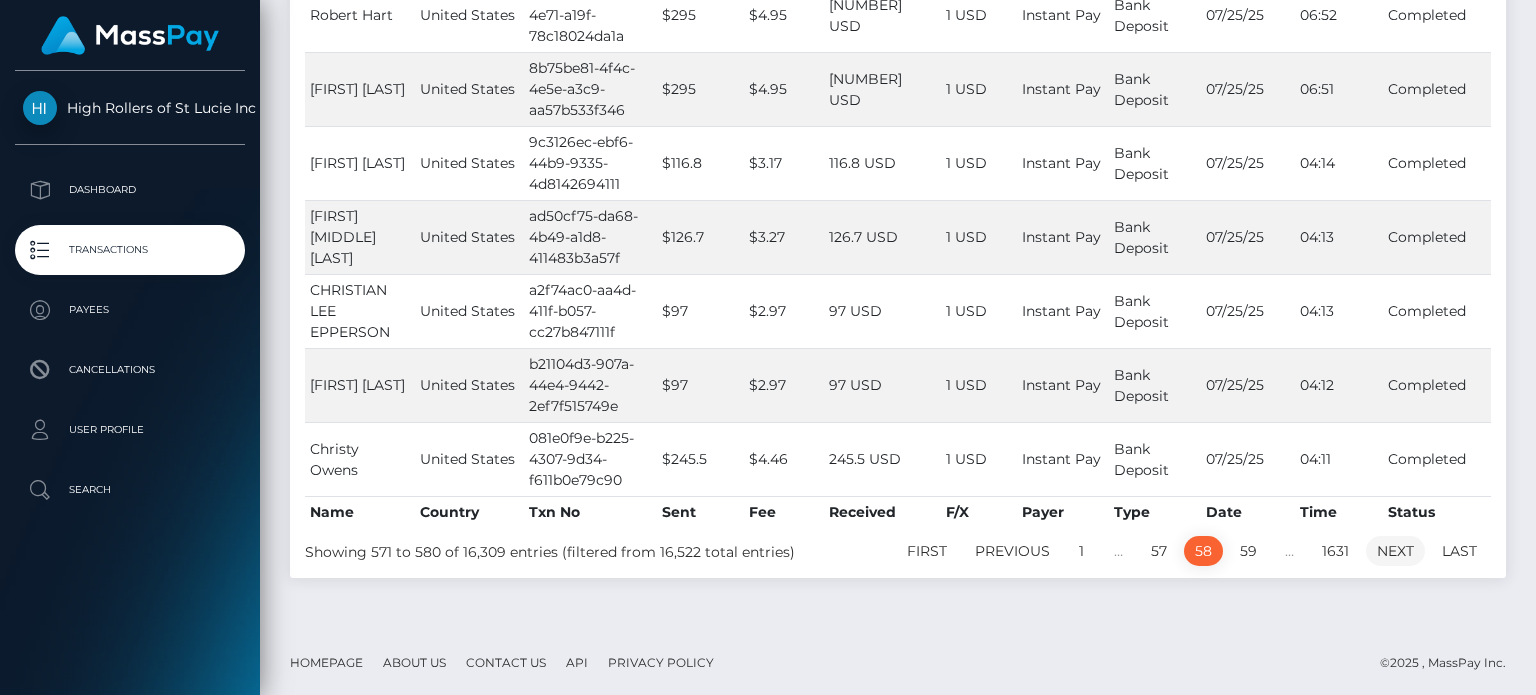 click on "Next" at bounding box center [1395, 551] 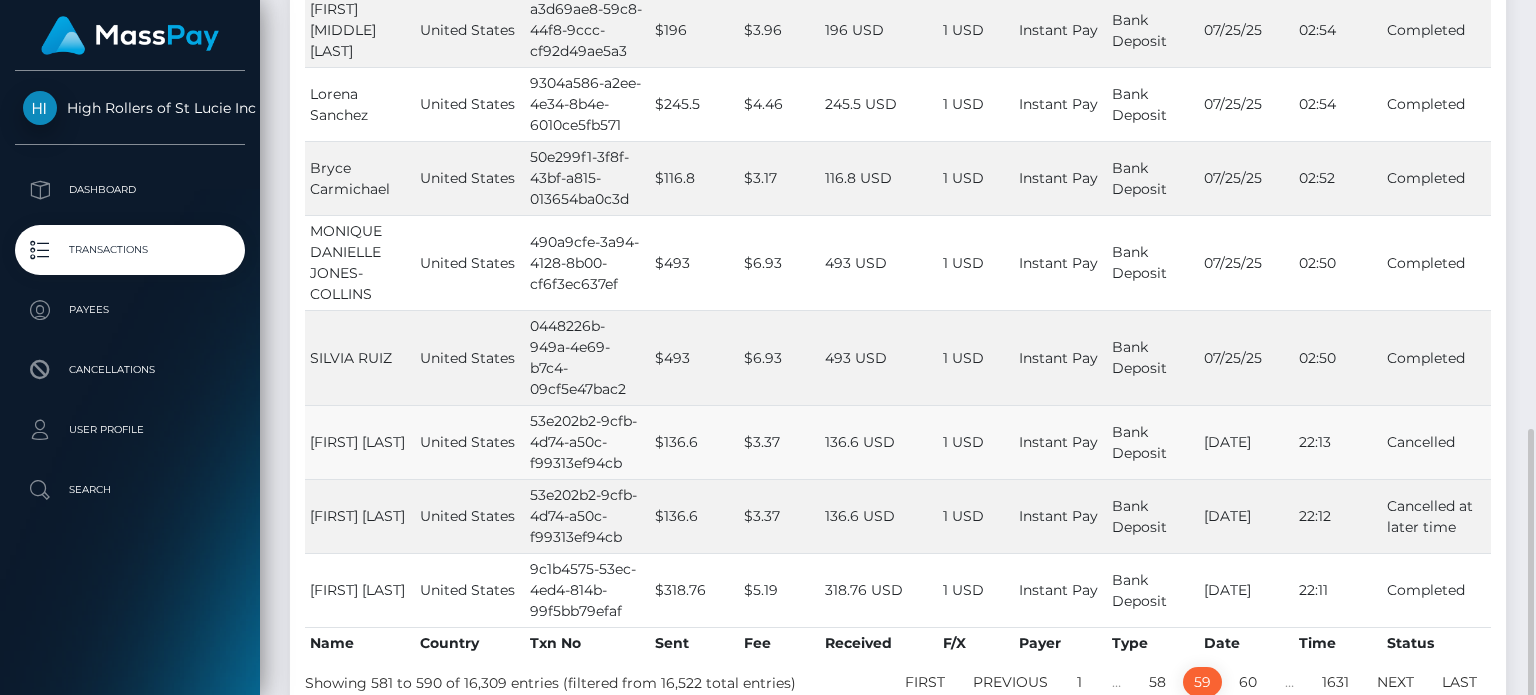 scroll, scrollTop: 617, scrollLeft: 0, axis: vertical 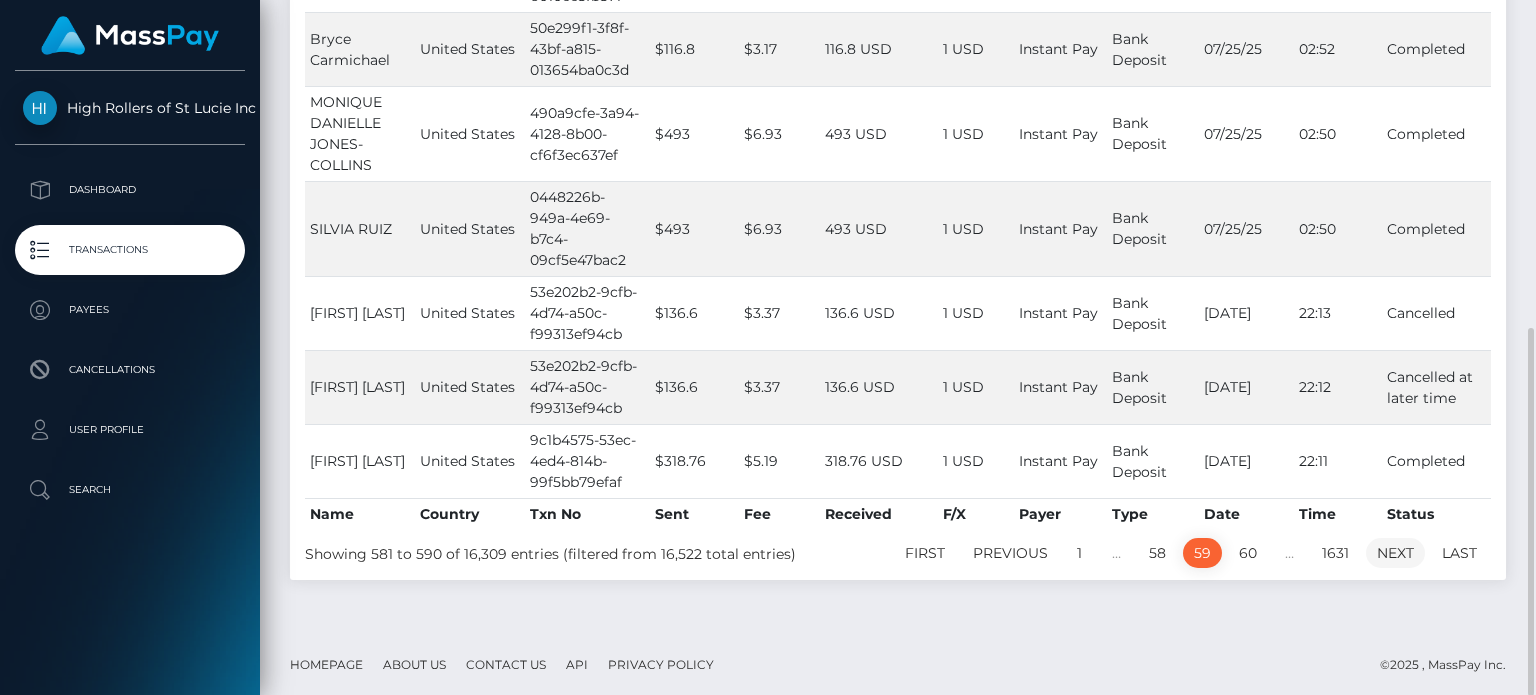 click on "Next" at bounding box center (1395, 553) 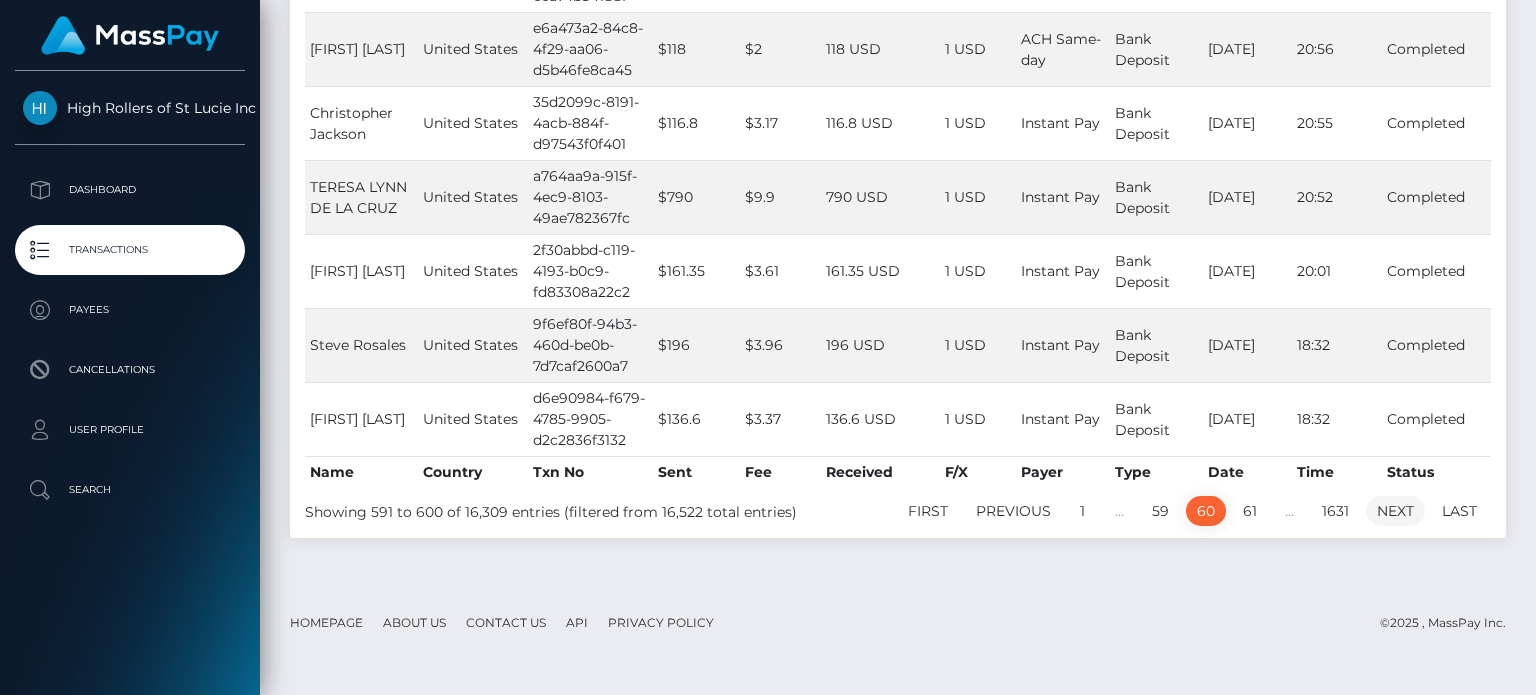 click on "Next" at bounding box center [1395, 511] 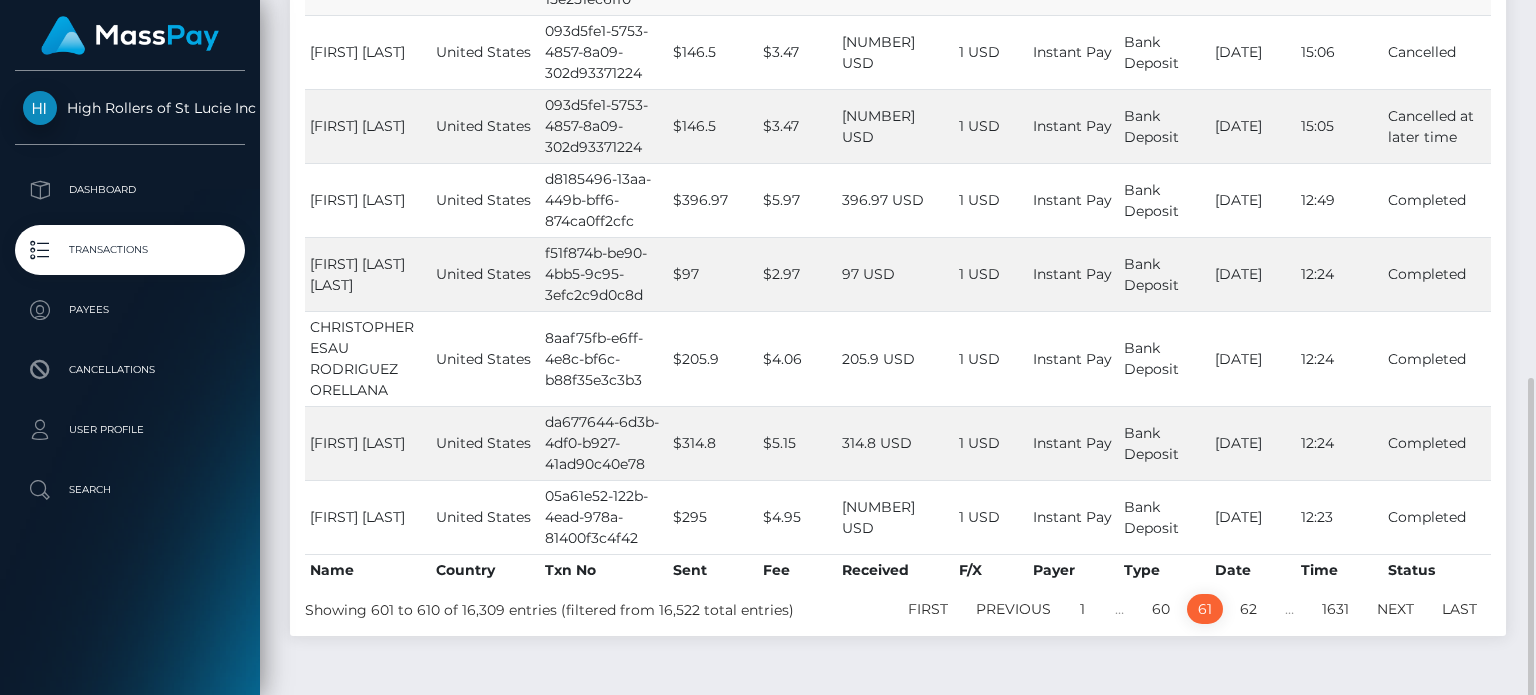 scroll, scrollTop: 596, scrollLeft: 0, axis: vertical 